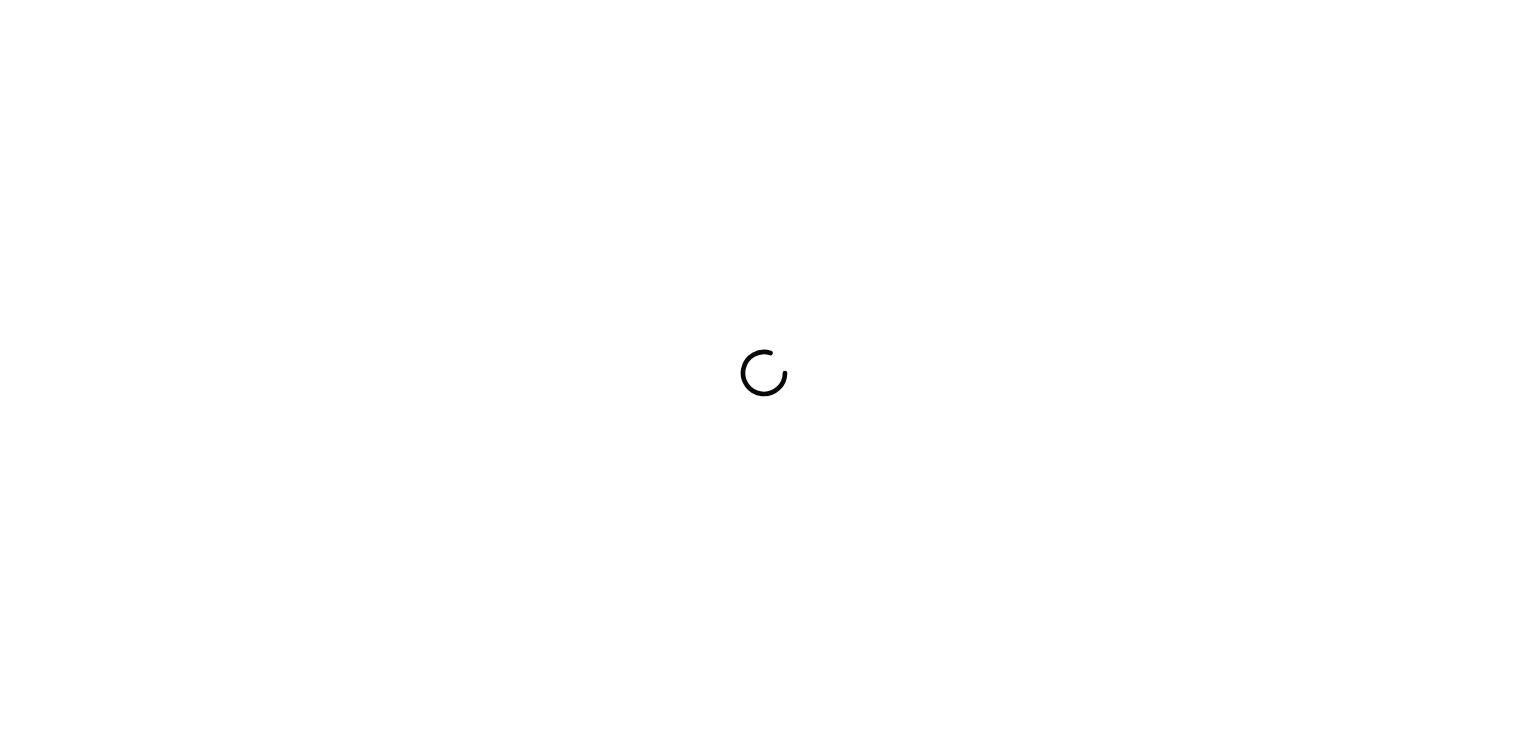 scroll, scrollTop: 0, scrollLeft: 0, axis: both 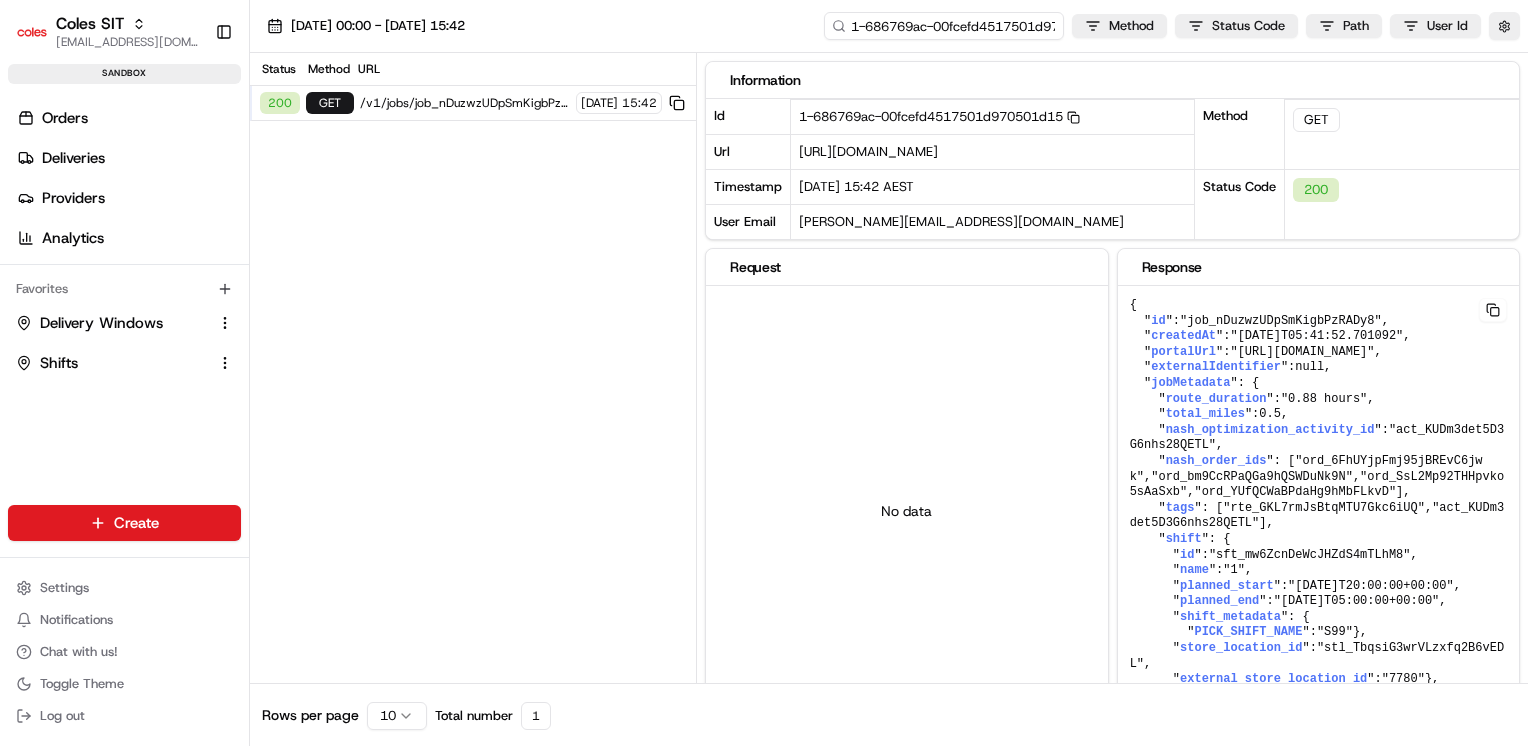drag, startPoint x: 971, startPoint y: 33, endPoint x: 760, endPoint y: 41, distance: 211.15161 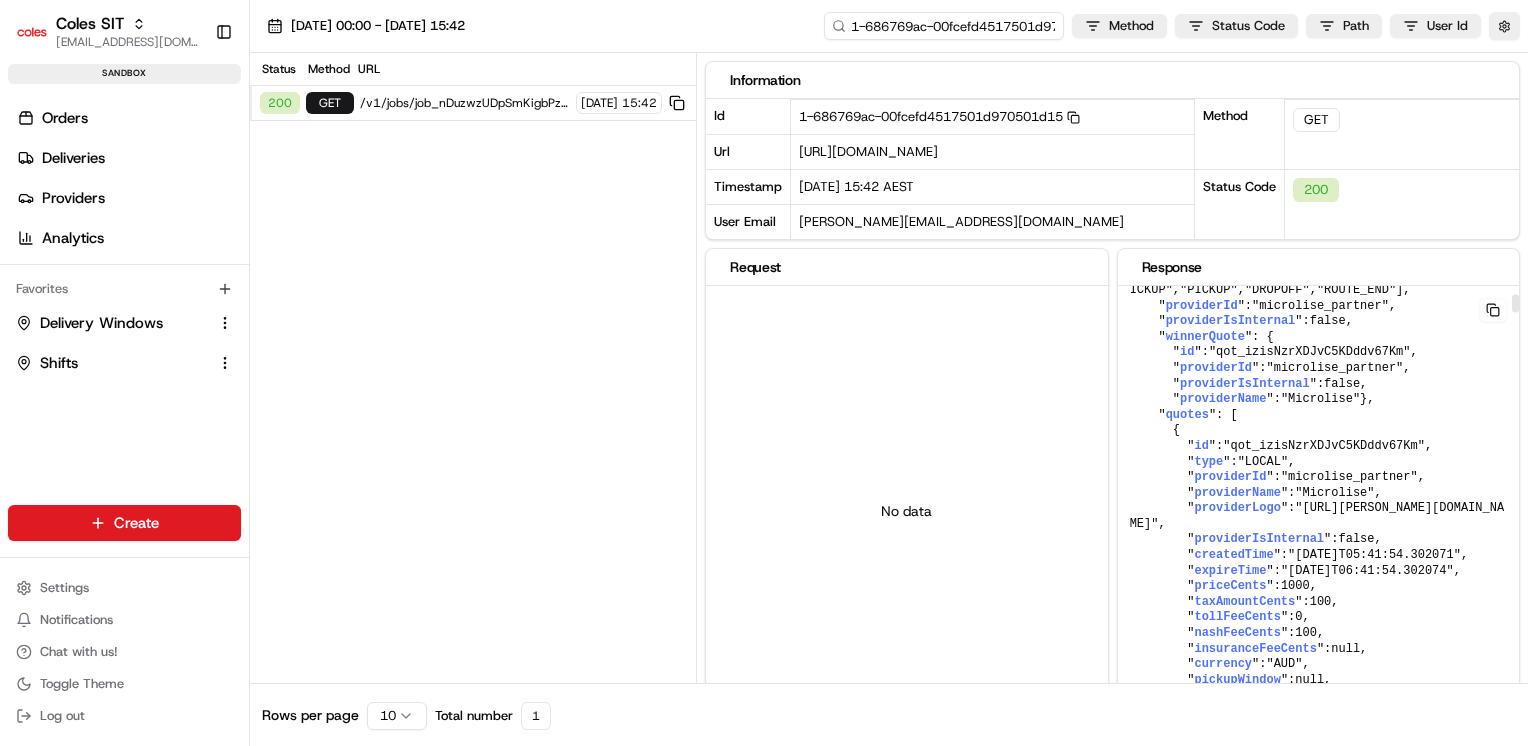 scroll, scrollTop: 608, scrollLeft: 0, axis: vertical 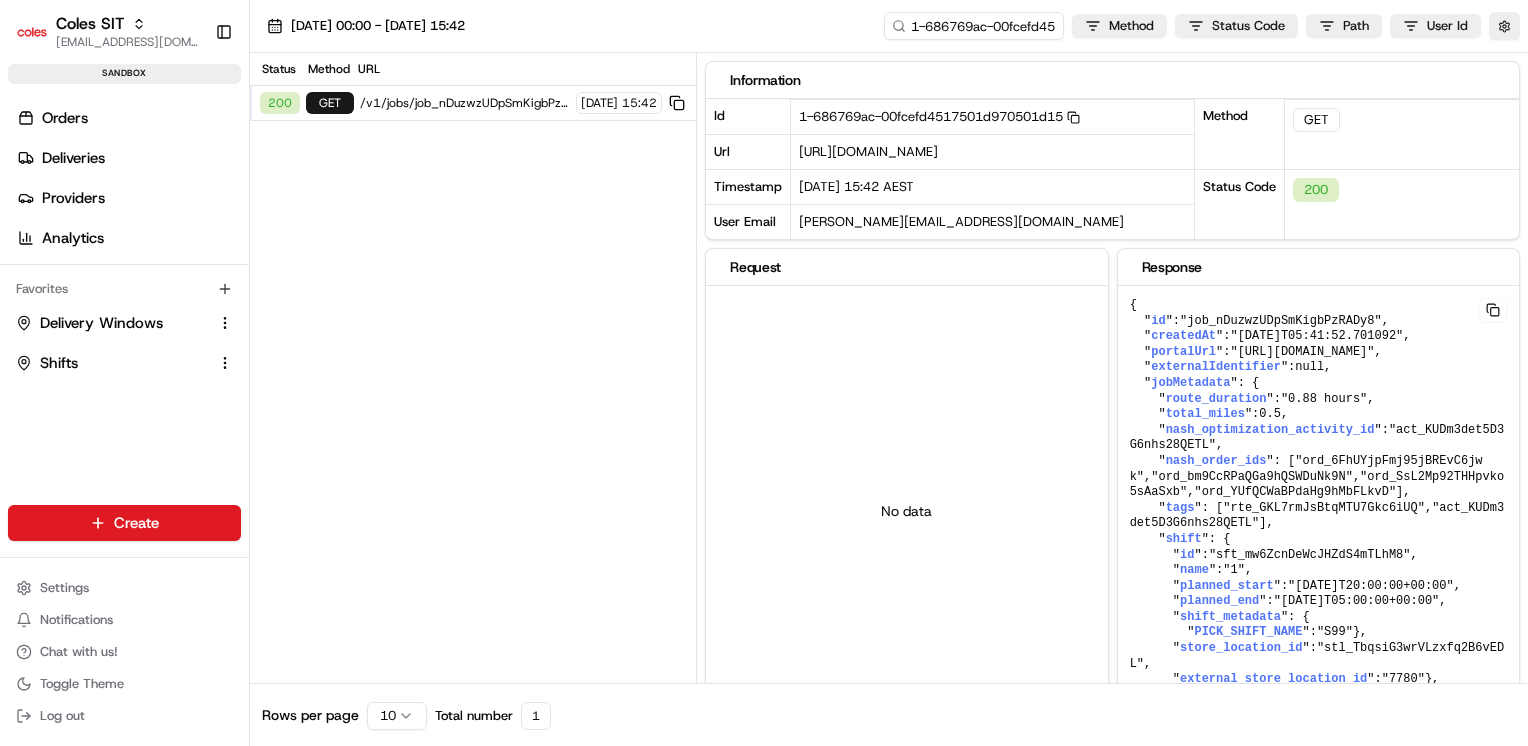 drag, startPoint x: 1146, startPoint y: 153, endPoint x: 1194, endPoint y: 164, distance: 49.24429 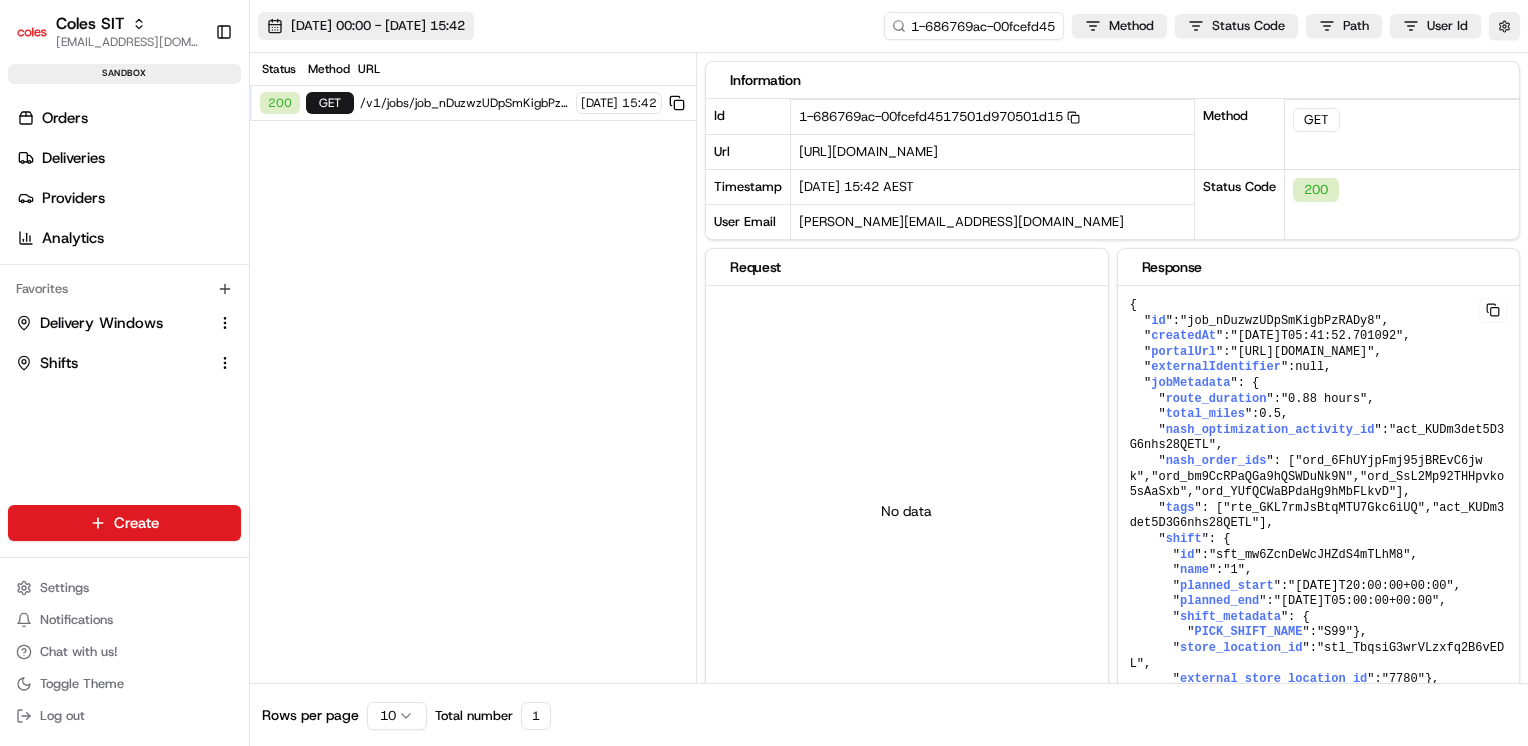 click on "04/07/2025 00:00 - 04/07/2025 15:42" at bounding box center (378, 26) 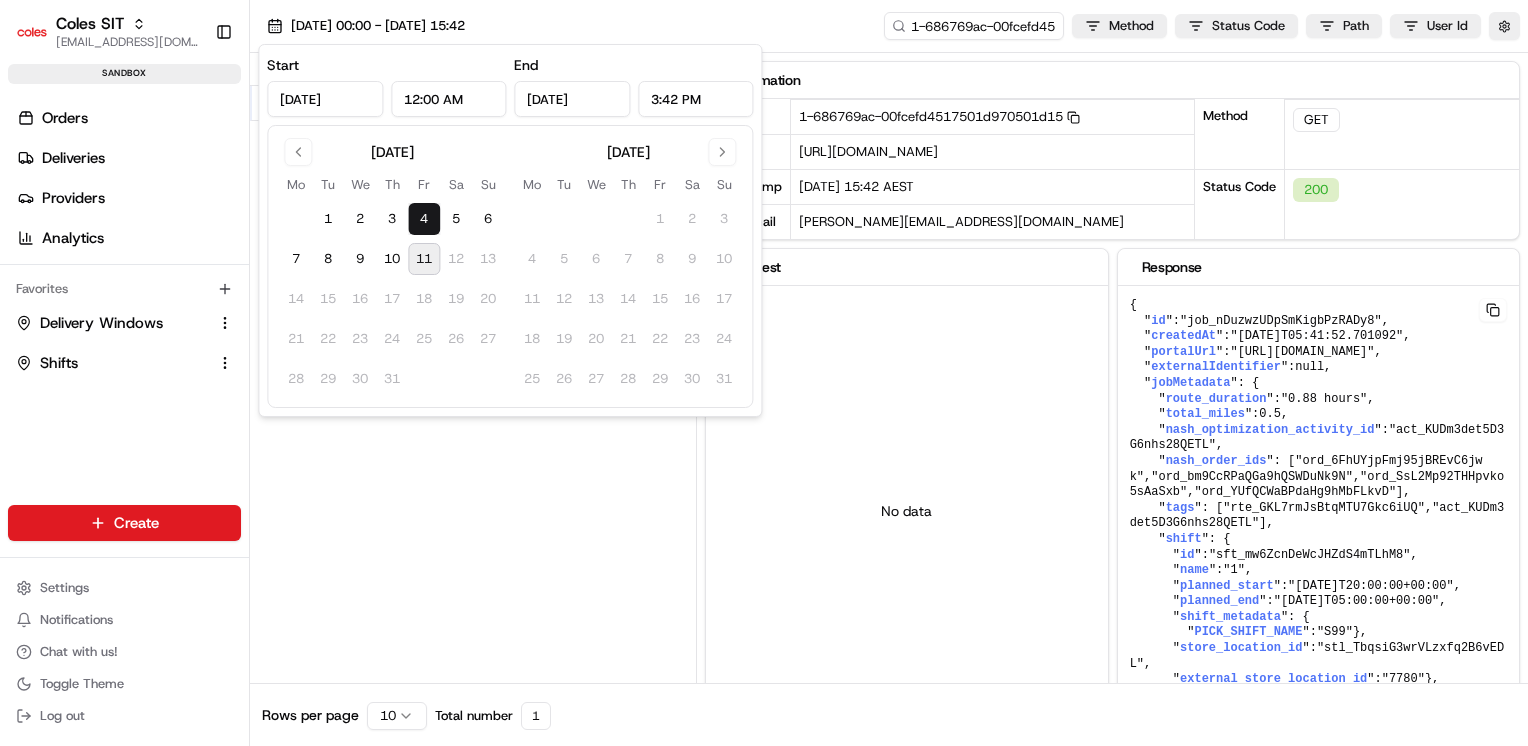 click on "11" at bounding box center [424, 259] 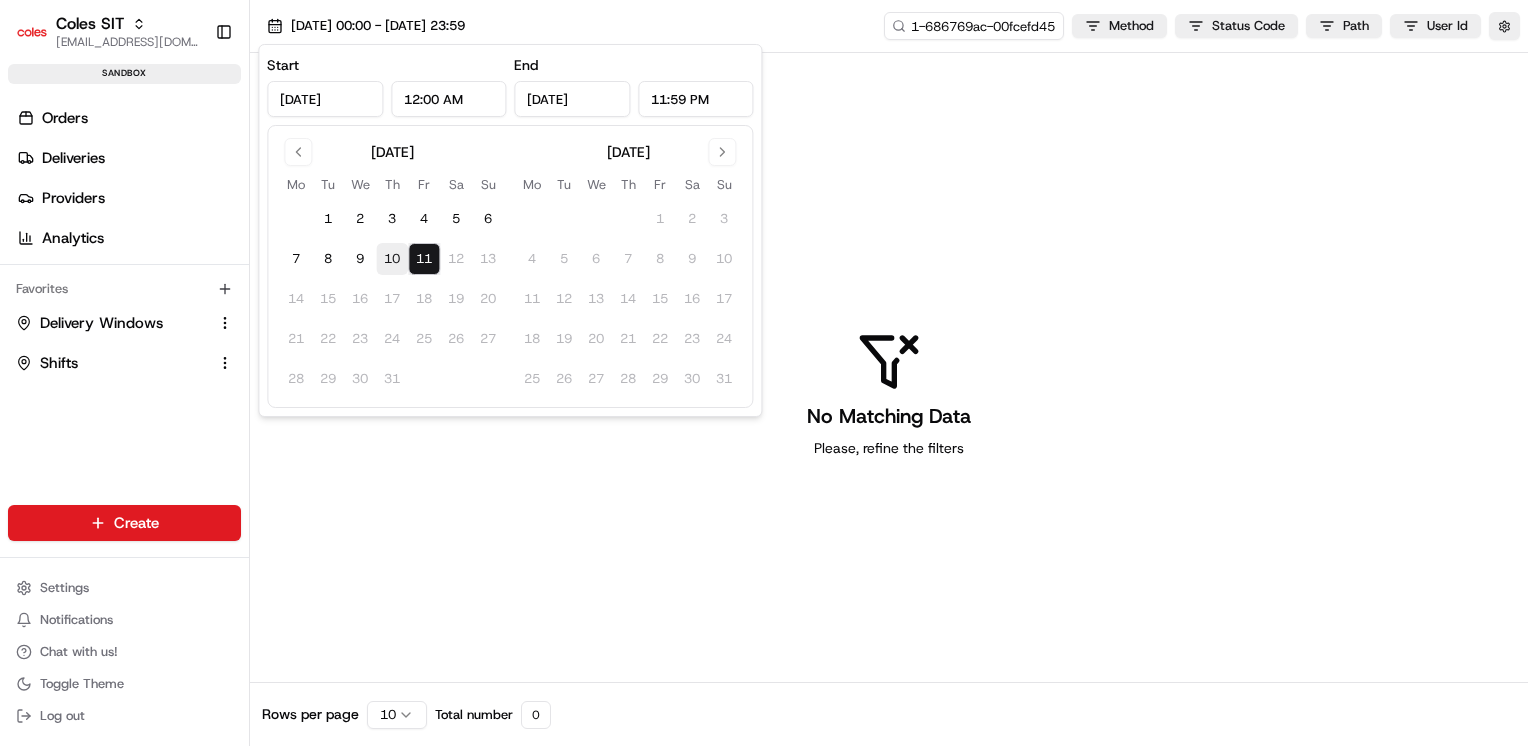 click on "10" at bounding box center (392, 259) 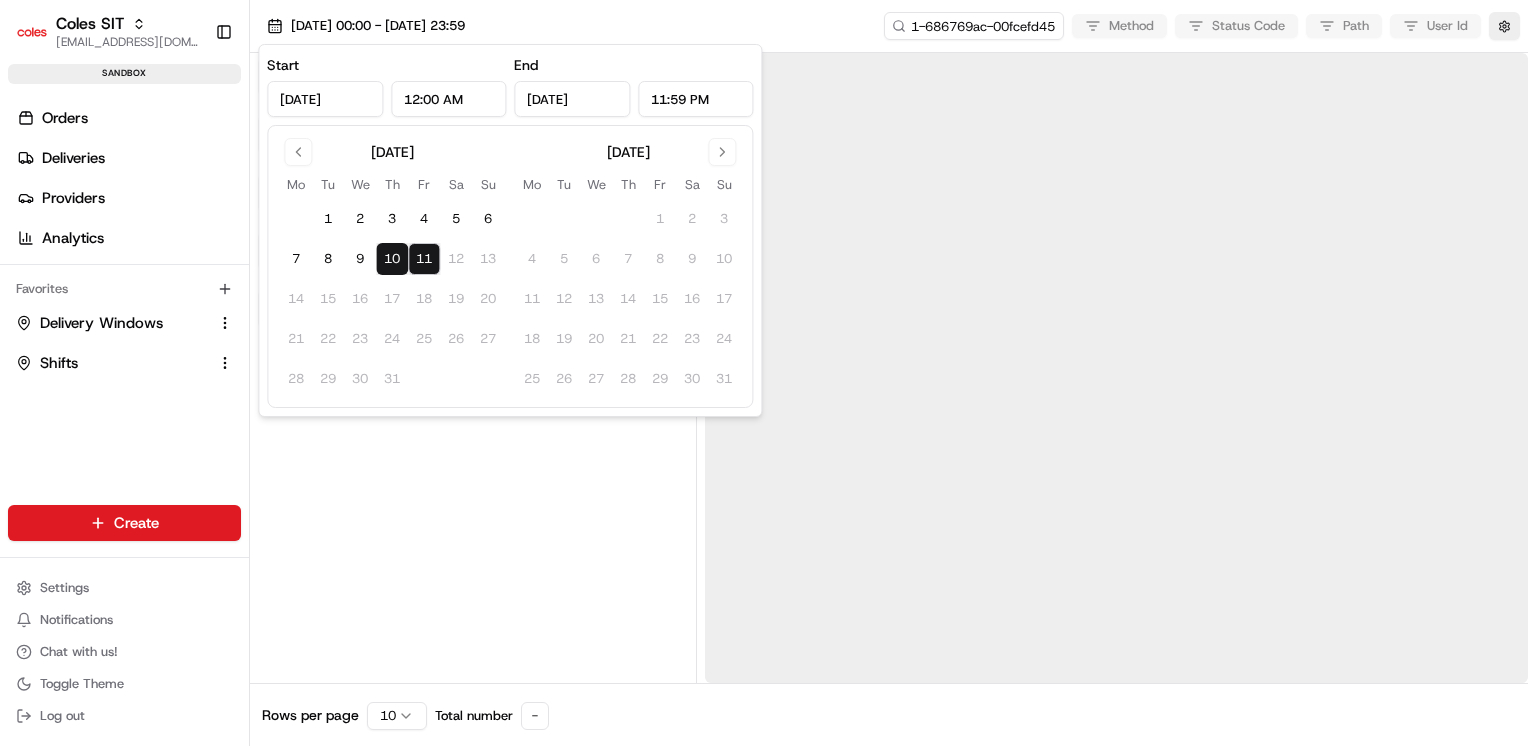 type on "Jul 10, 2025" 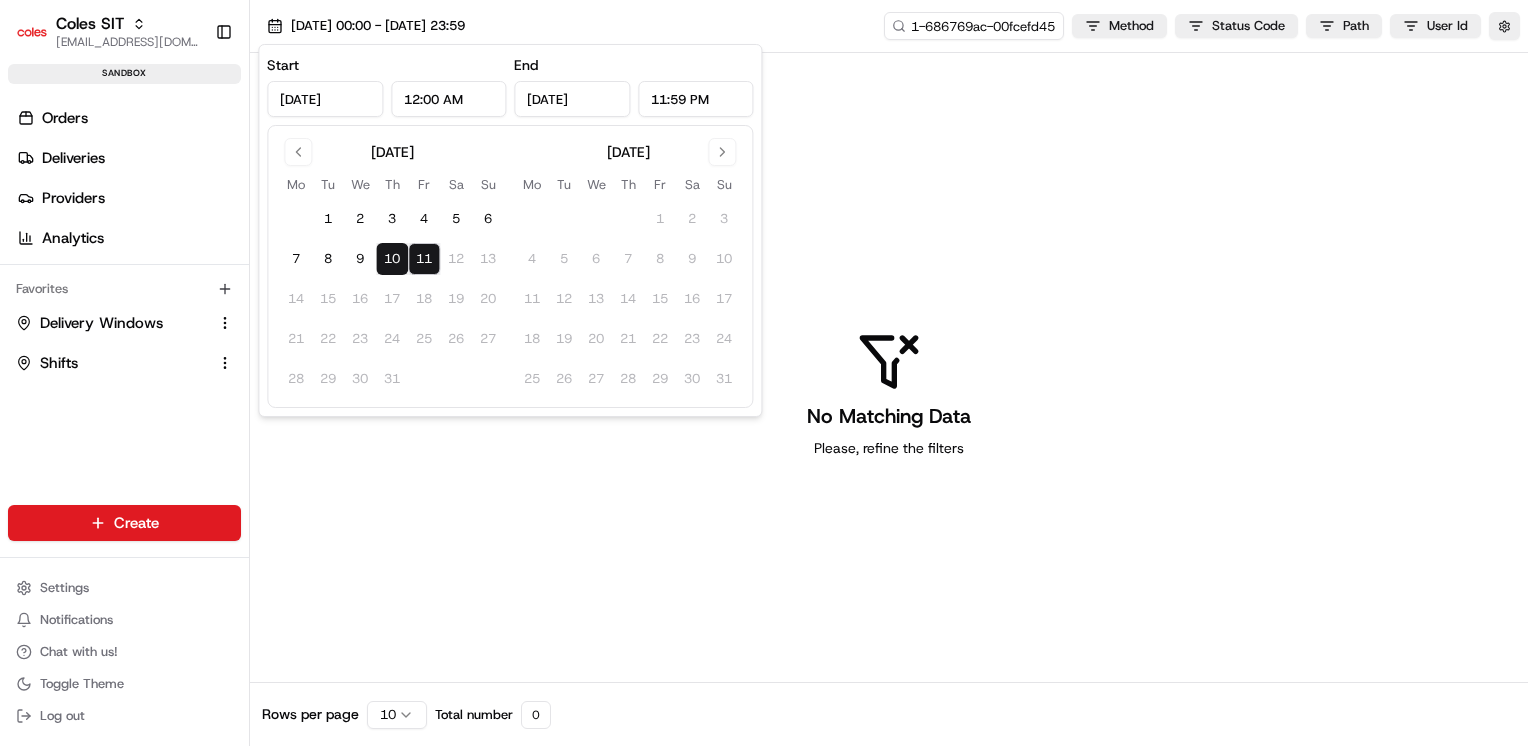 click on "No Matching Data Please, refine the filters" at bounding box center (889, 394) 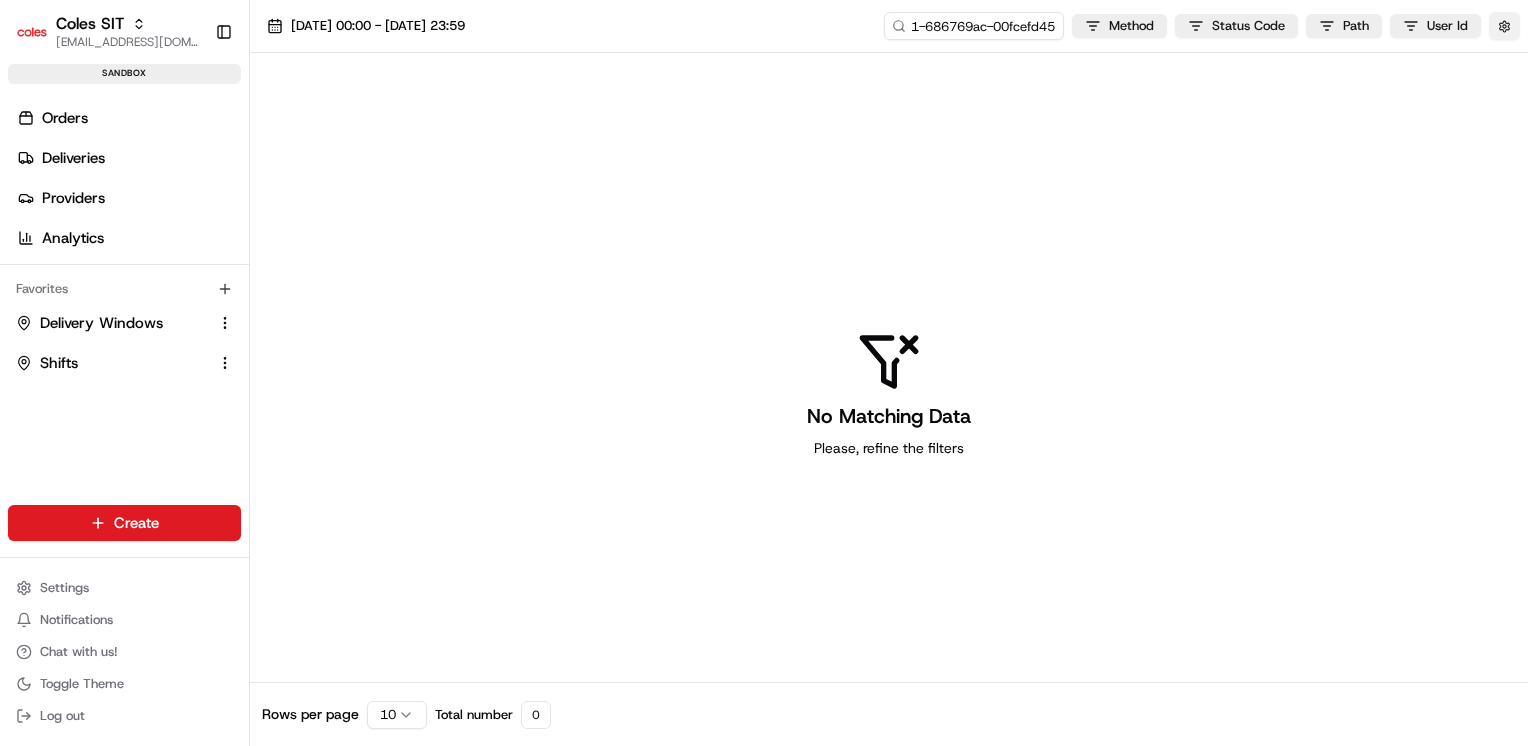 click at bounding box center (1504, 26) 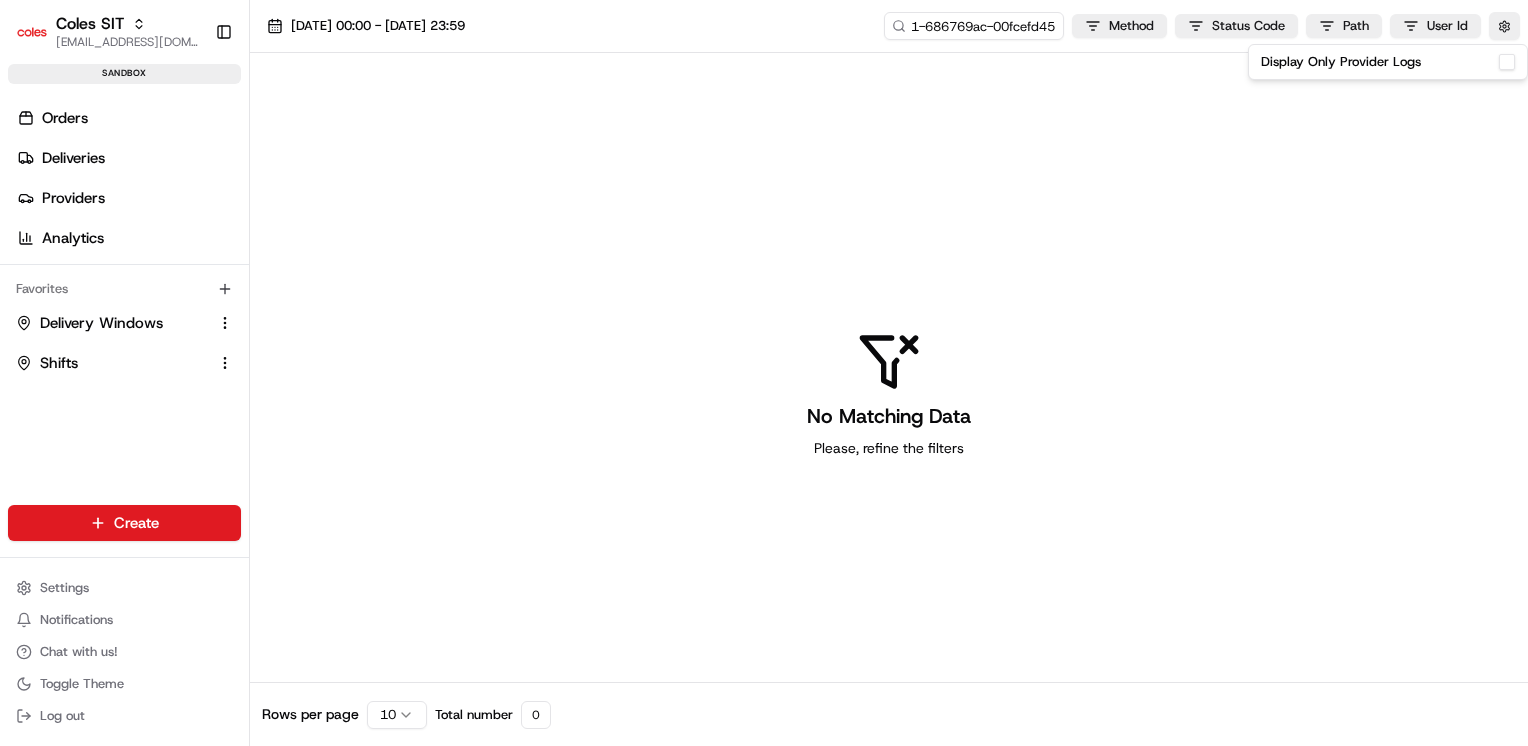 click on "Display Only Provider Logs" at bounding box center [1388, 62] 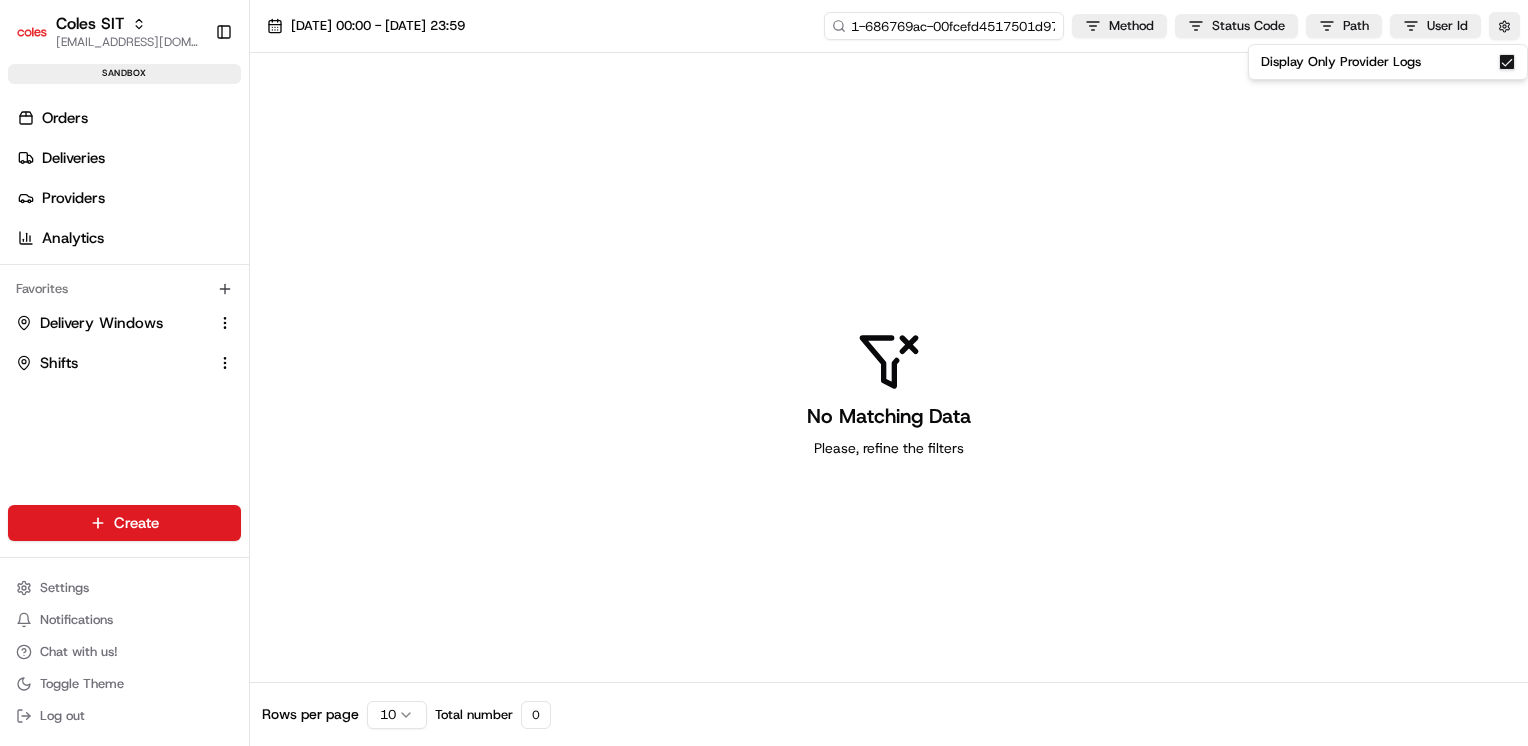 click on "1-686769ac-00fcefd4517501d970501d15" at bounding box center [944, 26] 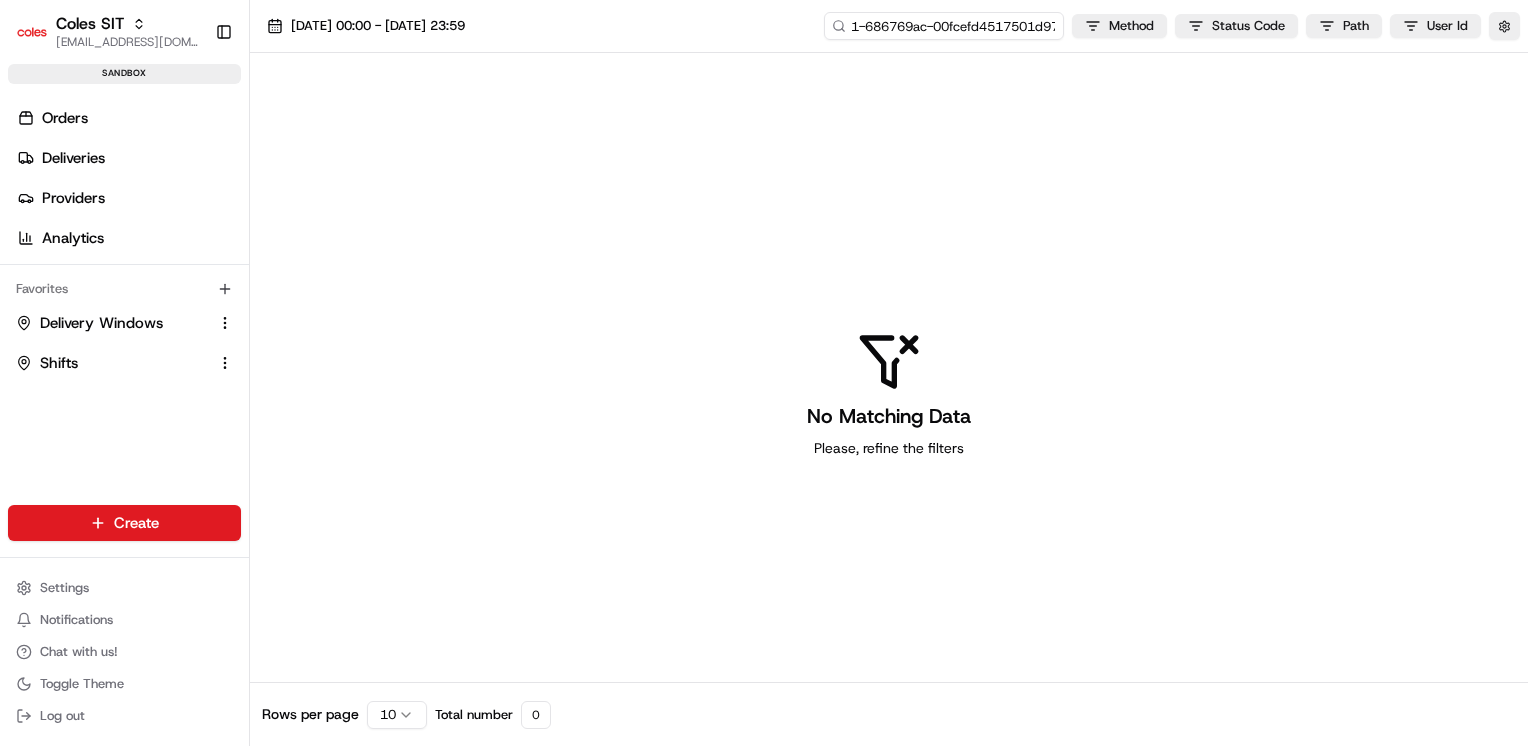 click on "1-686769ac-00fcefd4517501d970501d15" at bounding box center [944, 26] 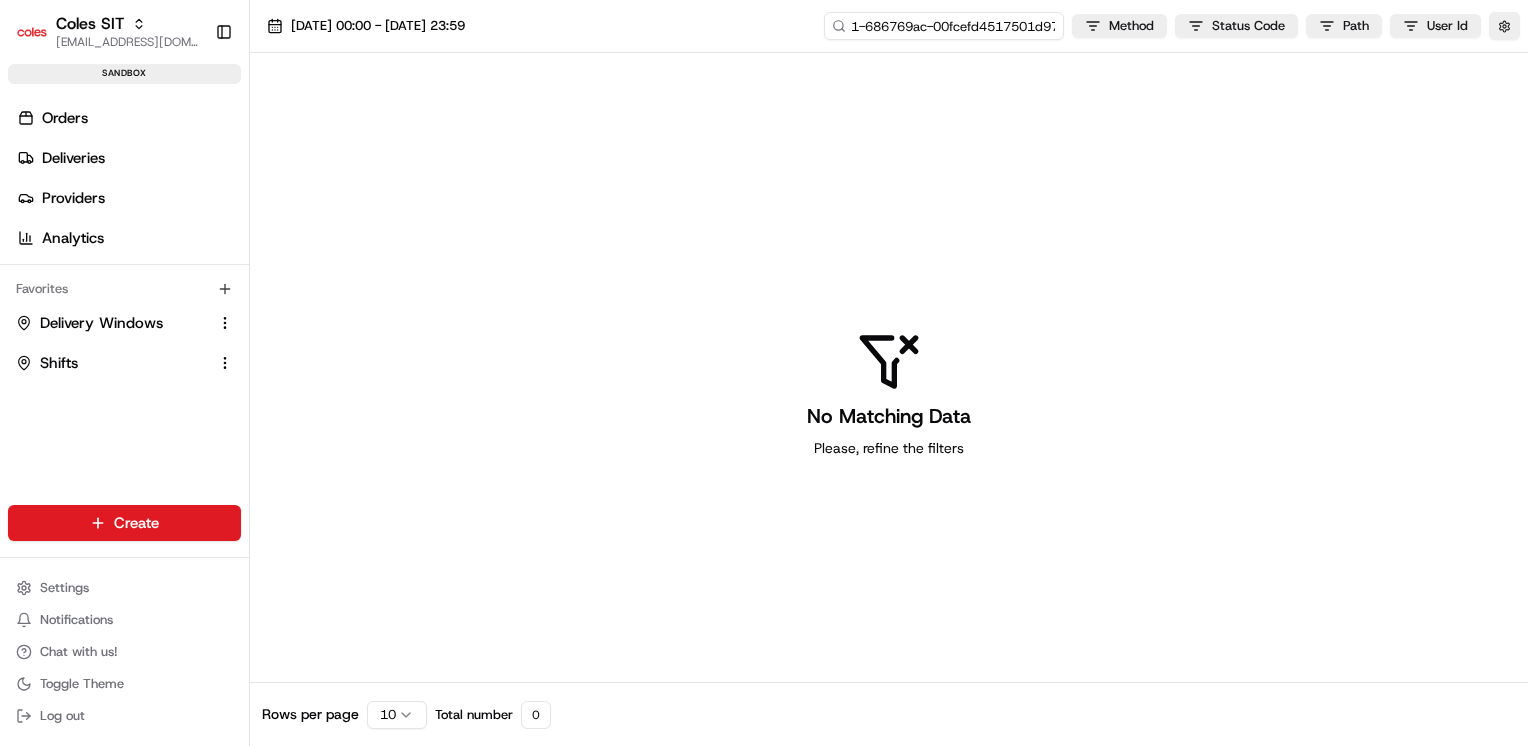 type 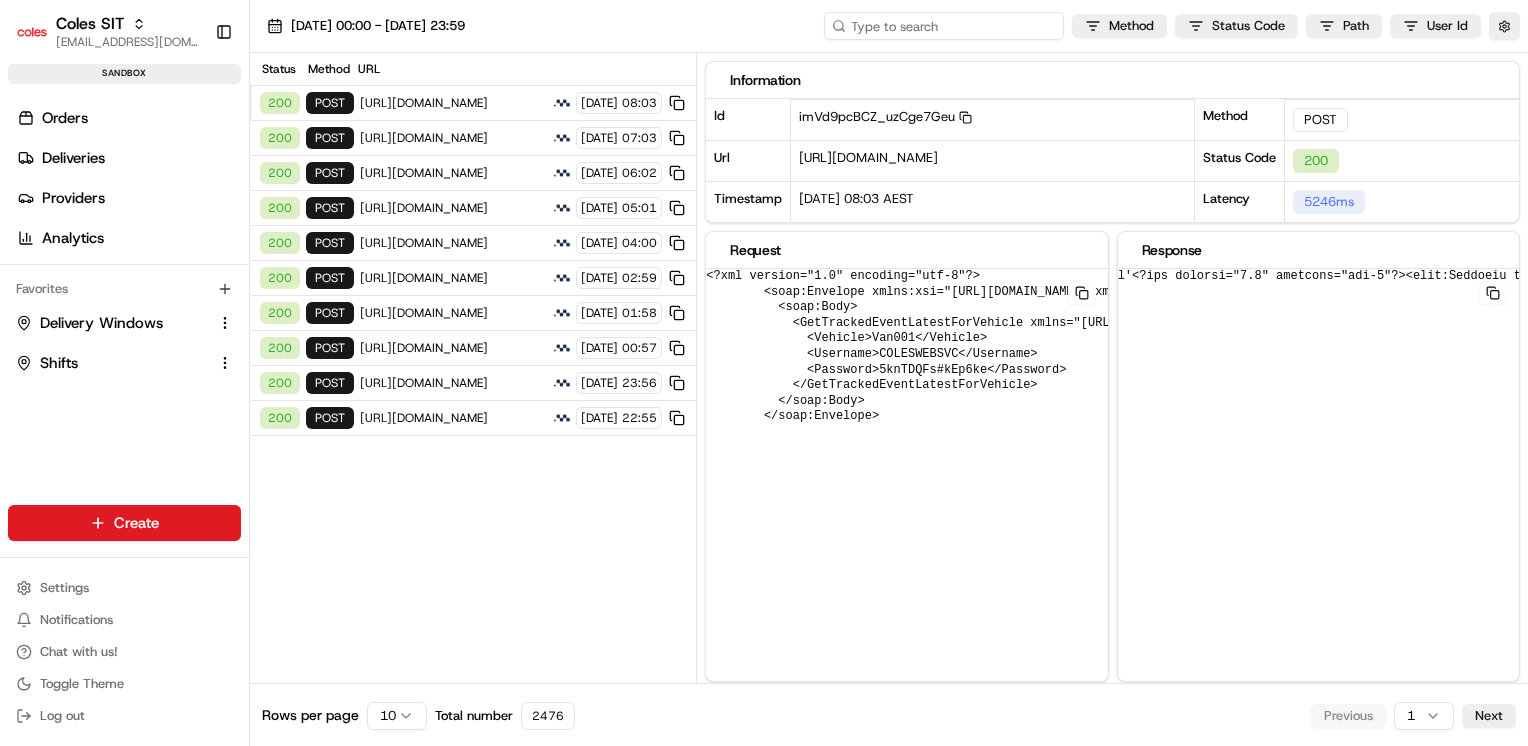 click at bounding box center (944, 26) 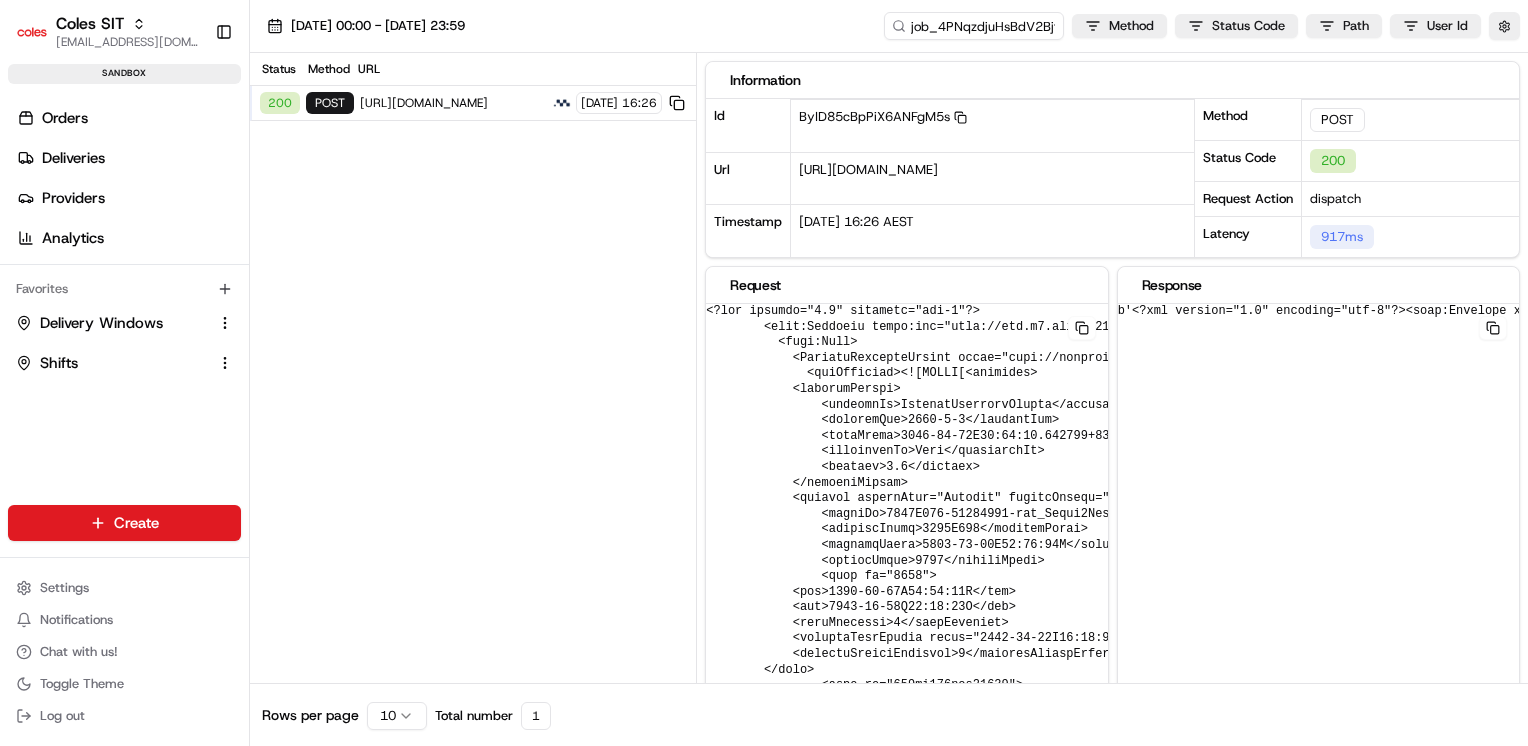 click on "https://cert.microlise.com/COLES/TMCWebService/TMCWebService.asmx" at bounding box center (453, 103) 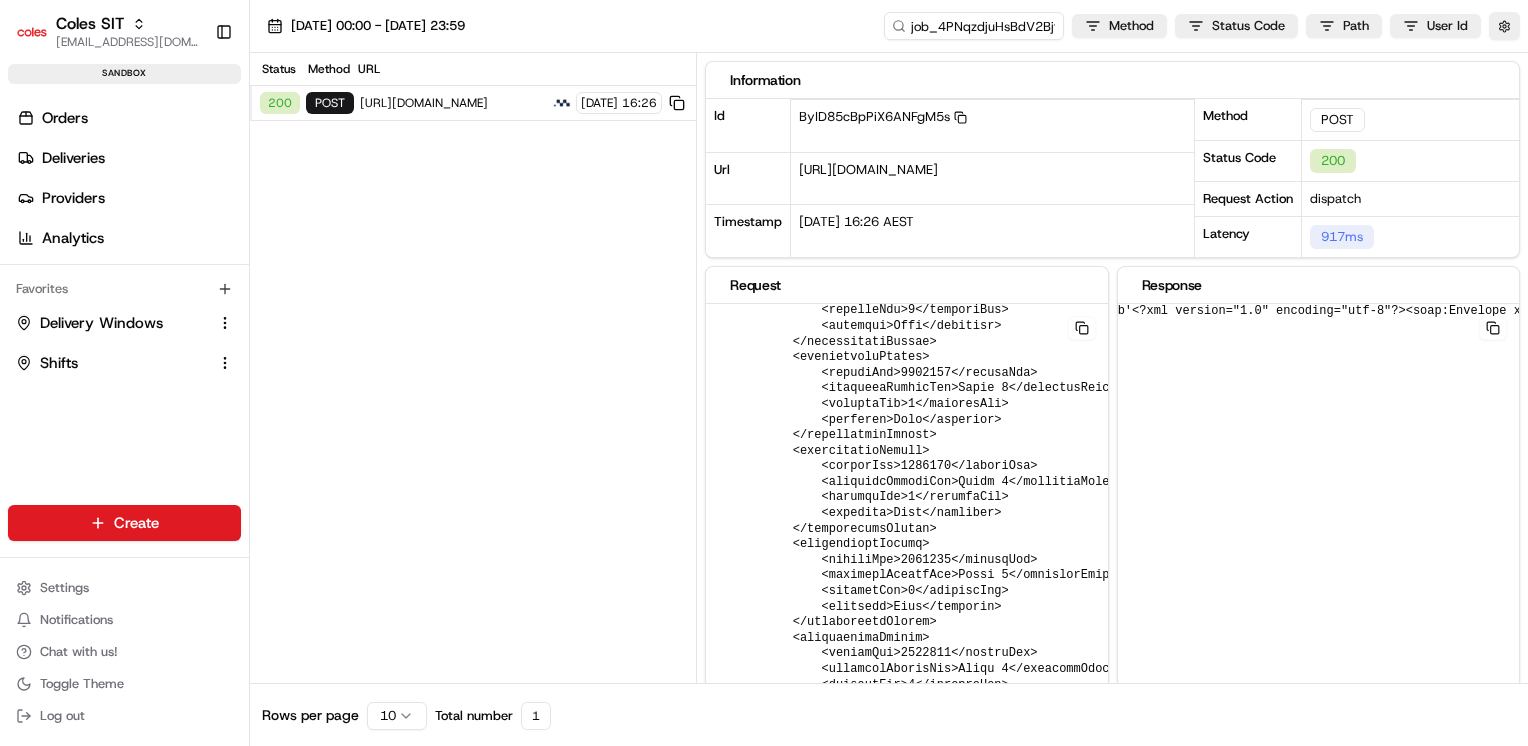 scroll, scrollTop: 2630, scrollLeft: 0, axis: vertical 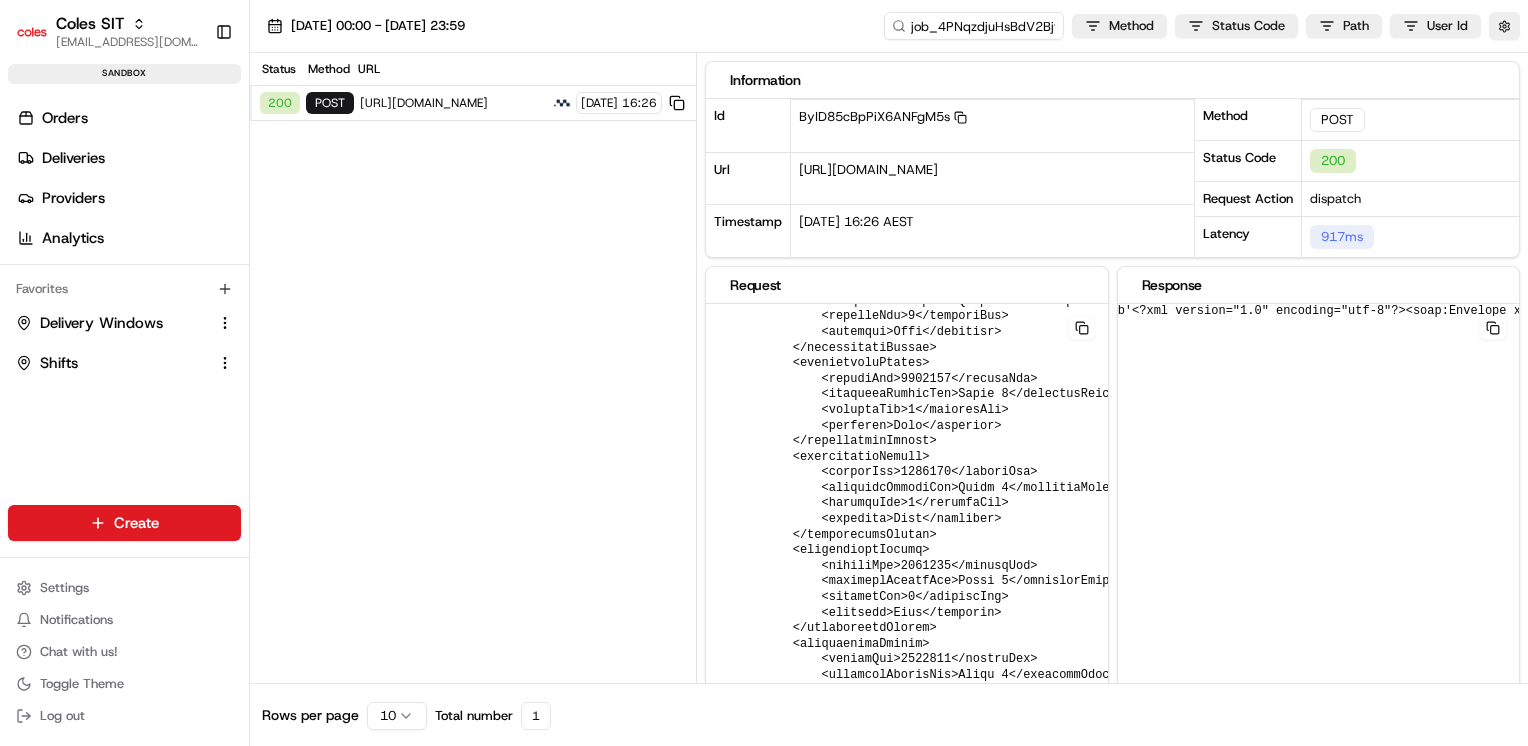 click at bounding box center [1082, 328] 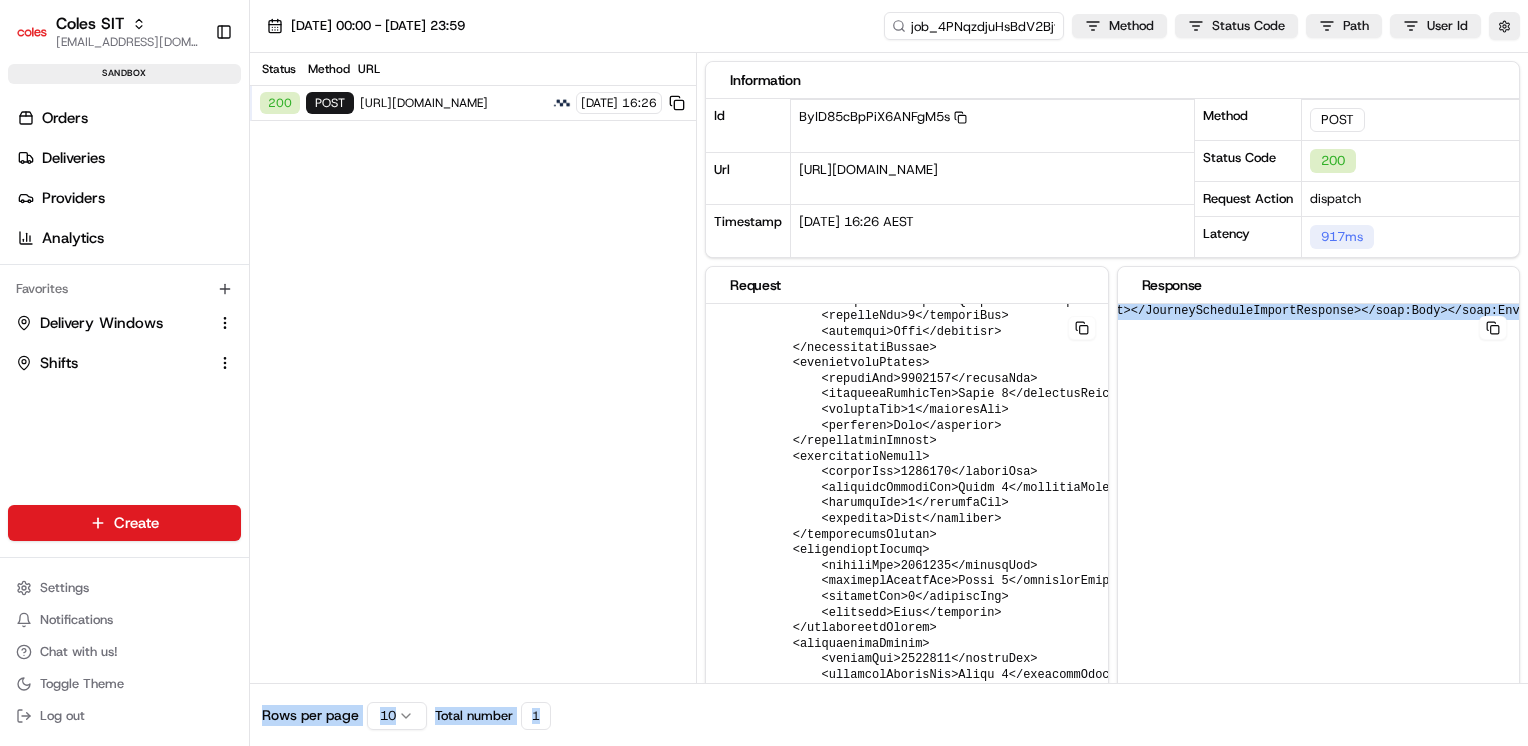 scroll, scrollTop: 0, scrollLeft: 2556, axis: horizontal 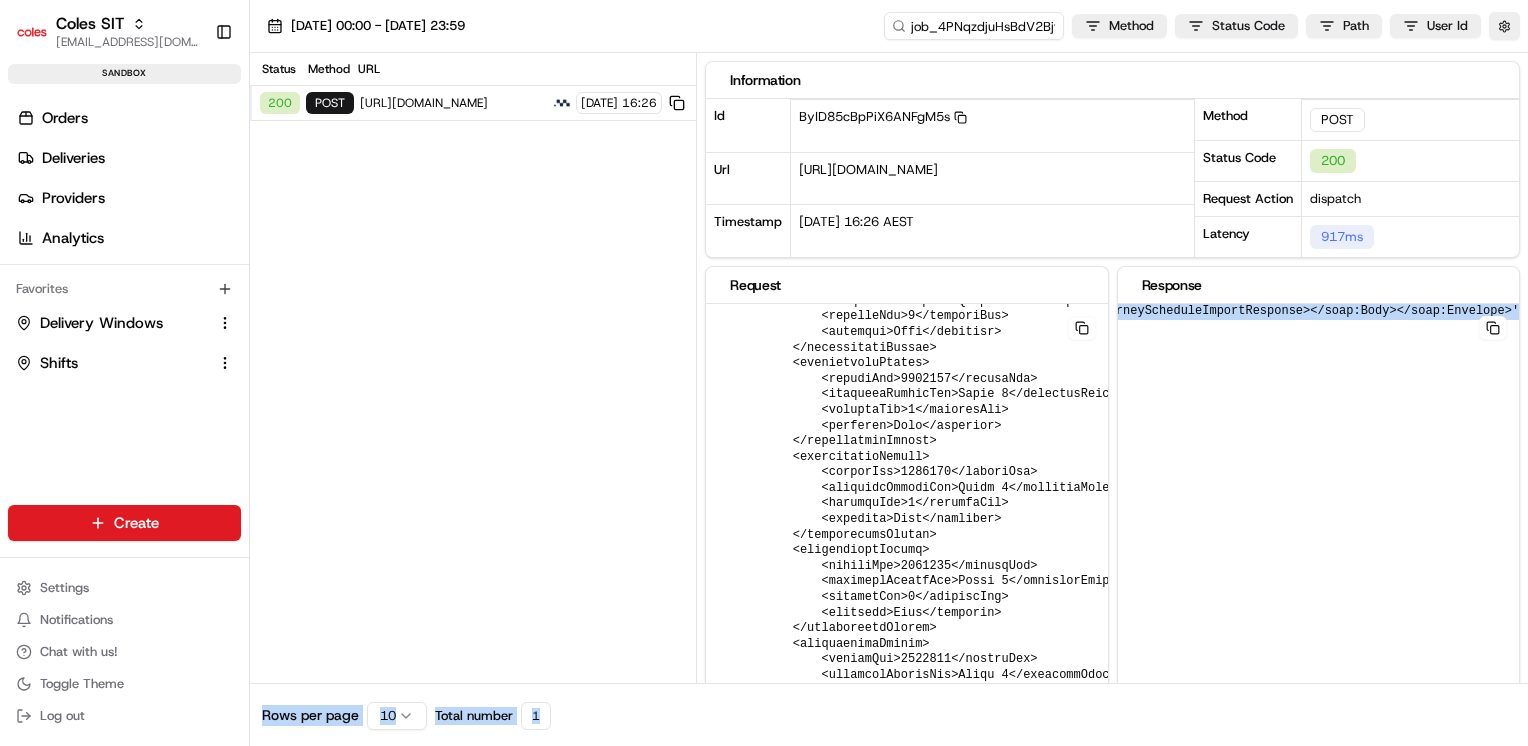 drag, startPoint x: 1447, startPoint y: 305, endPoint x: 1531, endPoint y: 308, distance: 84.05355 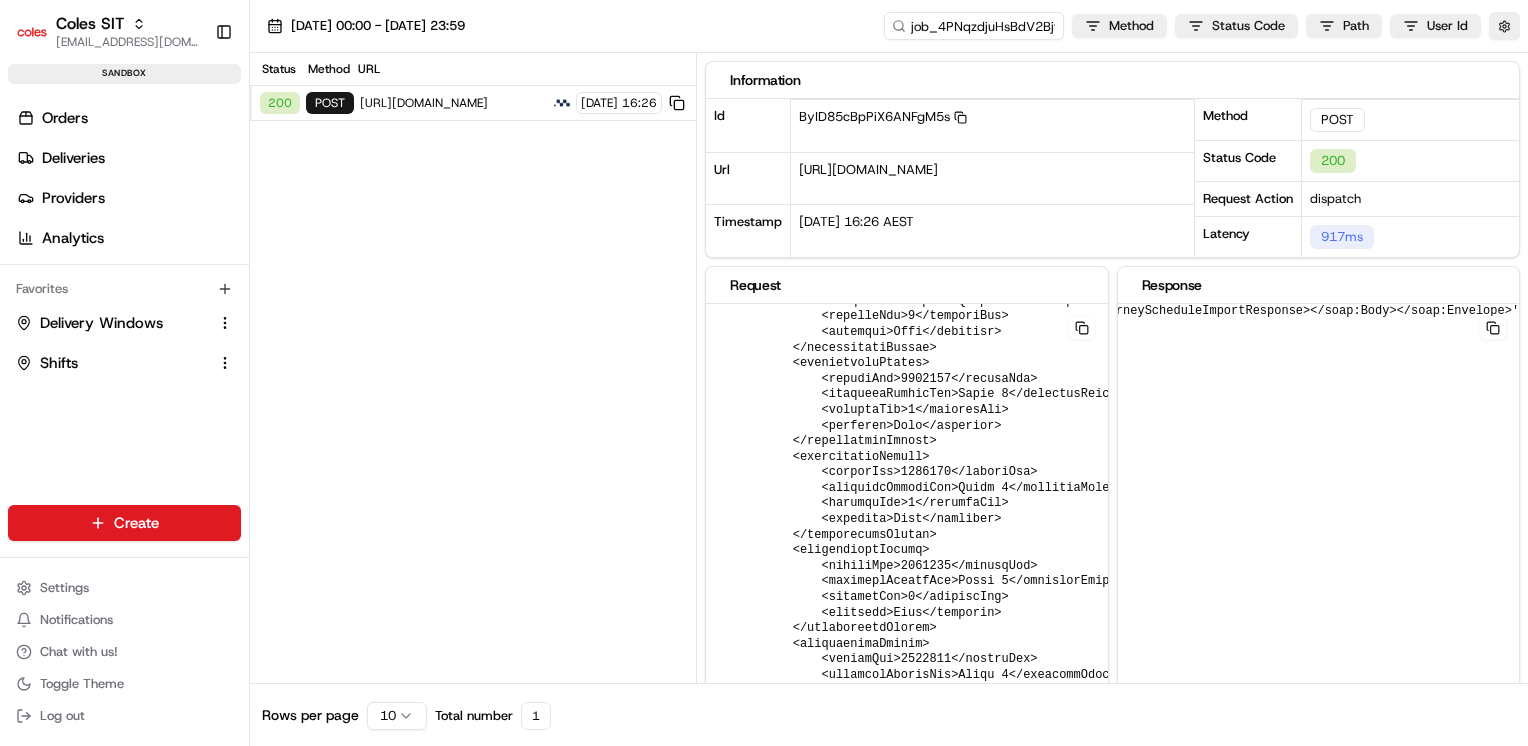 click on "https://cert.microlise.com/COLES/TMCWebService/TMCWebService.asmx" at bounding box center (868, 169) 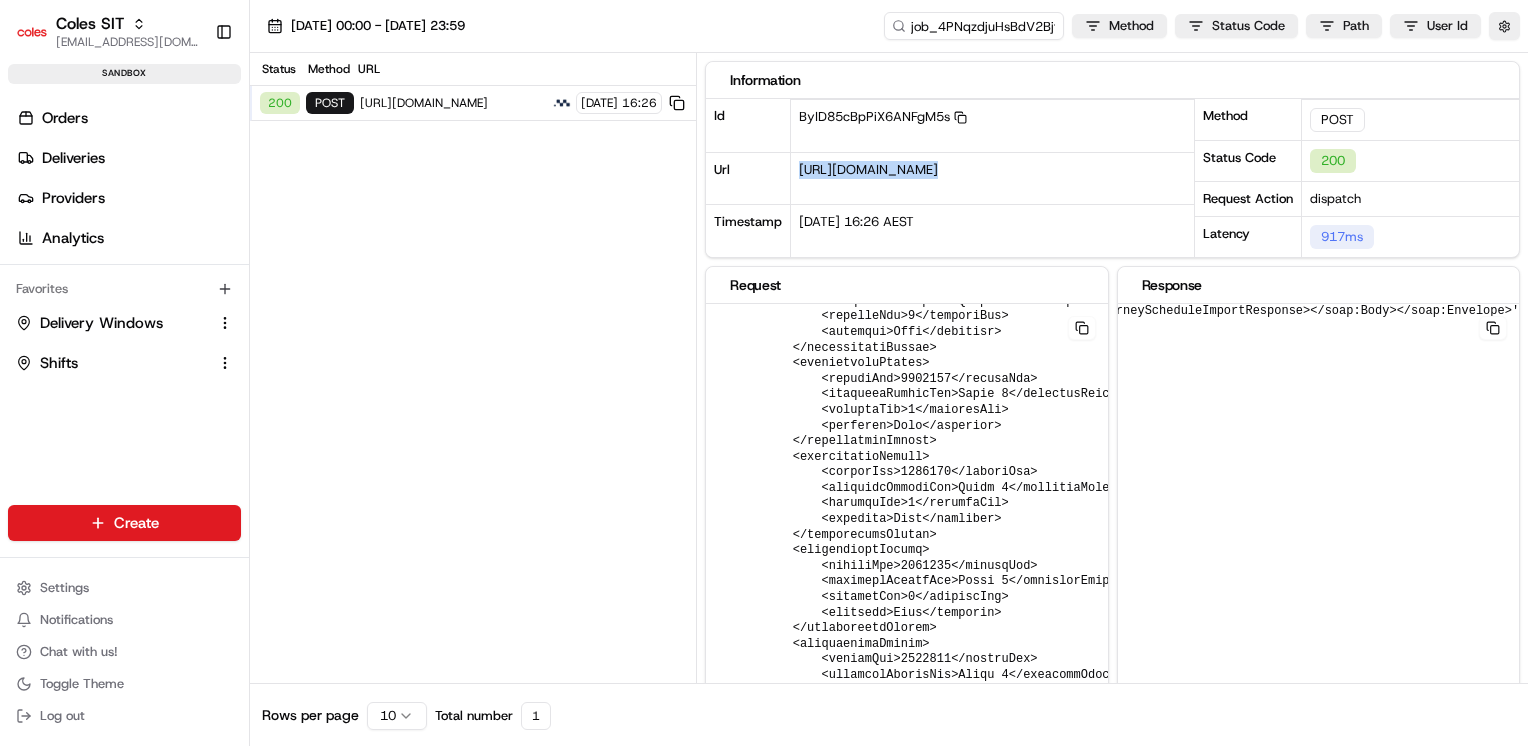 click on "https://cert.microlise.com/COLES/TMCWebService/TMCWebService.asmx" at bounding box center [868, 169] 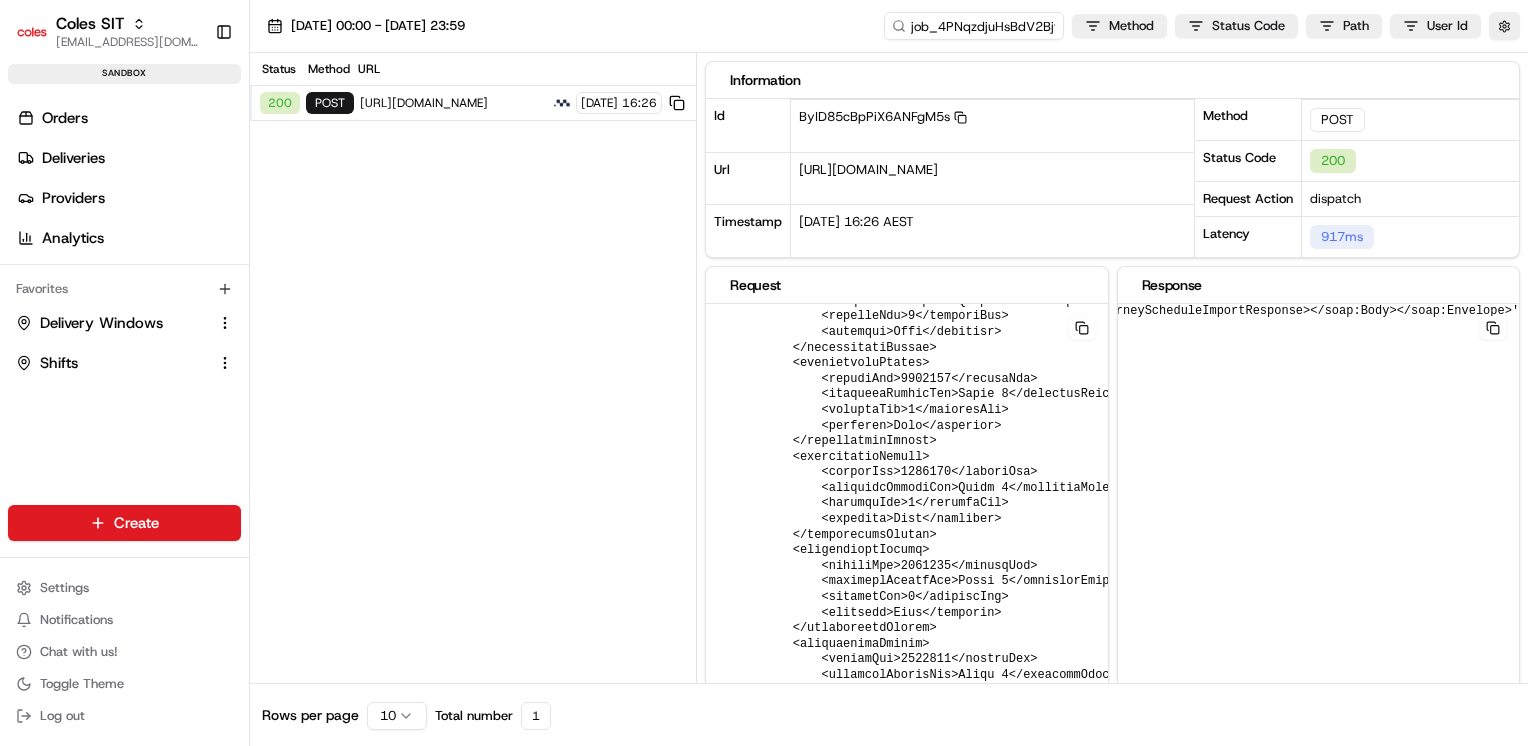 click on "[URL][DOMAIN_NAME]" at bounding box center [453, 103] 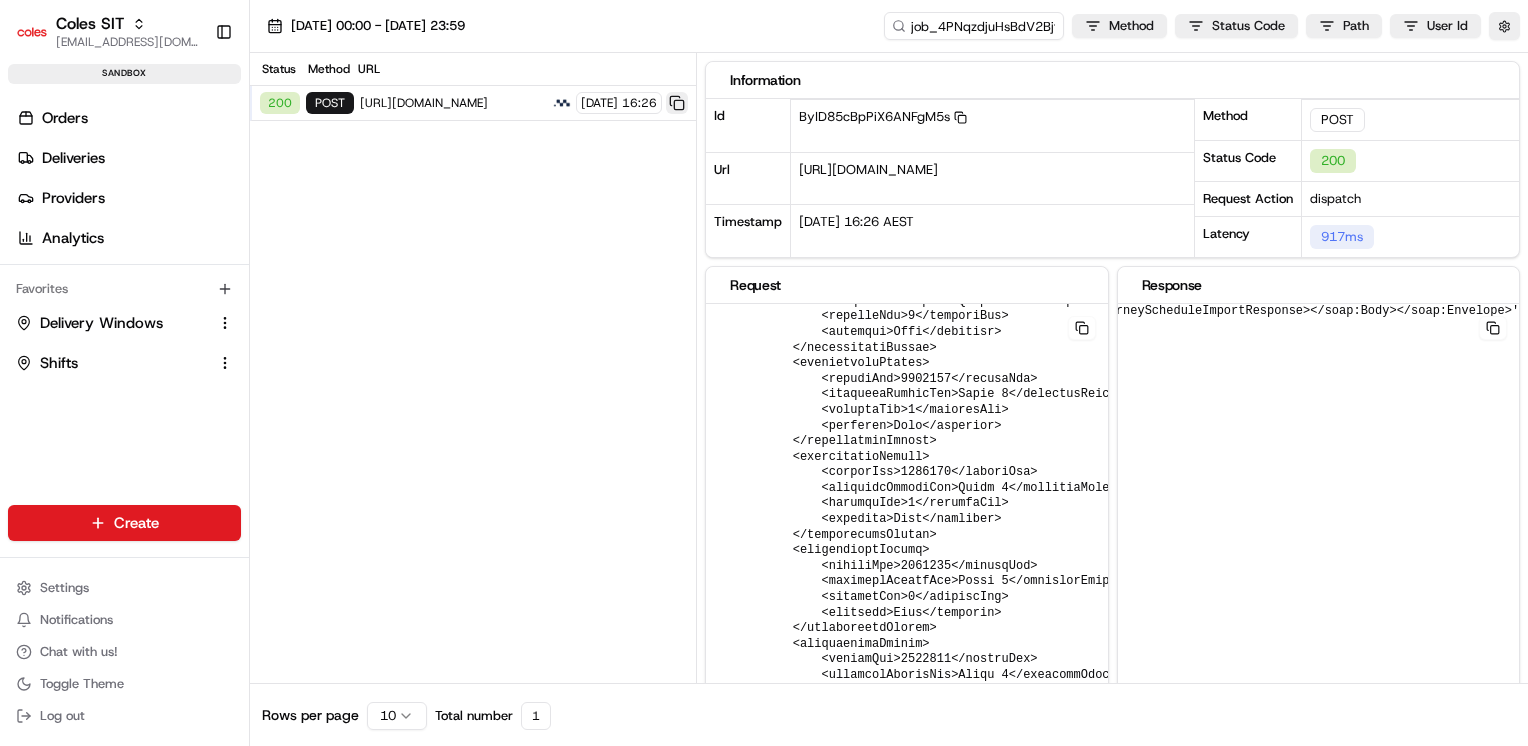 click at bounding box center (677, 103) 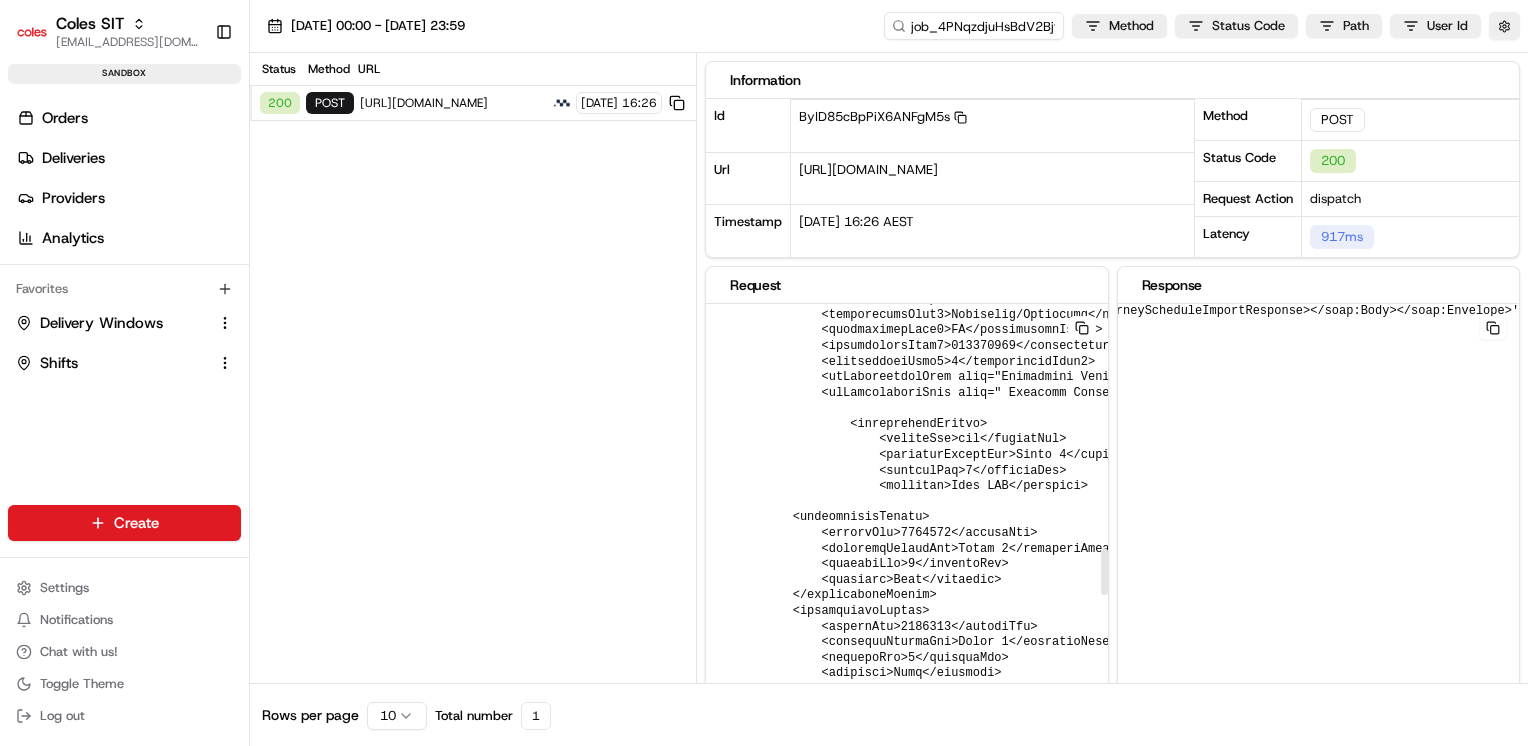 scroll, scrollTop: 2066, scrollLeft: 0, axis: vertical 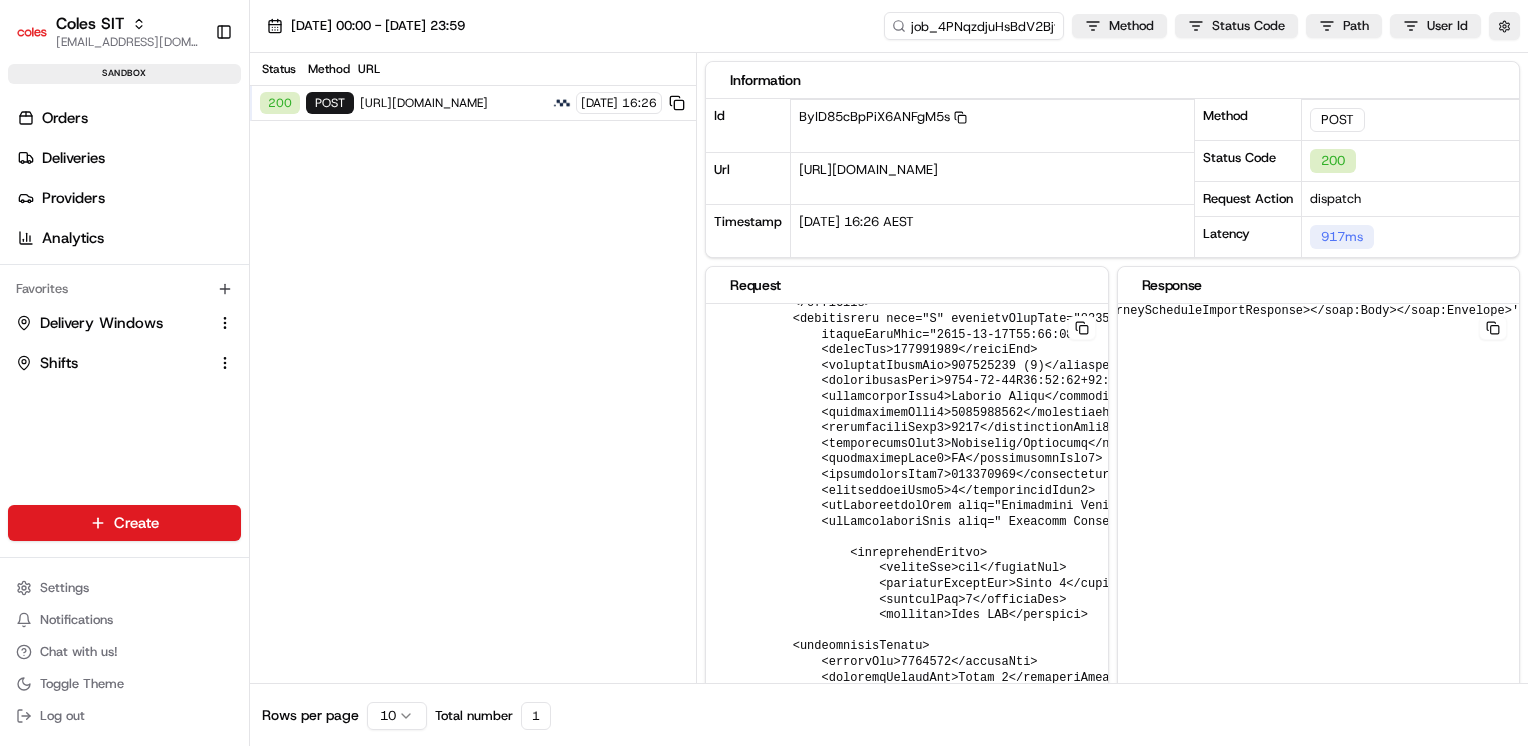 click on "[URL][DOMAIN_NAME]" at bounding box center [868, 169] 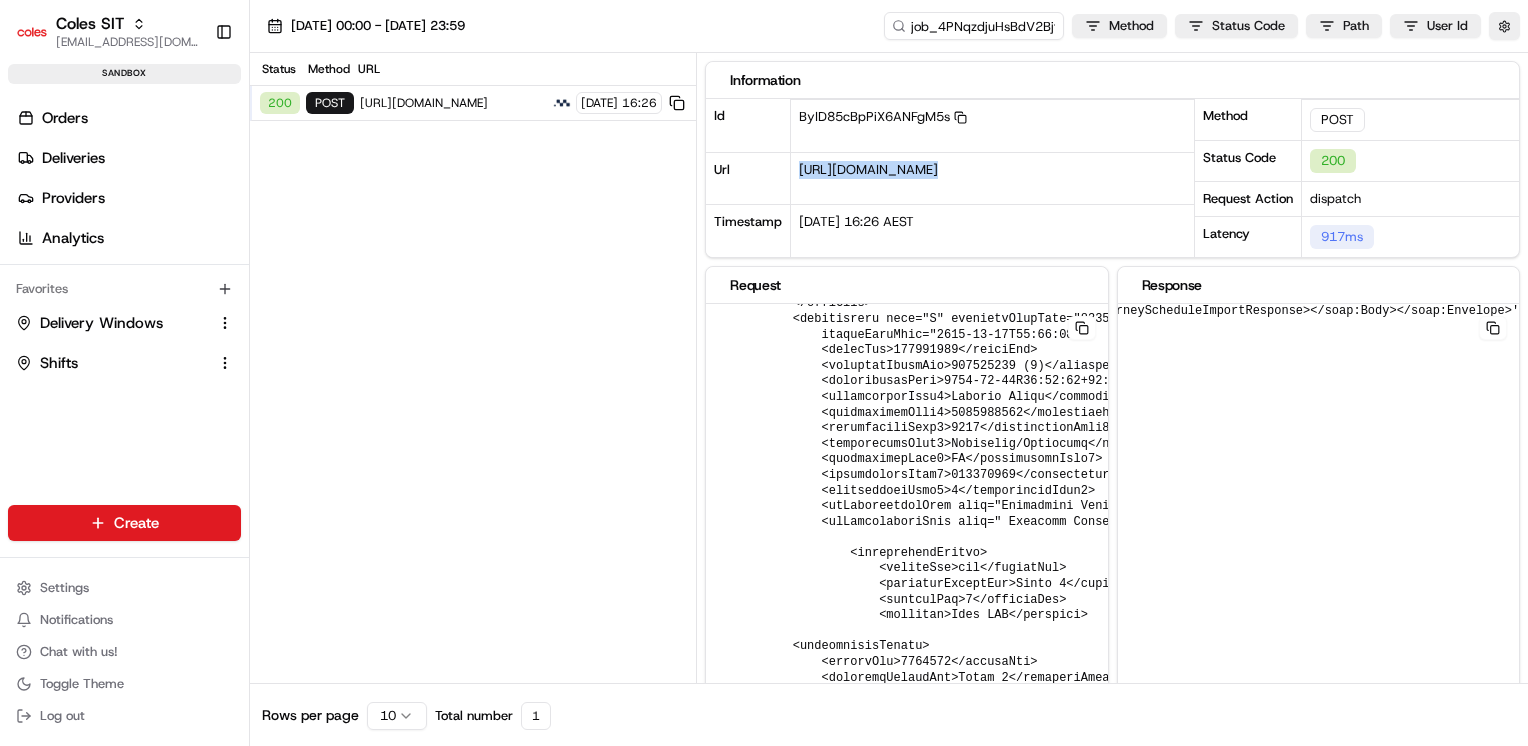 click on "[URL][DOMAIN_NAME]" at bounding box center (868, 169) 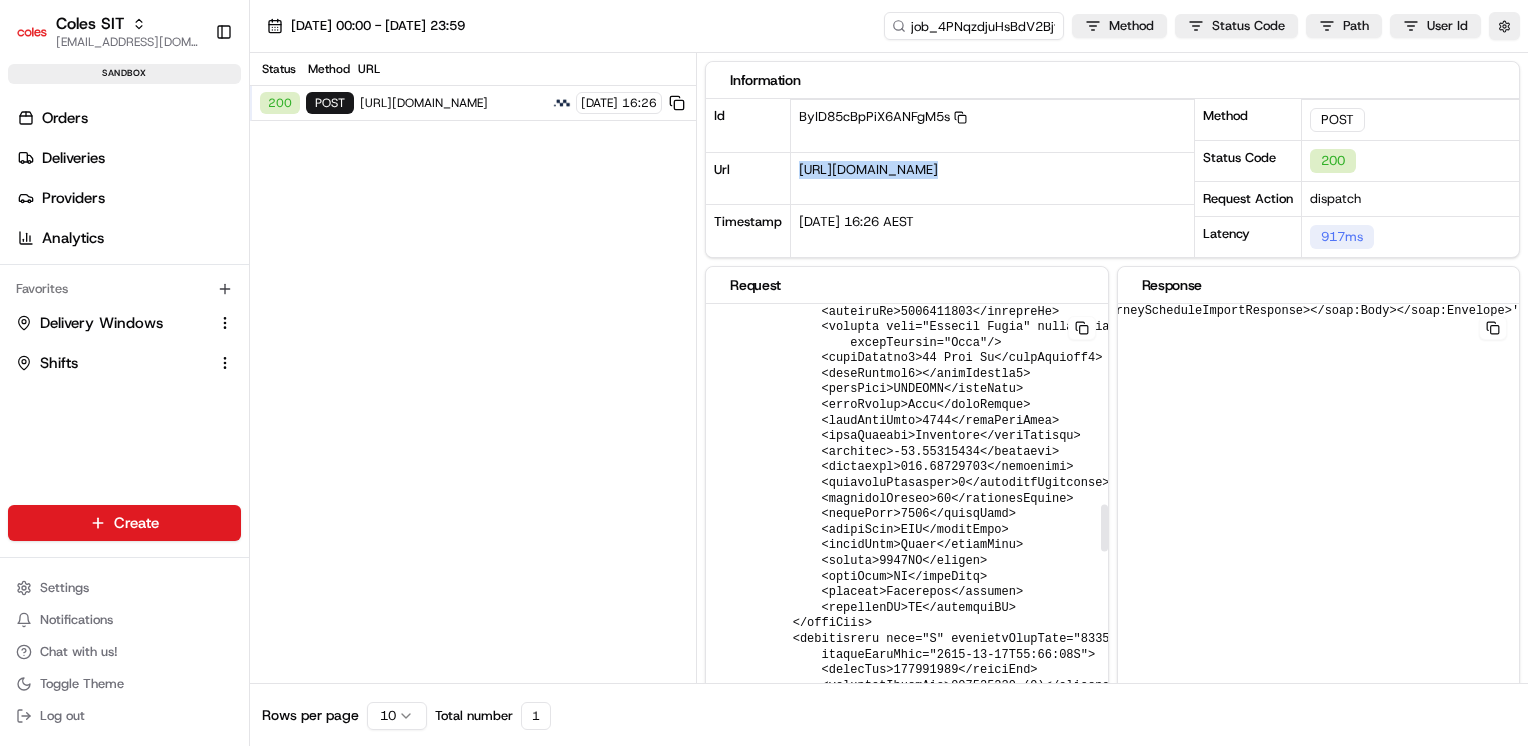scroll, scrollTop: 1744, scrollLeft: 0, axis: vertical 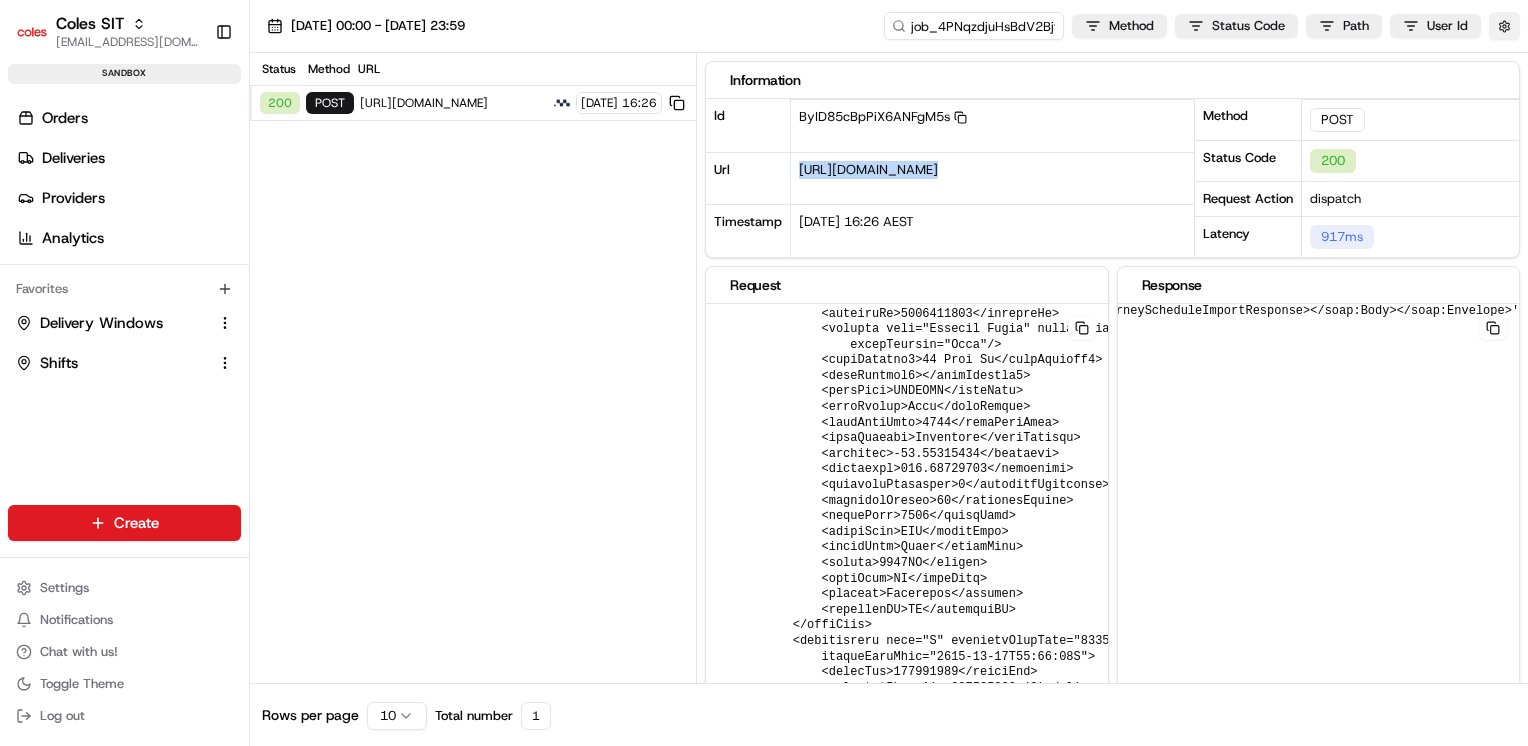 click at bounding box center (1504, 26) 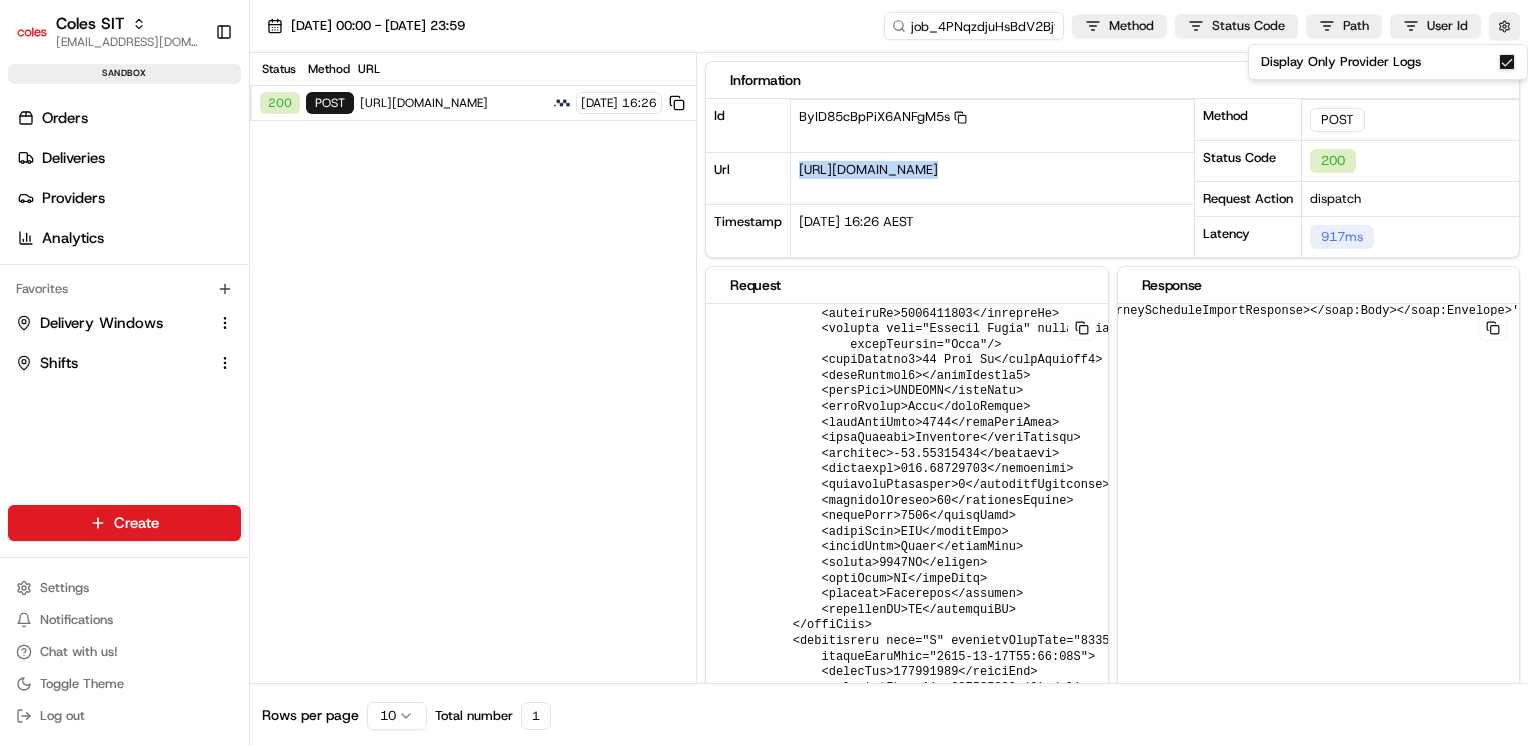 click on "Display Only Provider Logs" at bounding box center [1507, 62] 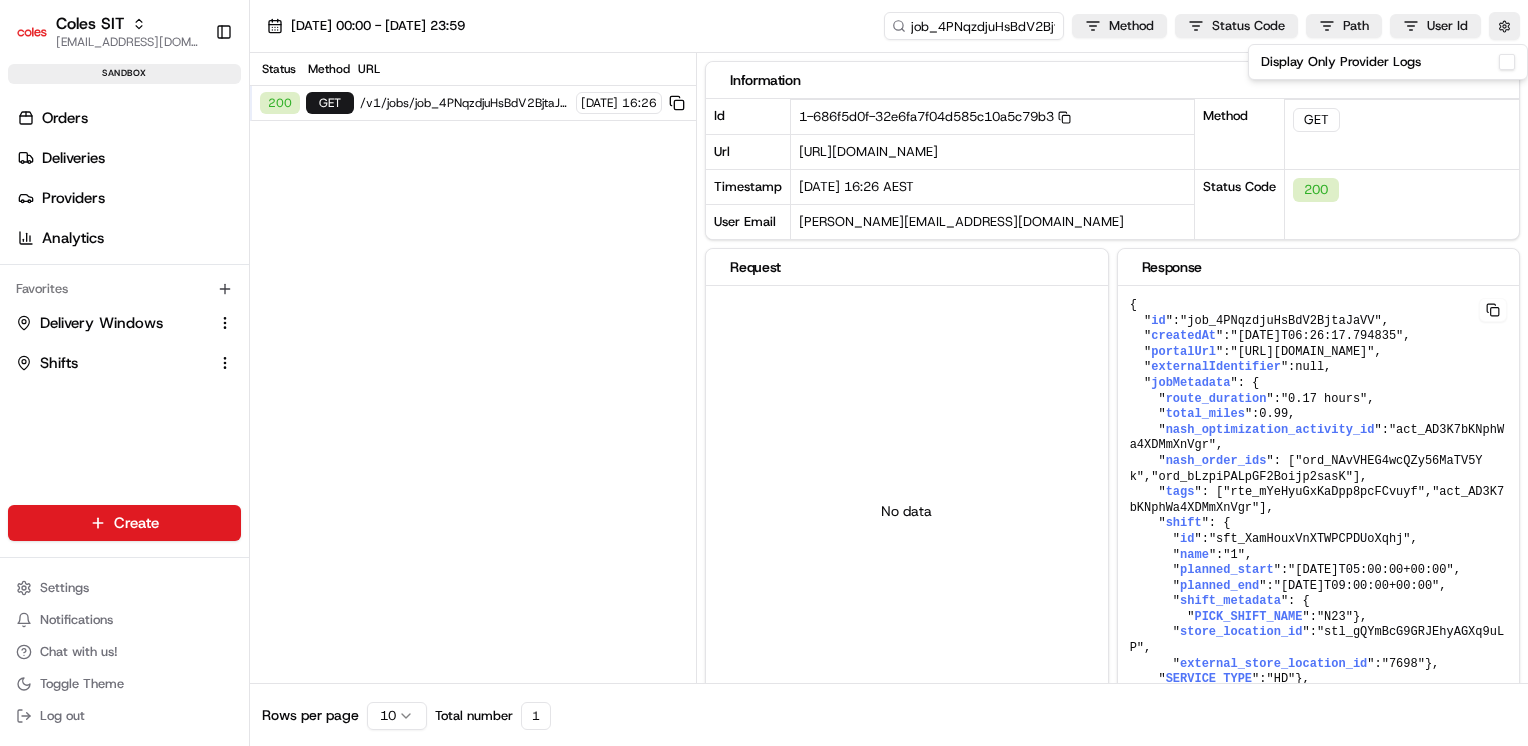 type on "on" 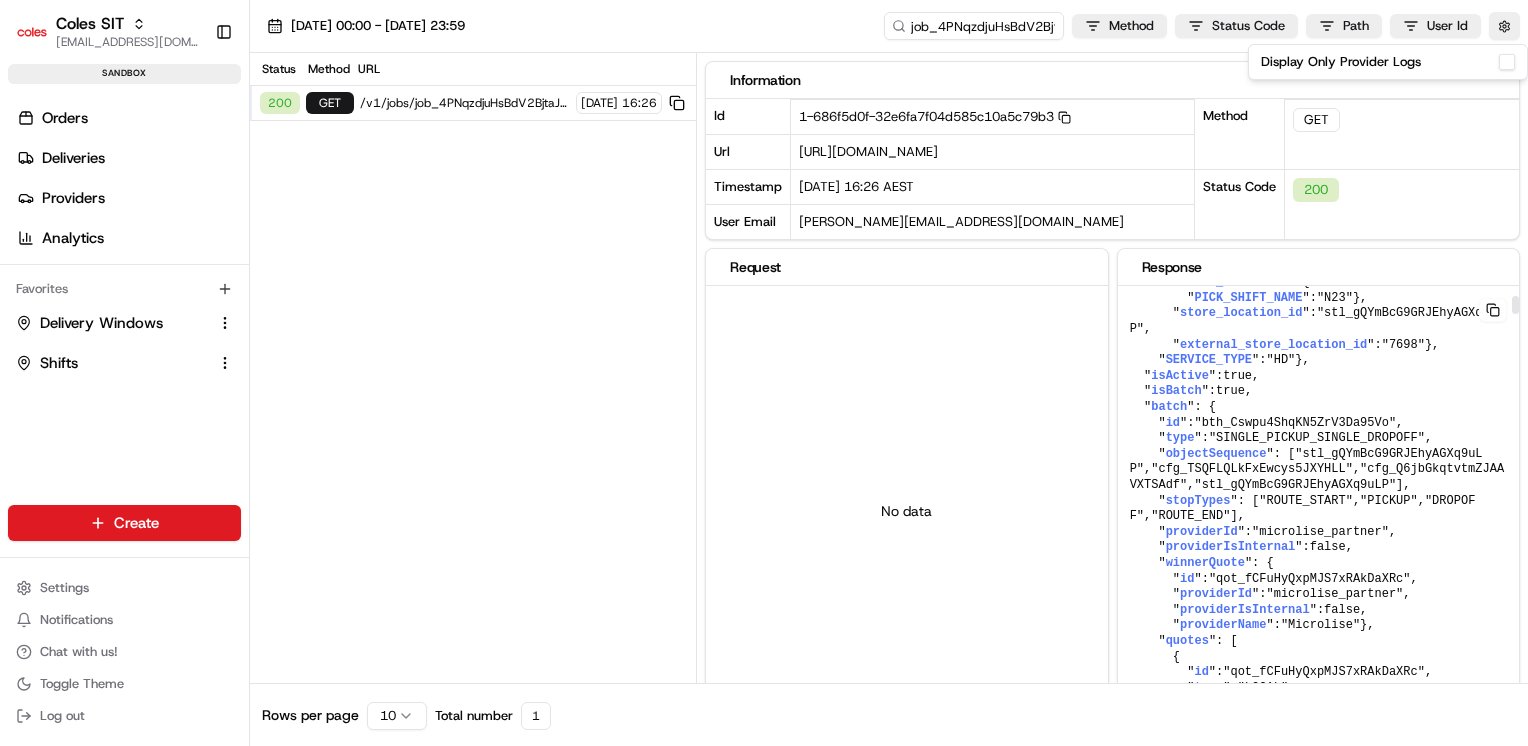 scroll, scrollTop: 320, scrollLeft: 0, axis: vertical 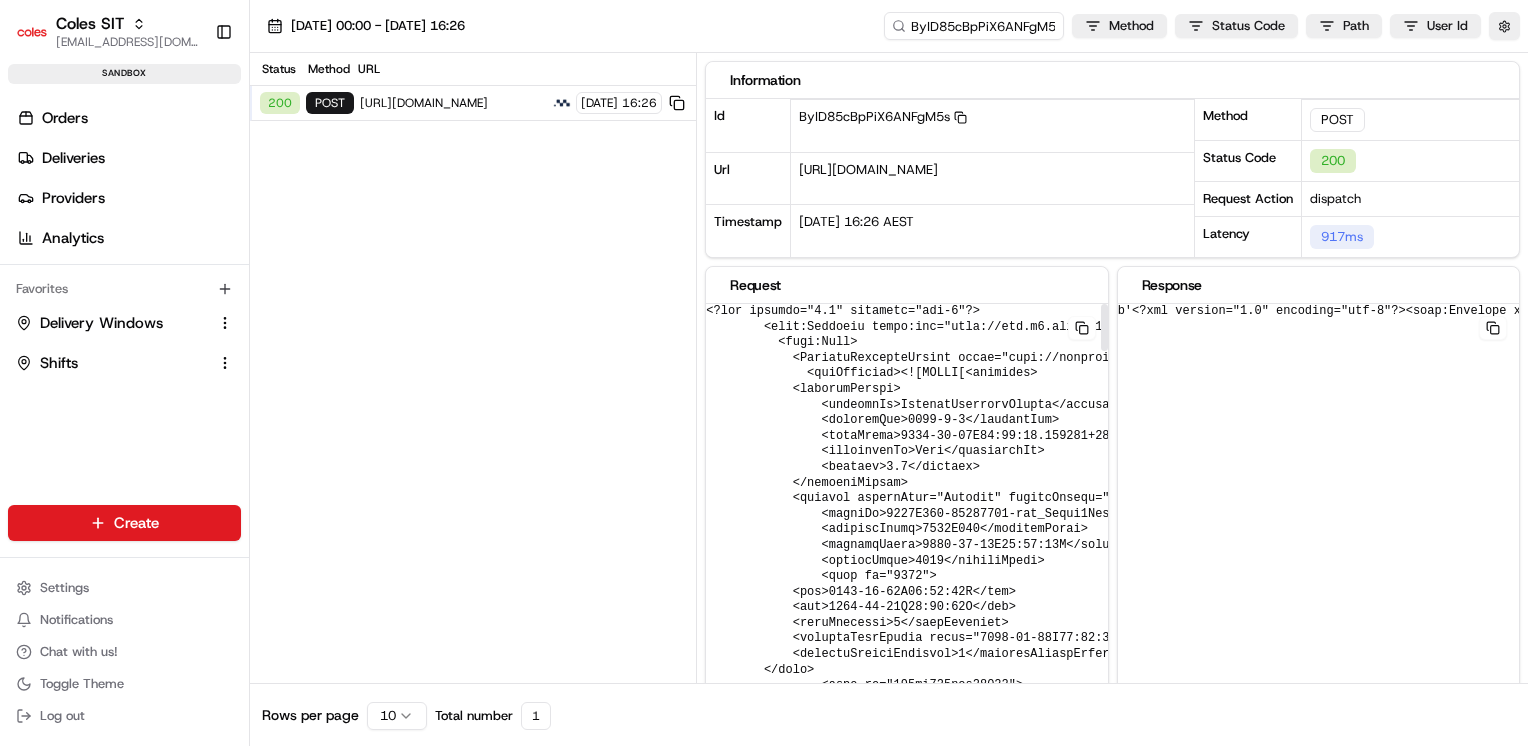 click at bounding box center (1343, 2089) 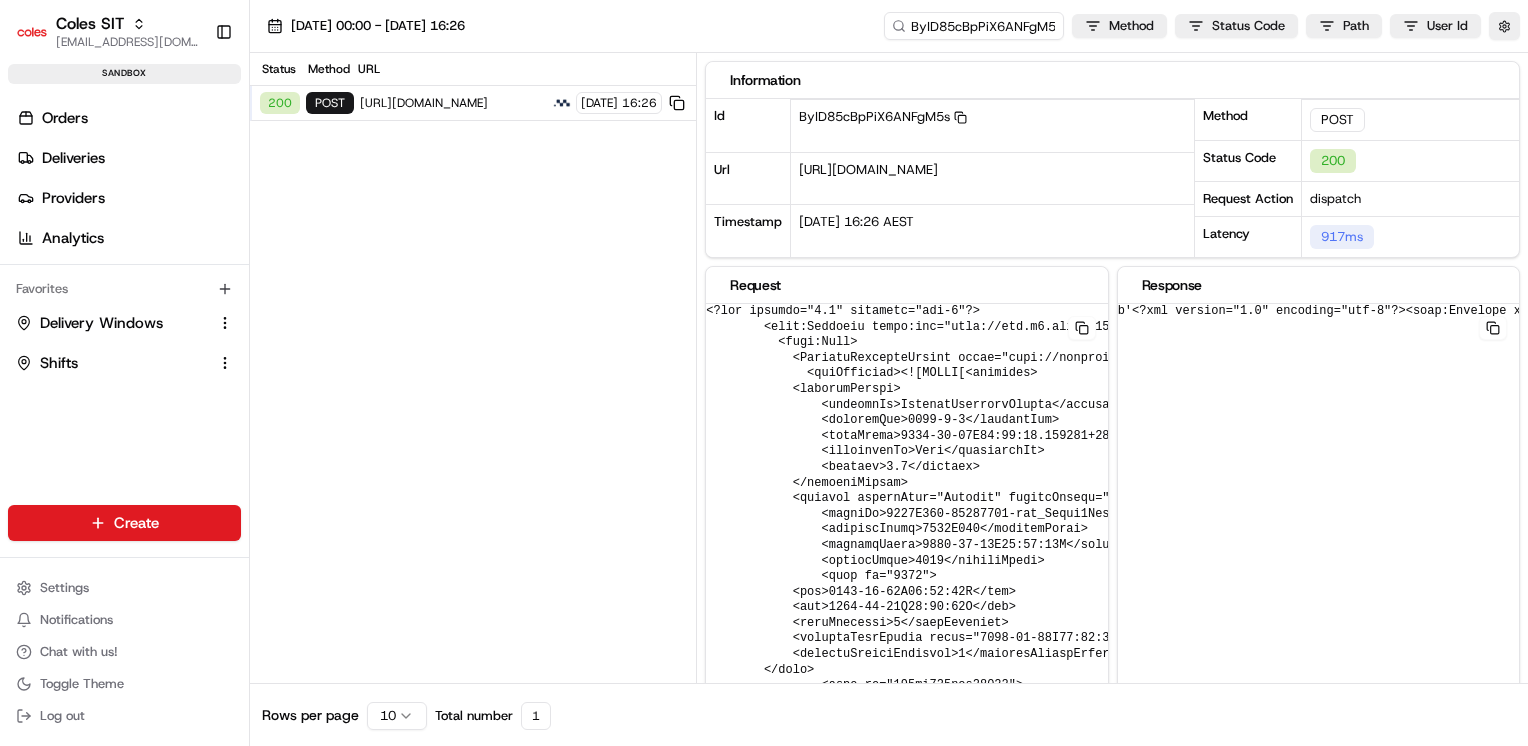 click on "b'<?xml version="1.0" encoding="utf-8"?><soap:Envelope xmlns:soap="http://schemas.xmlsoap.org/soap/envelope/" xmlns:xsi="http://www.w3.org/2001/XMLSchema-instance" xmlns:xsd="http://www.w3.org/2001/XMLSchema"><soap:Body><JourneyScheduleImportResponse xmlns="http://microlise.com/TMC"><JourneyScheduleImportResult>20250710_1626_207135_JourneyScheduleImport</JourneyScheduleImportResult></JourneyScheduleImportResponse></soap:Body></soap:Envelope>'" at bounding box center [906, 510] 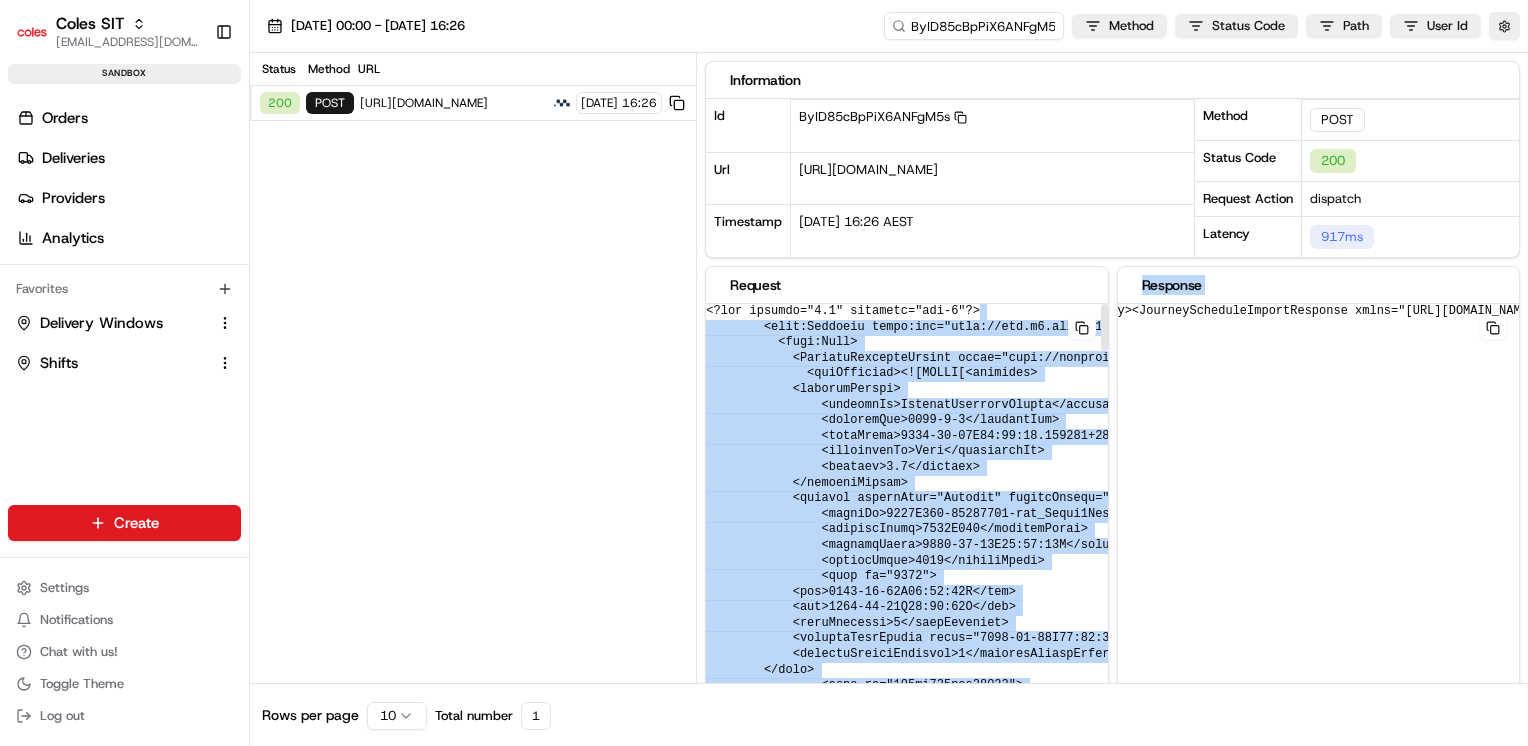 scroll, scrollTop: 0, scrollLeft: 0, axis: both 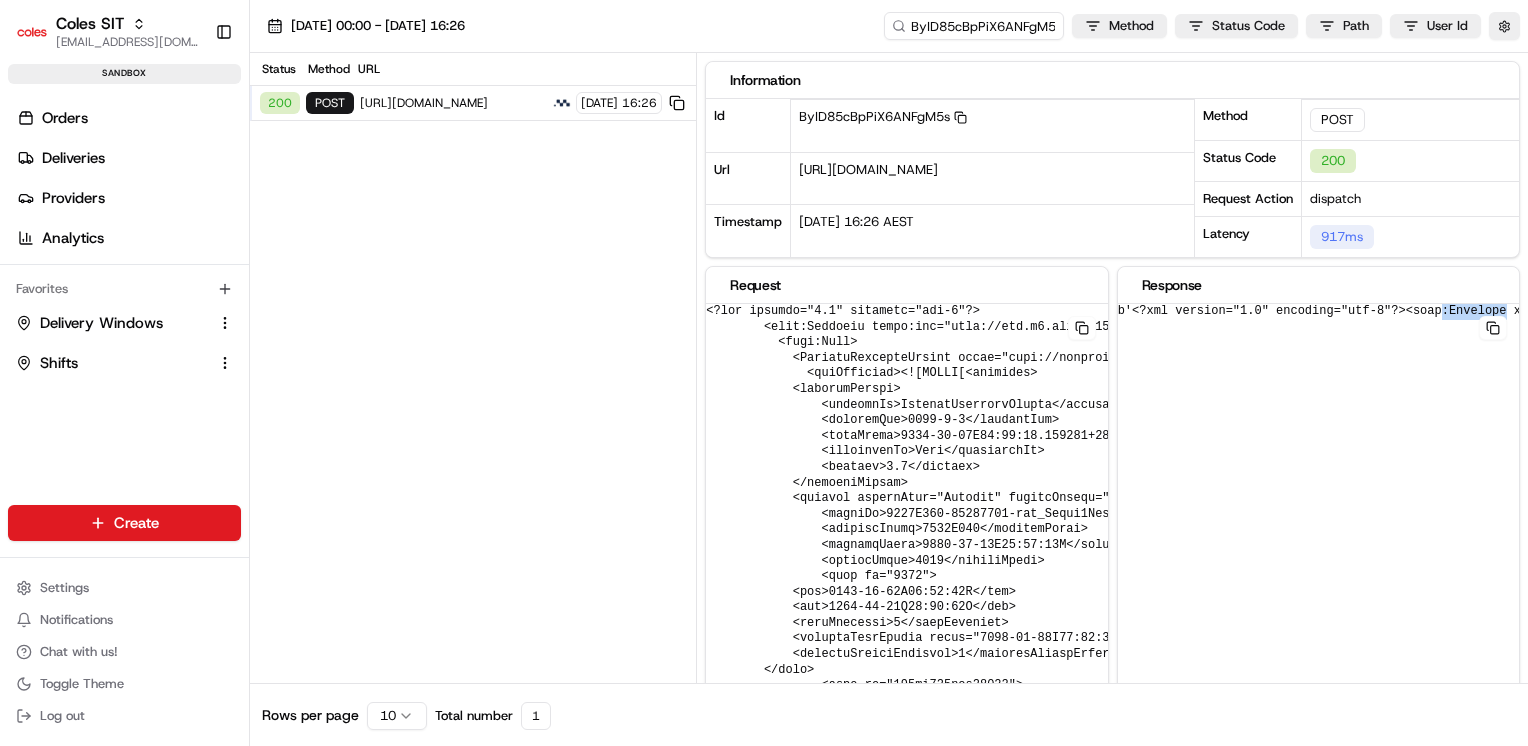 drag, startPoint x: 1474, startPoint y: 310, endPoint x: 1412, endPoint y: 306, distance: 62.1289 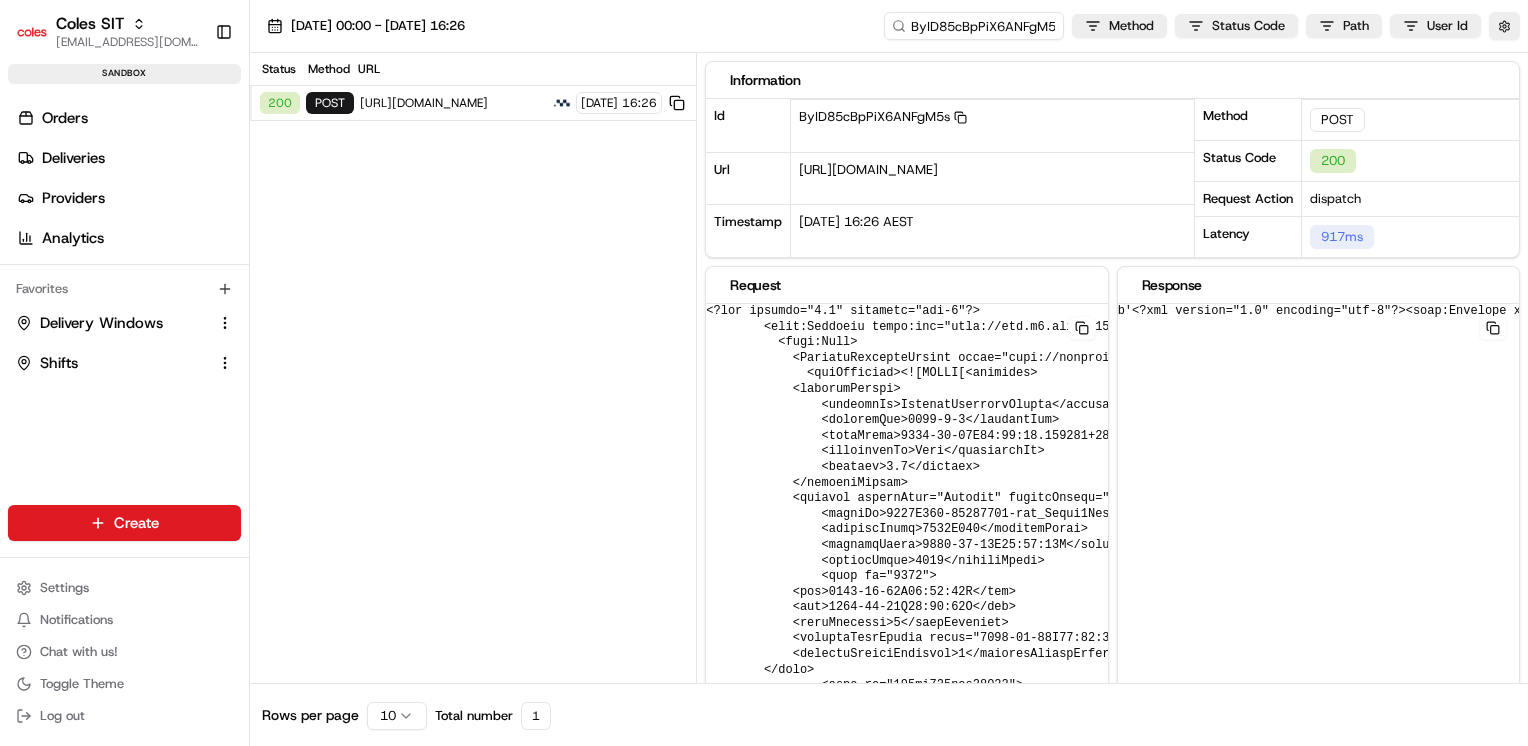 drag, startPoint x: 1412, startPoint y: 306, endPoint x: 1269, endPoint y: 500, distance: 241.0083 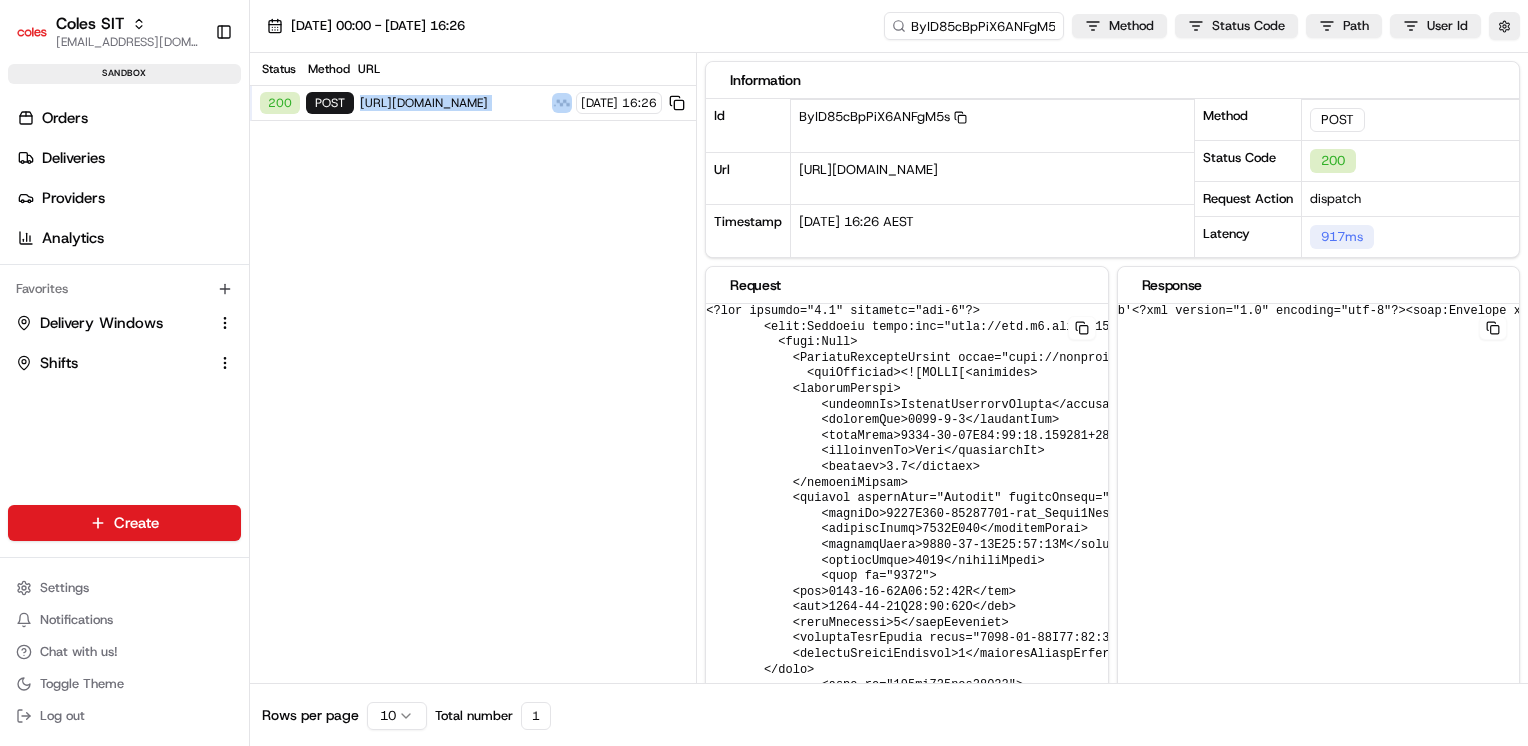 click on "https://cert.microlise.com/COLES/TMCWebService/TMCWebService.asmx" at bounding box center (453, 103) 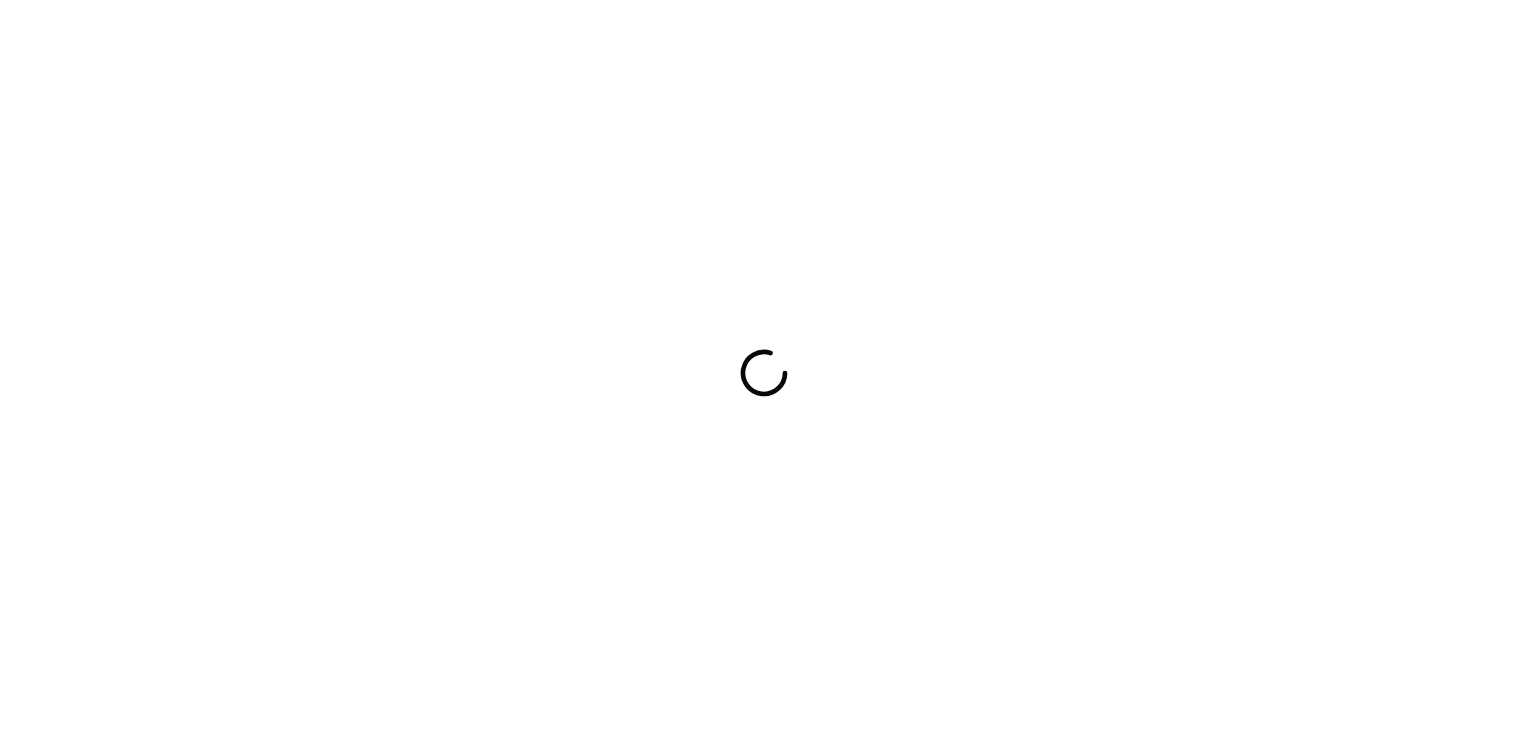 scroll, scrollTop: 0, scrollLeft: 0, axis: both 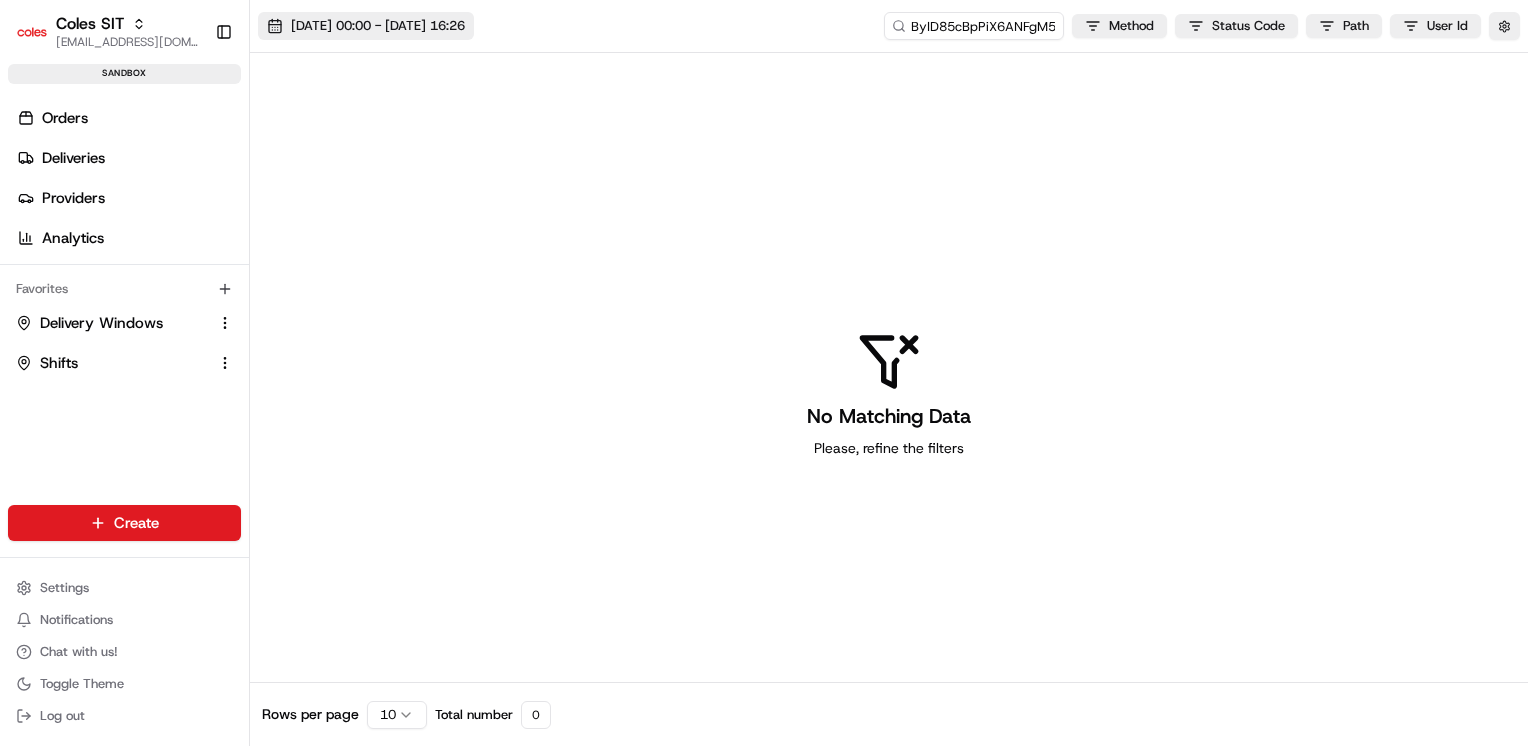 click on "[DATE] 00:00 - [DATE] 16:26" at bounding box center [378, 26] 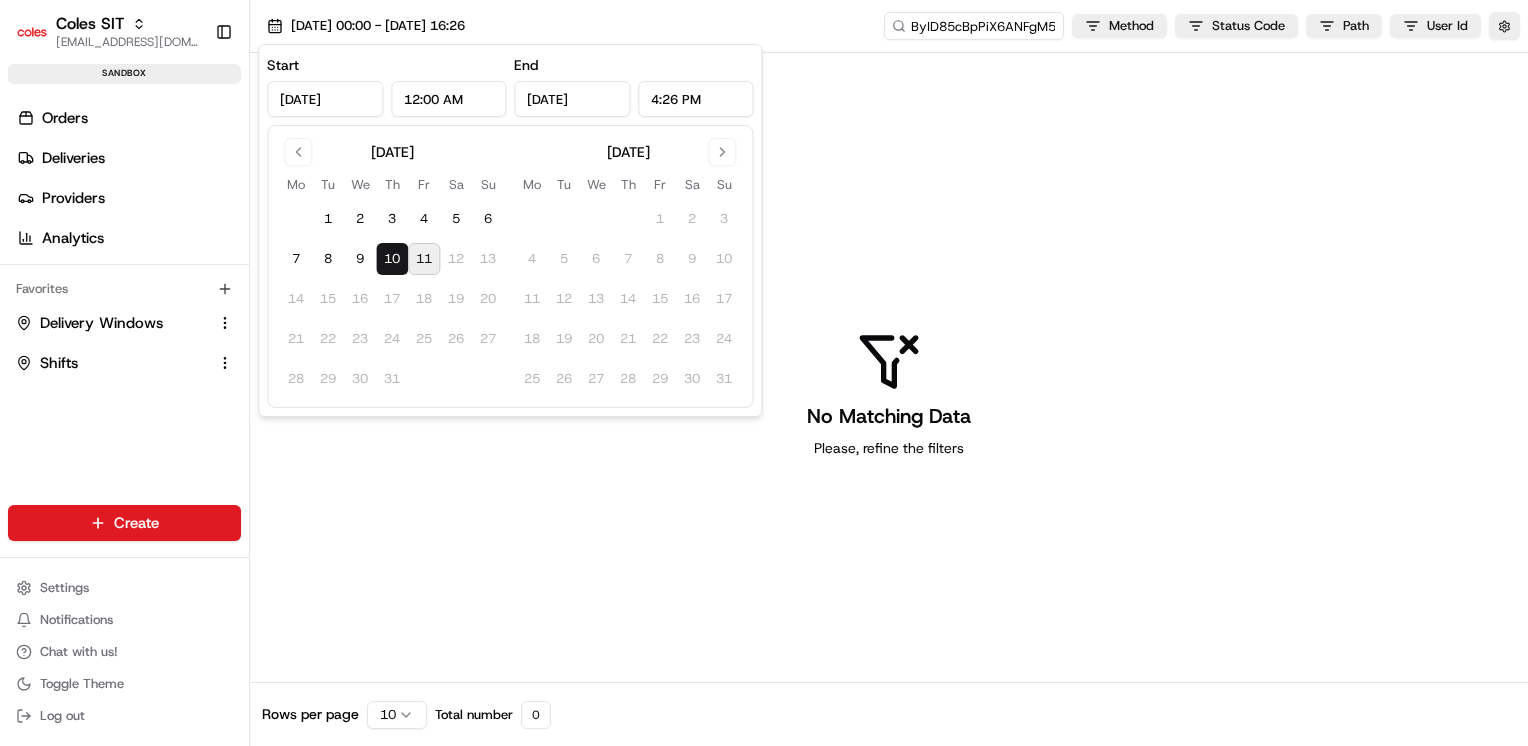 click on "No Matching Data Please, refine the filters" at bounding box center (889, 394) 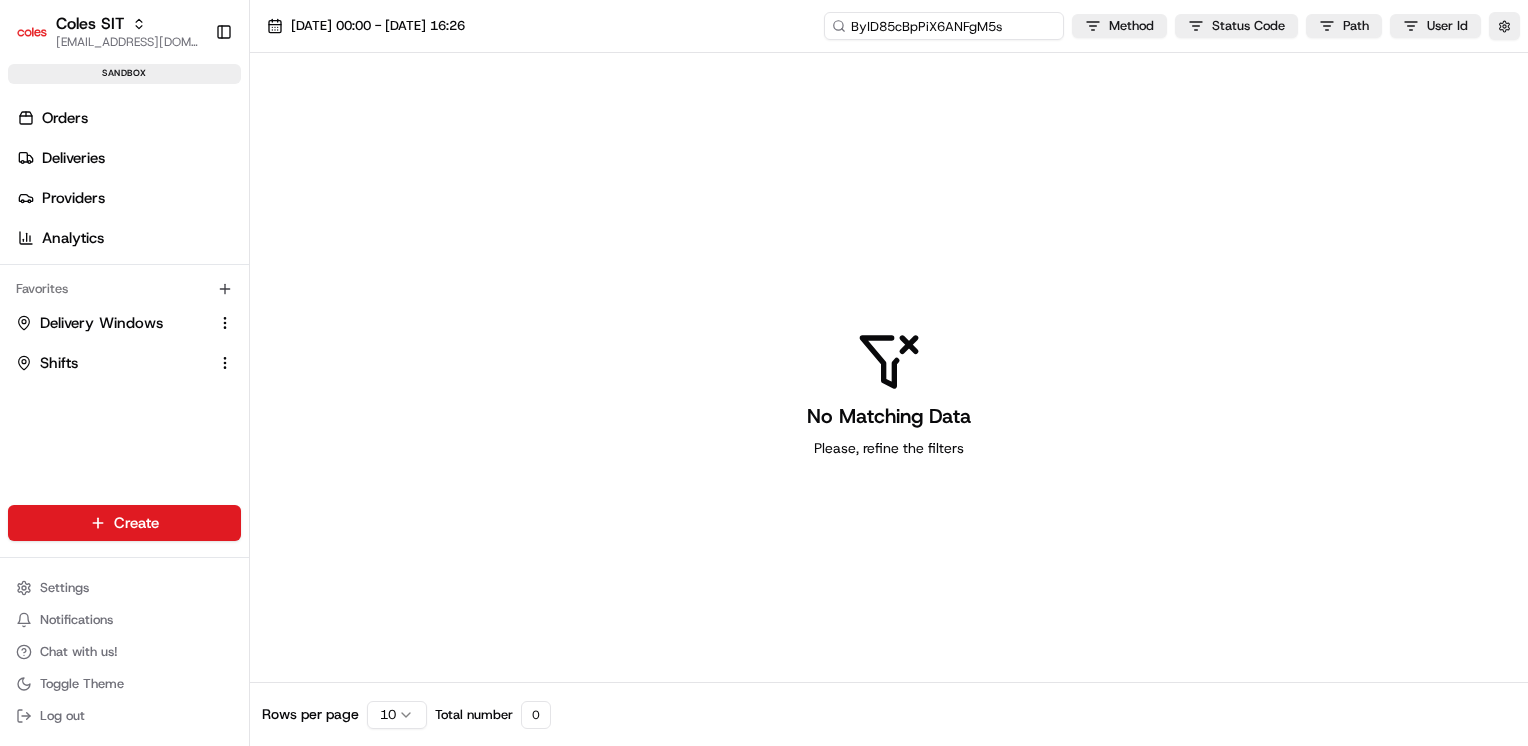 click on "ByID85cBpPiX6ANFgM5s" at bounding box center (944, 26) 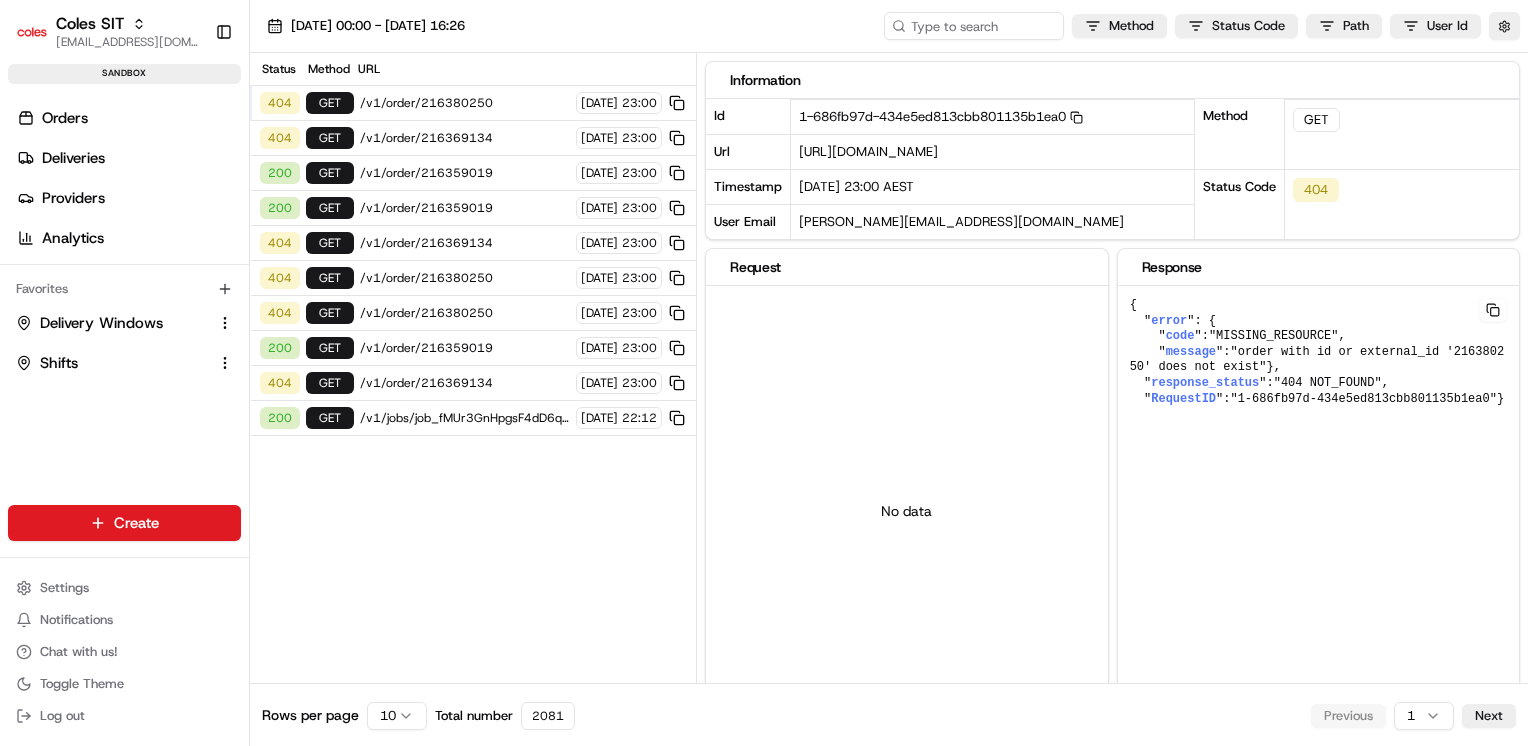 click on "/v1/jobs/job_fMUr3GnHpgsF4dD6qhh8Xc" at bounding box center [465, 418] 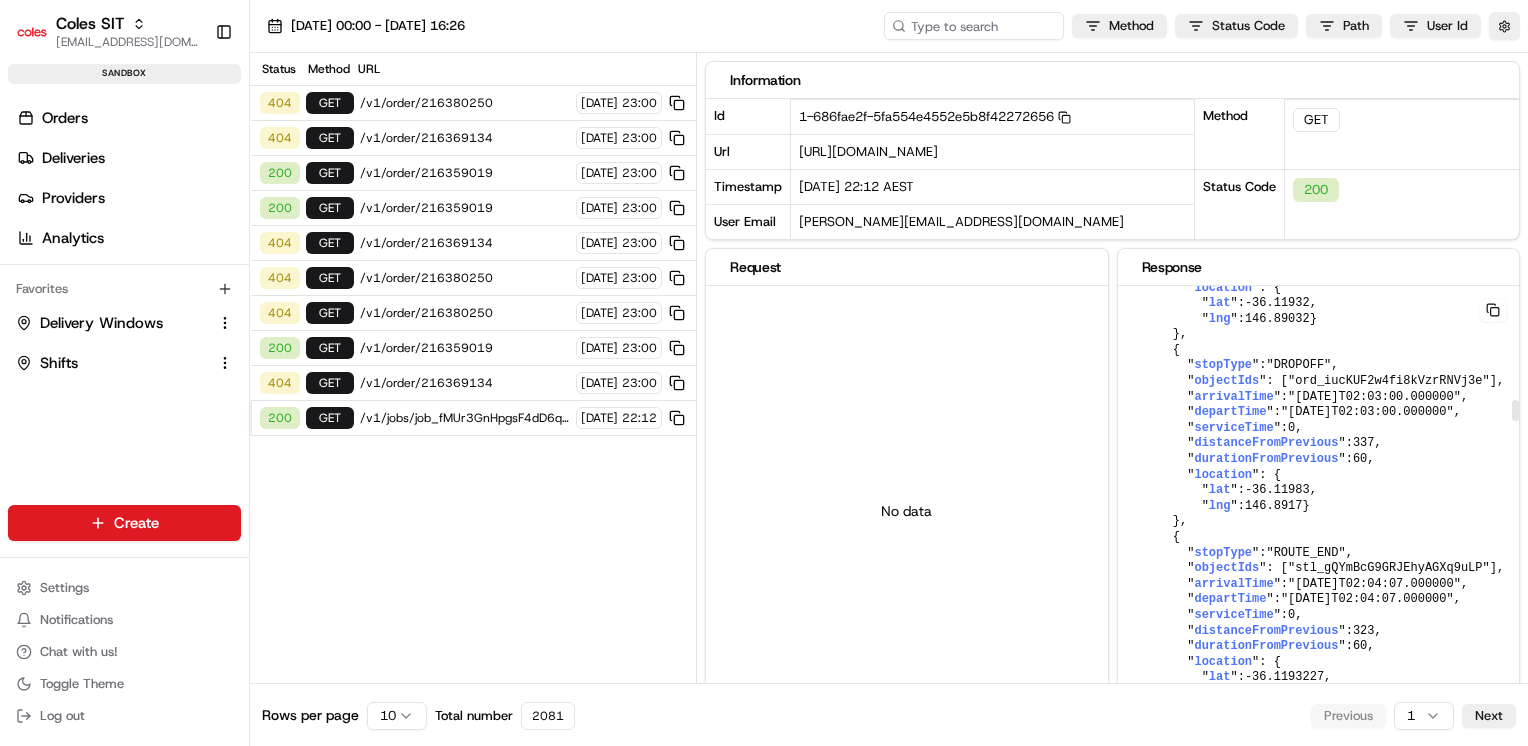 scroll, scrollTop: 2262, scrollLeft: 0, axis: vertical 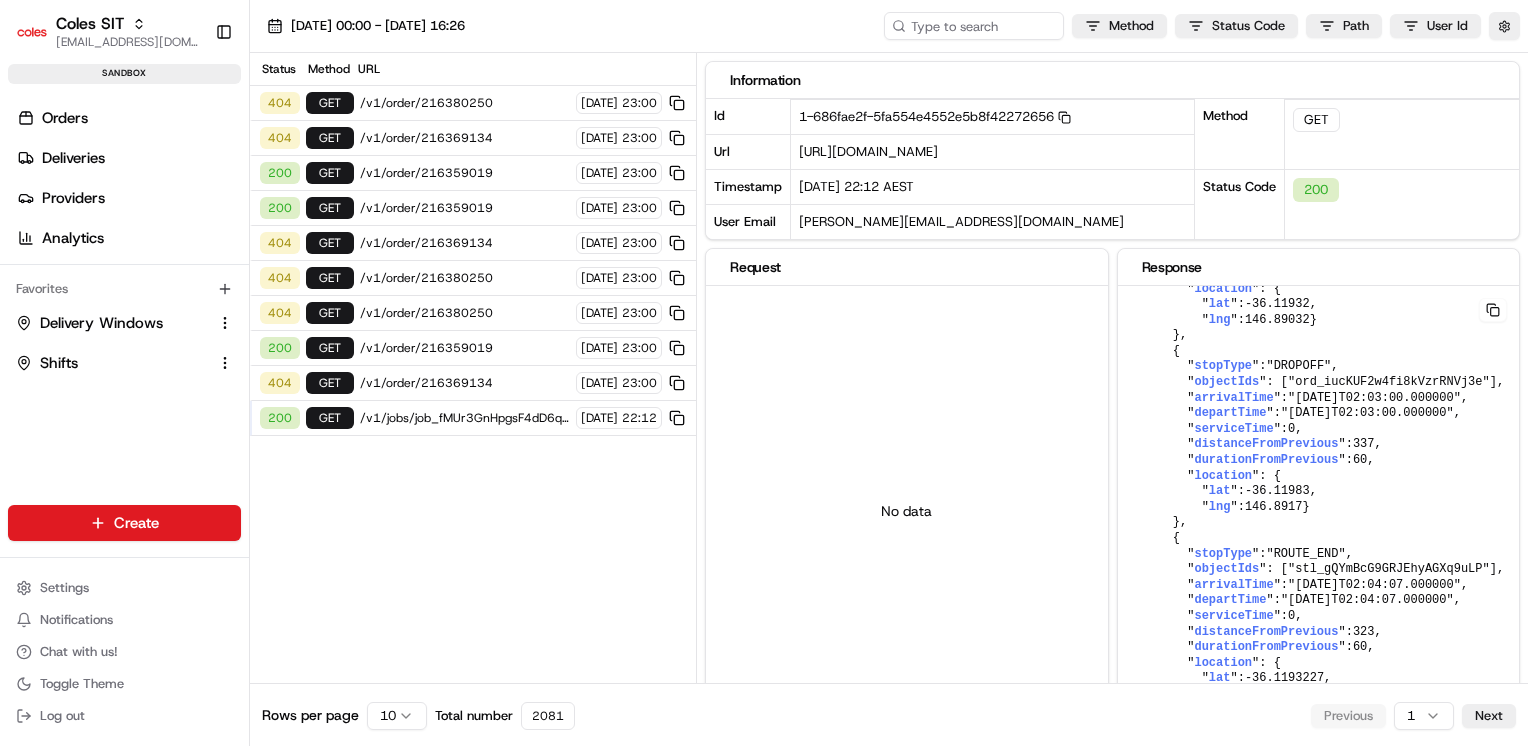 click on "/v1/order/216369134" at bounding box center (465, 383) 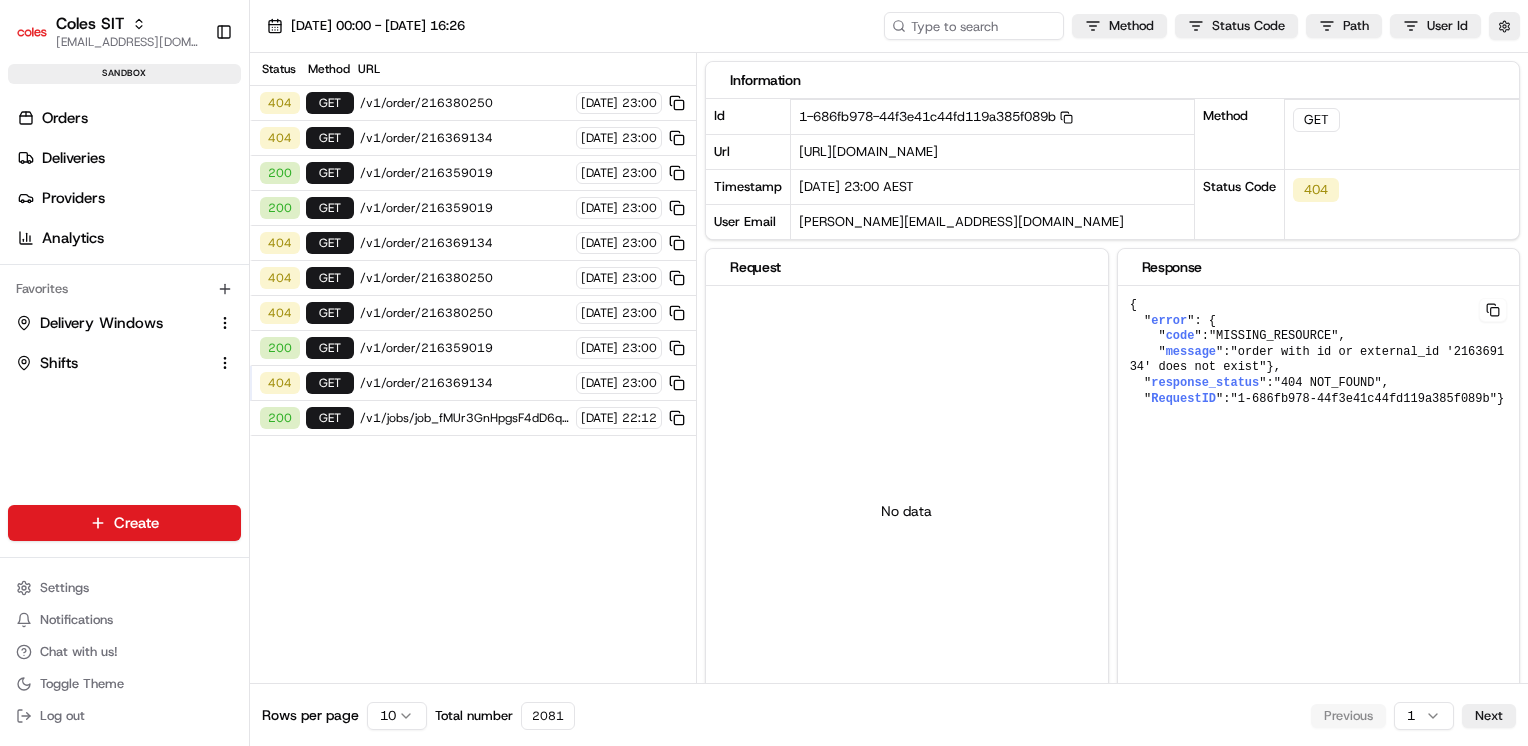 click on "/v1/order/216359019" at bounding box center (465, 348) 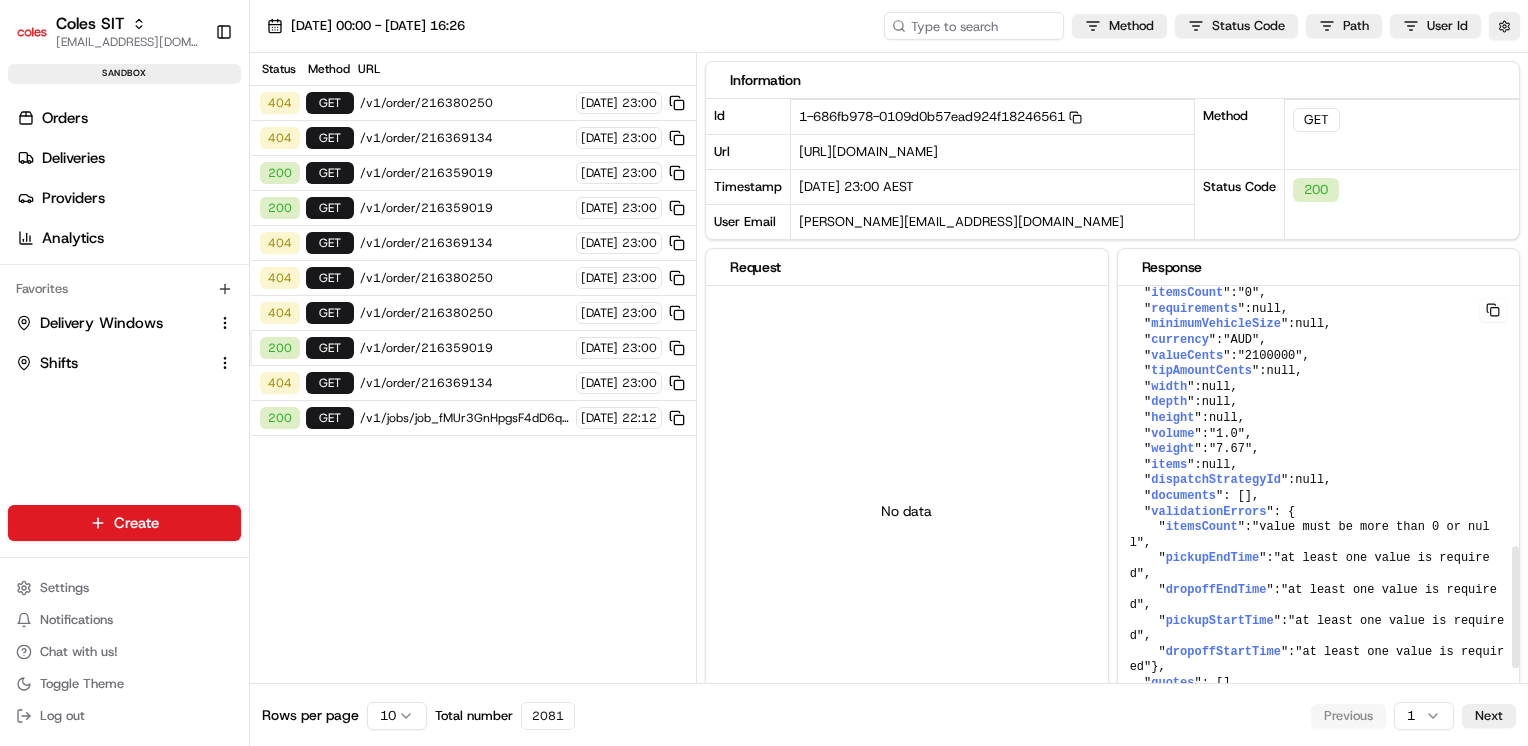 scroll, scrollTop: 984, scrollLeft: 0, axis: vertical 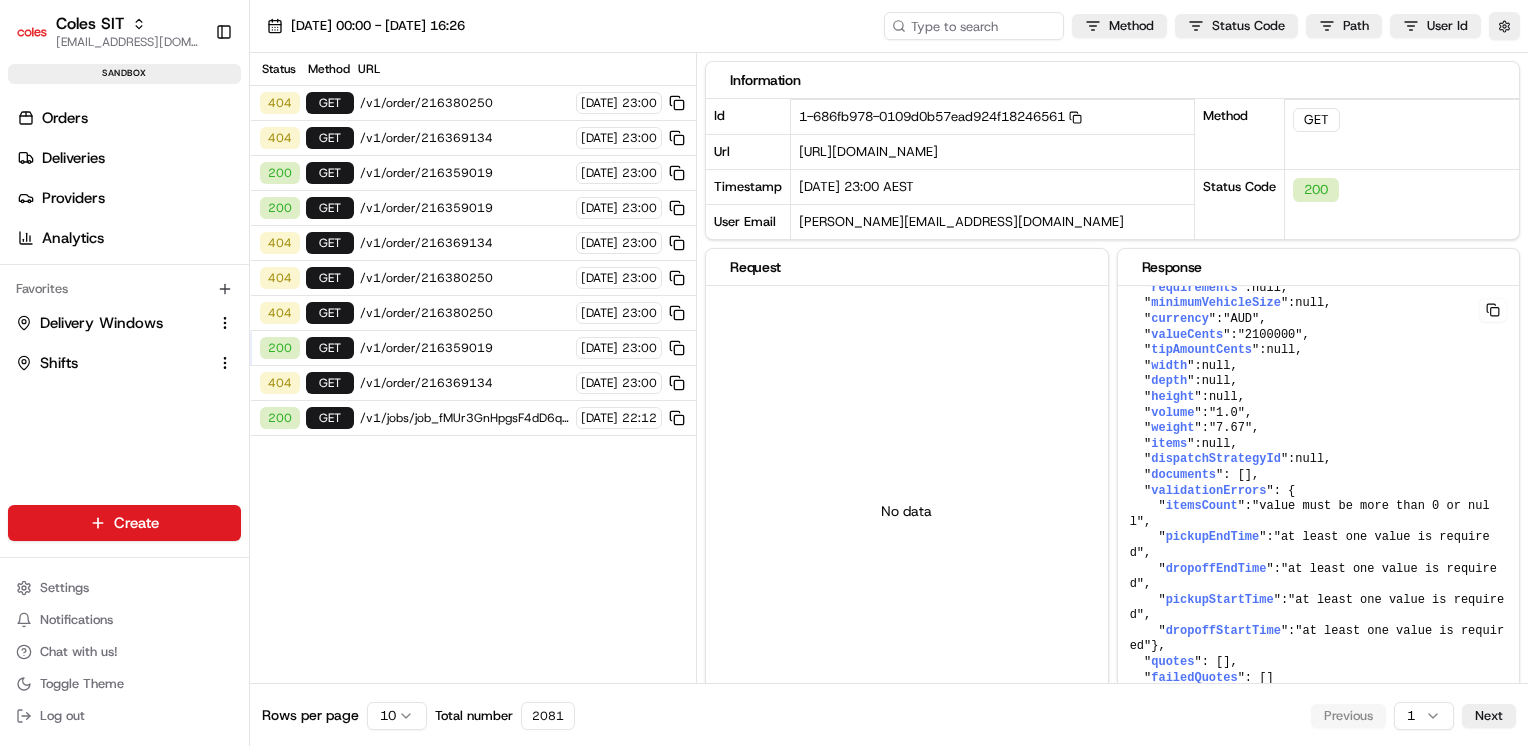 click on "/v1/order/216359019" at bounding box center (465, 348) 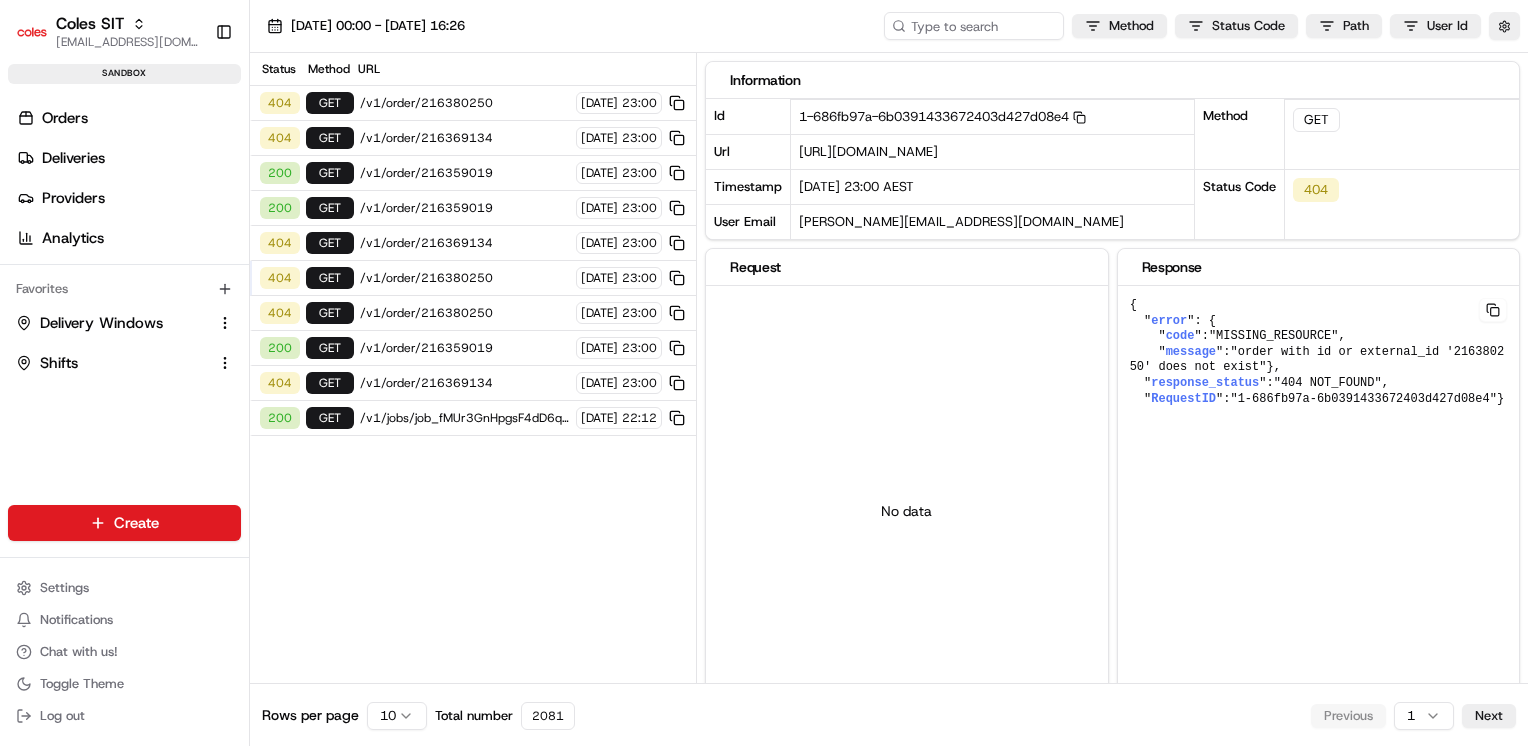 click on "/v1/order/216359019" at bounding box center (465, 208) 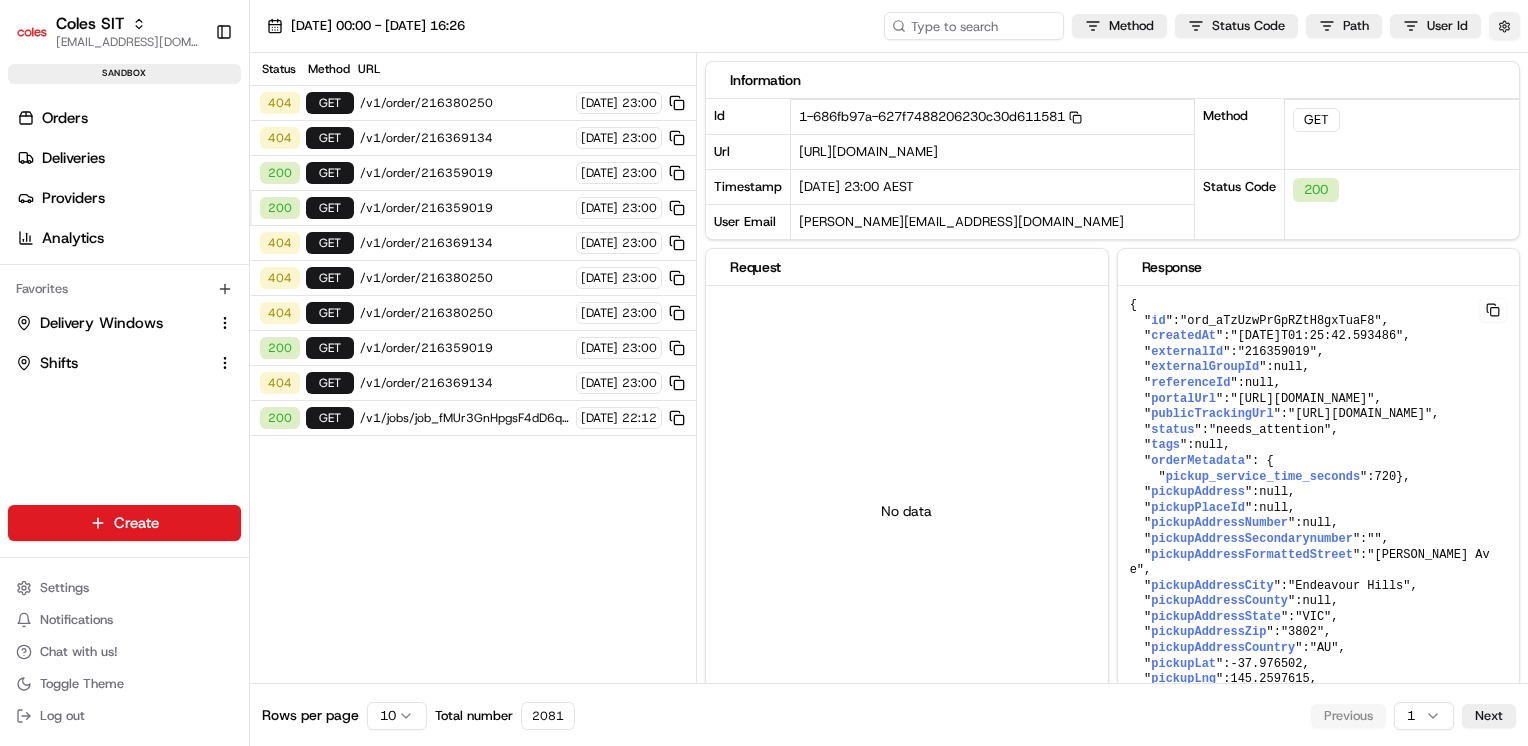 click at bounding box center (1504, 26) 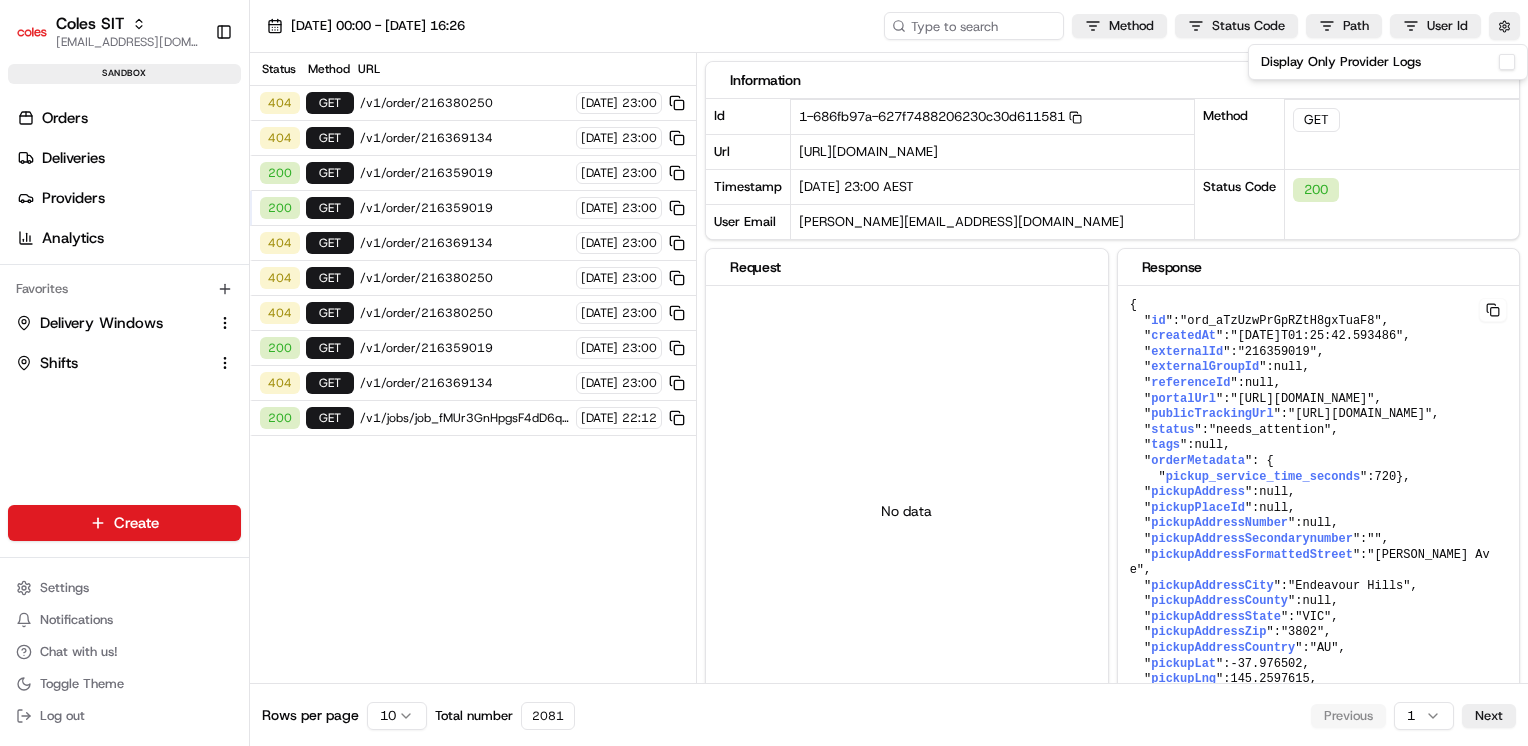 click on "Display Only Provider Logs" at bounding box center [1507, 62] 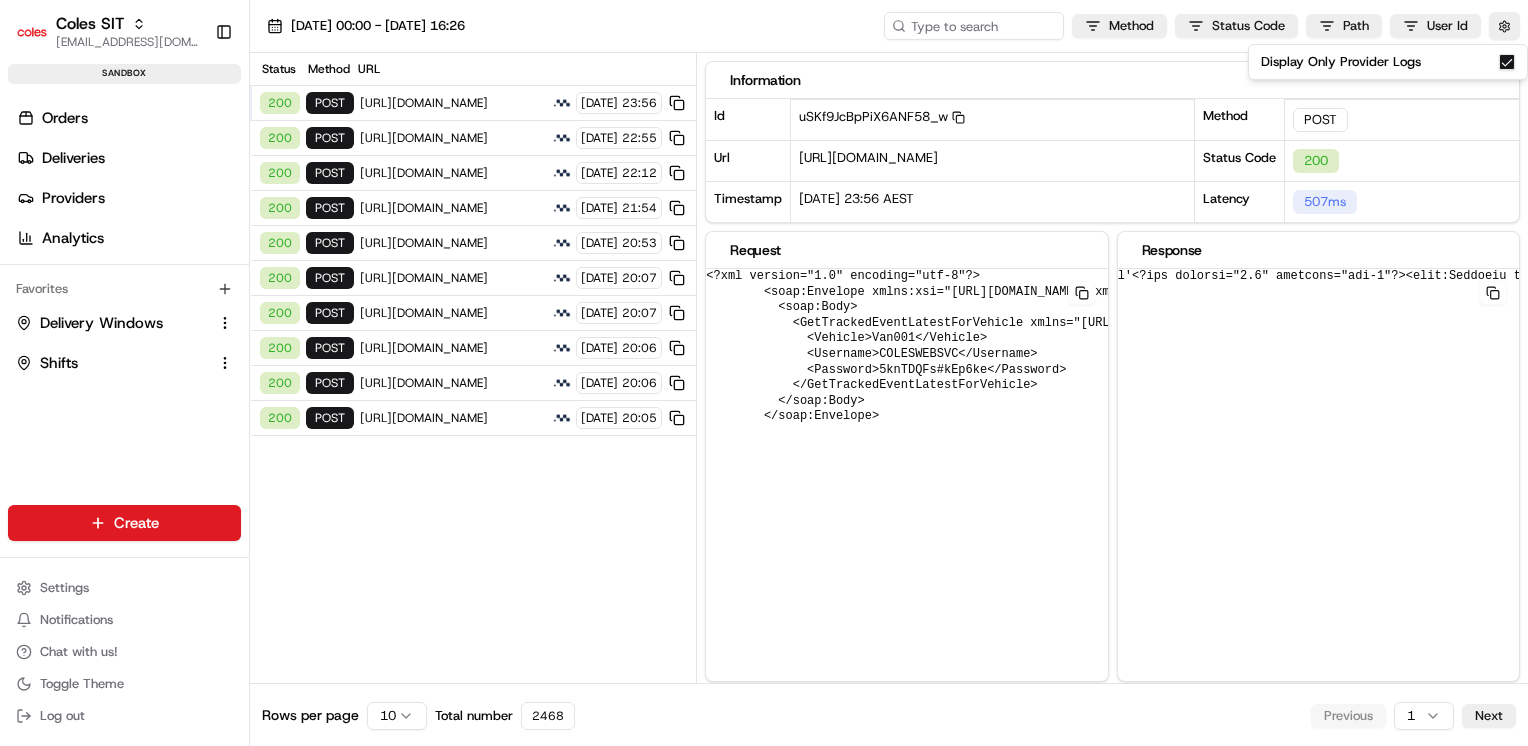 click on "Status Method URL 200 POST https://cert.microlise.com/COLES/TMCWebService/TMCWebService.asmx 10/07/2025 23:56 200 POST https://cert.microlise.com/COLES/TMCWebService/TMCWebService.asmx 10/07/2025 22:55 200 POST https://cert.microlise.com/COLES/TMCWebService/TMCWebService.asmx 10/07/2025 22:12 200 POST https://cert.microlise.com/COLES/TMCWebService/TMCWebService.asmx 10/07/2025 21:54 200 POST https://cert.microlise.com/COLES/TMCWebService/TMCWebService.asmx 10/07/2025 20:53 200 POST https://cert.microlise.com/COLES/TMCWebService/TMCWebService.asmx 10/07/2025 20:07 200 POST https://cert.microlise.com/COLES/TMCWebService/TMCWebService.asmx 10/07/2025 20:07 200 POST https://cert.microlise.com/COLES/TMCWebService/TMCWebService.asmx 10/07/2025 20:06 200 POST https://cert.microlise.com/COLES/TMCWebService/TMCWebService.asmx 10/07/2025 20:06 200 POST https://cert.microlise.com/COLES/TMCWebService/TMCWebService.asmx 10/07/2025 20:05" at bounding box center [473, 368] 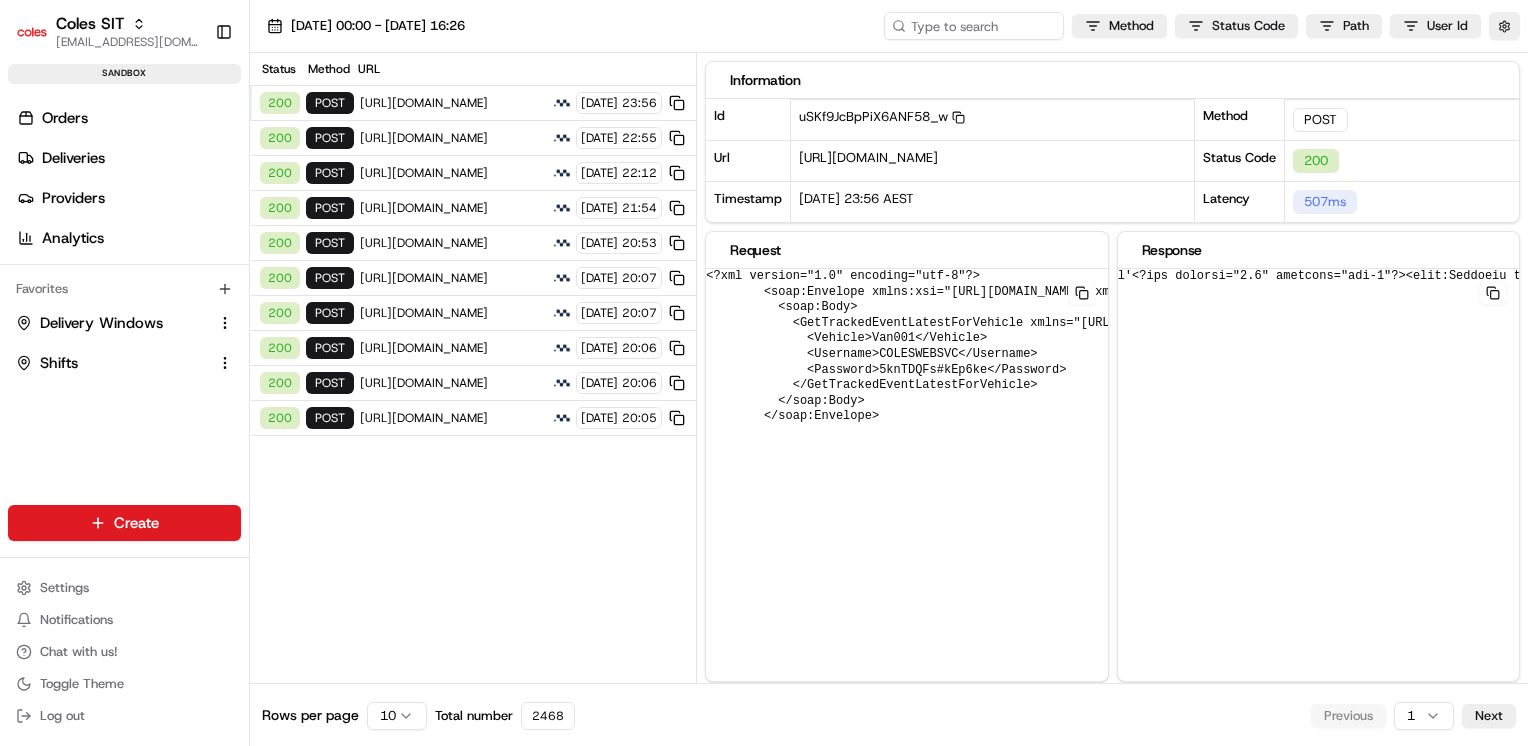 click on "[URL][DOMAIN_NAME]" at bounding box center (453, 418) 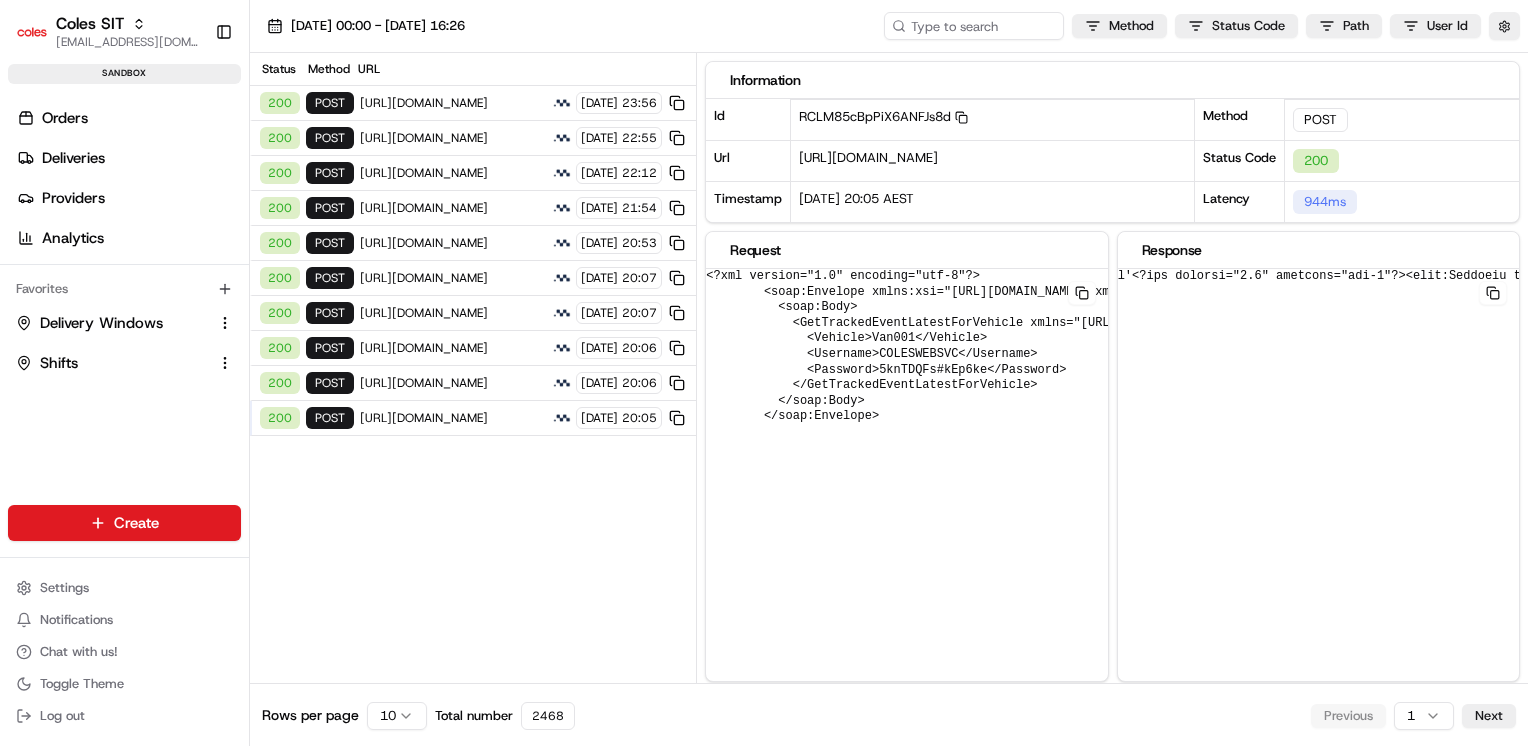 click on "[URL][DOMAIN_NAME]" at bounding box center [453, 418] 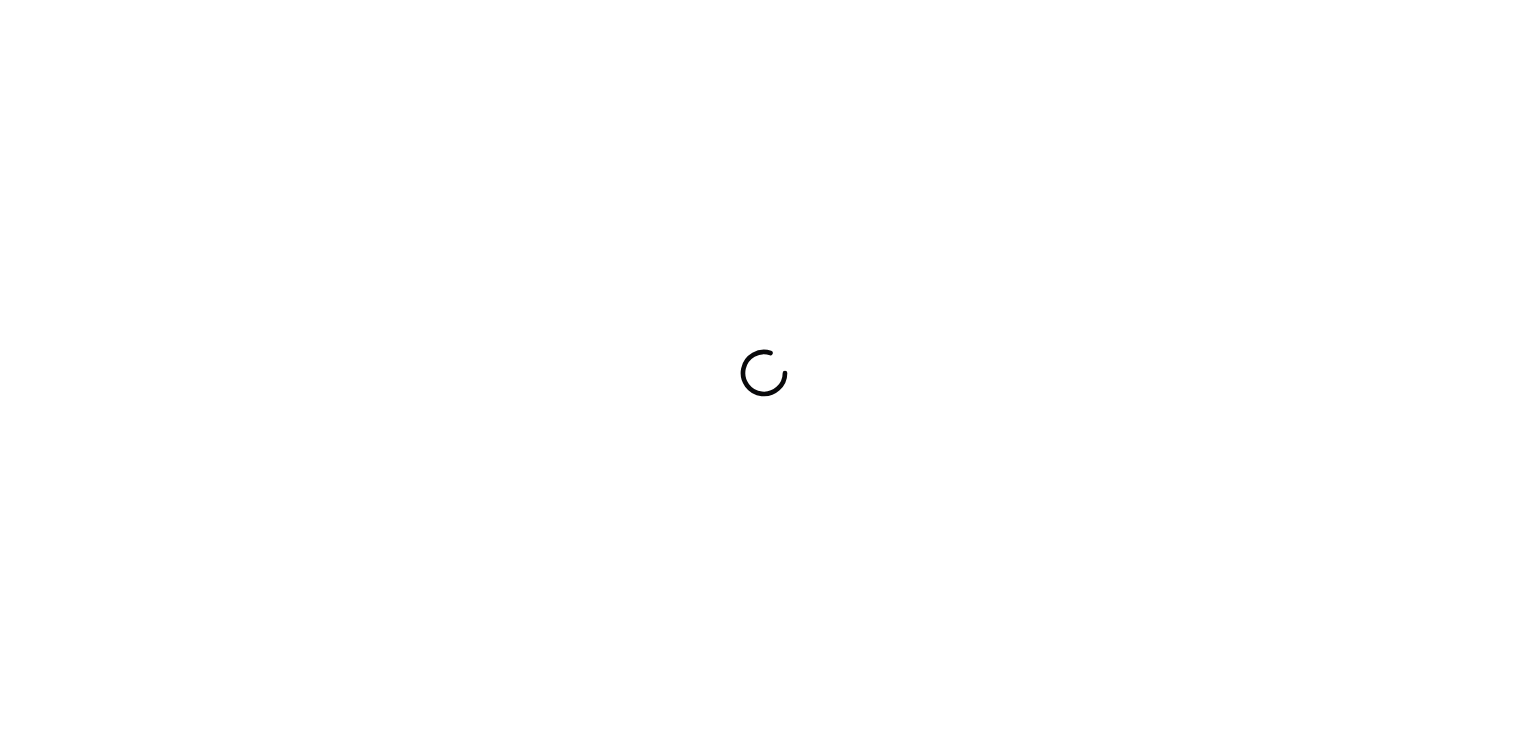 scroll, scrollTop: 0, scrollLeft: 0, axis: both 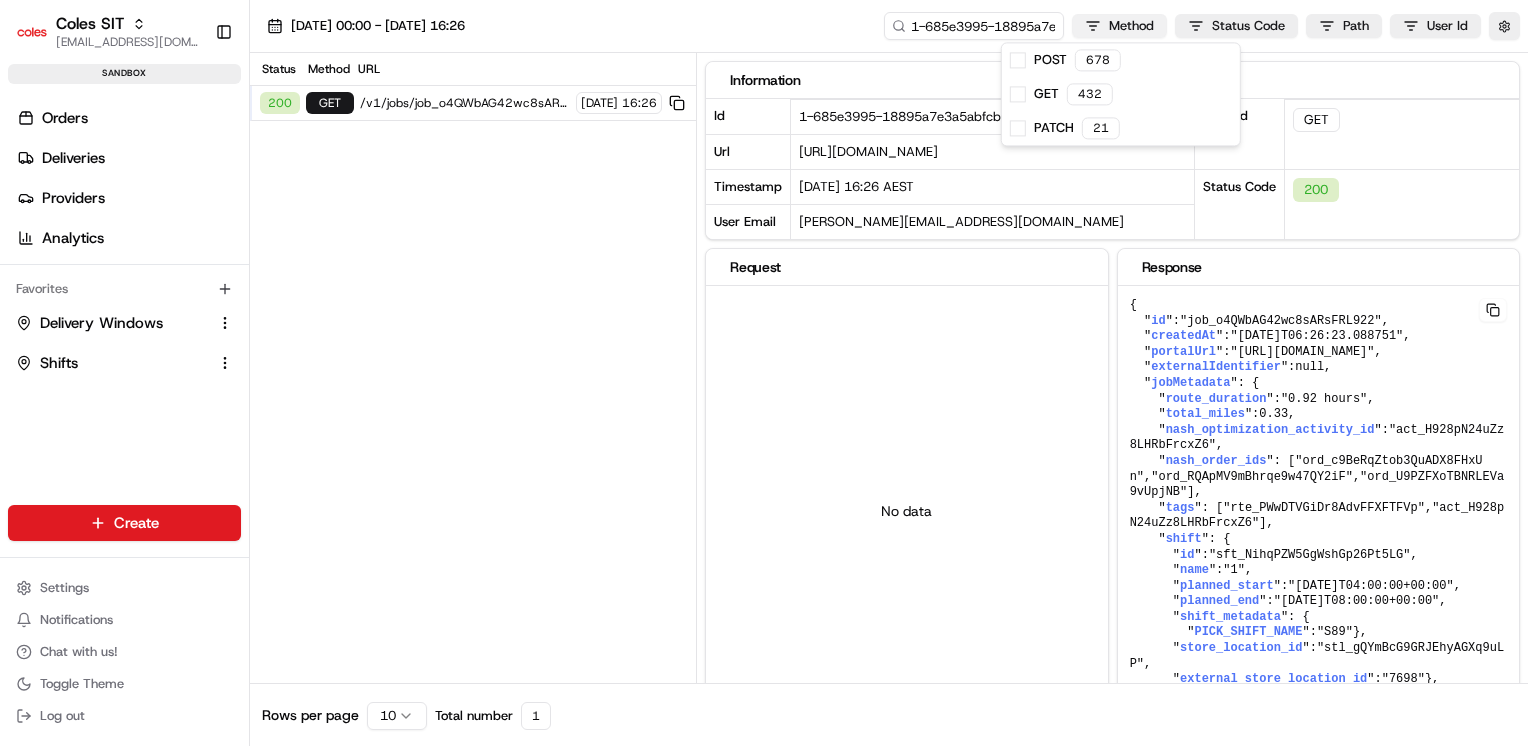 click on "Coles SIT [EMAIL_ADDRESS][DOMAIN_NAME] Toggle Sidebar sandbox Orders Deliveries Providers Analytics Favorites Delivery Windows Shifts Main Menu Members & Organization Organization Users Roles Preferences Customization Tracking Orchestration Automations Dispatch Strategy Optimization Strategy Locations Pickup Locations Dropoff Locations Zones Shifts Delivery Windows Billing Billing Integrations Notification Triggers Webhooks API Keys Request Logs Create Settings Notifications Chat with us! Toggle Theme Log out [DATE] 00:00 - [DATE] 16:26 1-685e3995-18895a7e3a5abfcb0538907d Method Status Code Path User Id Status Method URL 200 GET /v1/jobs/job_o4QWbAG42wc8sARsFRL922 [DATE] 16:26 Information Id 1-685e3995-18895a7e3a5abfcb0538907d Copy  1-685e3995-18895a7e3a5abfcb0538907d Url [URL][DOMAIN_NAME] Timestamp [DATE] 16:26 AEST User Email [PERSON_NAME][EMAIL_ADDRESS][DOMAIN_NAME] Method GET Status Code 200 Request No data {
" 0" at bounding box center (764, 373) 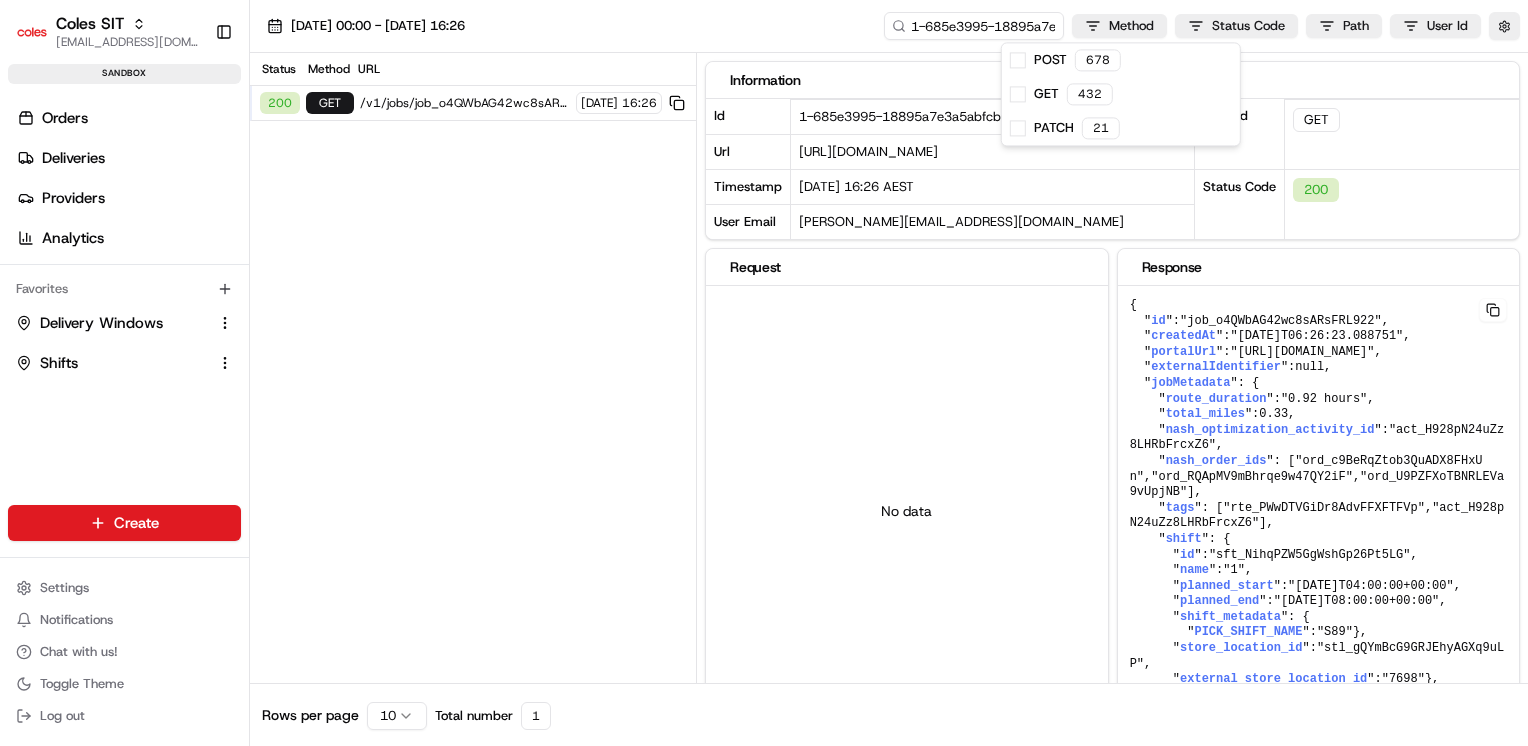 click on "Coles SIT [EMAIL_ADDRESS][DOMAIN_NAME] Toggle Sidebar sandbox Orders Deliveries Providers Analytics Favorites Delivery Windows Shifts Main Menu Members & Organization Organization Users Roles Preferences Customization Tracking Orchestration Automations Dispatch Strategy Optimization Strategy Locations Pickup Locations Dropoff Locations Zones Shifts Delivery Windows Billing Billing Integrations Notification Triggers Webhooks API Keys Request Logs Create Settings Notifications Chat with us! Toggle Theme Log out [DATE] 00:00 - [DATE] 16:26 1-685e3995-18895a7e3a5abfcb0538907d Method Status Code Path User Id Status Method URL 200 GET /v1/jobs/job_o4QWbAG42wc8sARsFRL922 [DATE] 16:26 Information Id 1-685e3995-18895a7e3a5abfcb0538907d Copy  1-685e3995-18895a7e3a5abfcb0538907d Url [URL][DOMAIN_NAME] Timestamp [DATE] 16:26 AEST User Email [PERSON_NAME][EMAIL_ADDRESS][DOMAIN_NAME] Method GET Status Code 200 Request No data {
" 0" at bounding box center [764, 373] 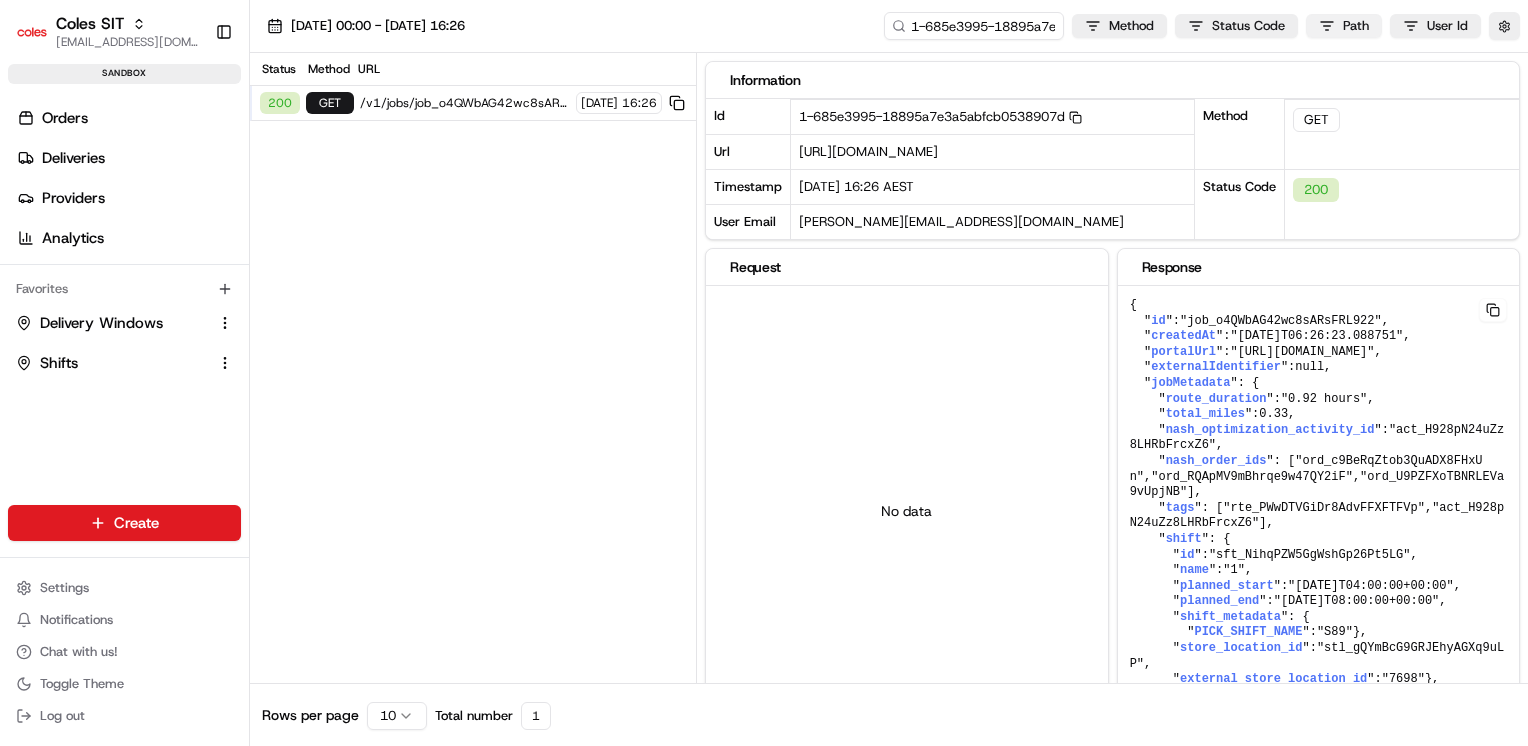 click on "Coles SIT [EMAIL_ADDRESS][DOMAIN_NAME] Toggle Sidebar sandbox Orders Deliveries Providers Analytics Favorites Delivery Windows Shifts Main Menu Members & Organization Organization Users Roles Preferences Customization Tracking Orchestration Automations Dispatch Strategy Optimization Strategy Locations Pickup Locations Dropoff Locations Zones Shifts Delivery Windows Billing Billing Integrations Notification Triggers Webhooks API Keys Request Logs Create Settings Notifications Chat with us! Toggle Theme Log out [DATE] 00:00 - [DATE] 16:26 1-685e3995-18895a7e3a5abfcb0538907d Method Status Code Path User Id Status Method URL 200 GET /v1/jobs/job_o4QWbAG42wc8sARsFRL922 [DATE] 16:26 Information Id 1-685e3995-18895a7e3a5abfcb0538907d Copy  1-685e3995-18895a7e3a5abfcb0538907d Url [URL][DOMAIN_NAME] Timestamp [DATE] 16:26 AEST User Email [PERSON_NAME][EMAIL_ADDRESS][DOMAIN_NAME] Method GET Status Code 200 Request No data {
" 0" at bounding box center [764, 373] 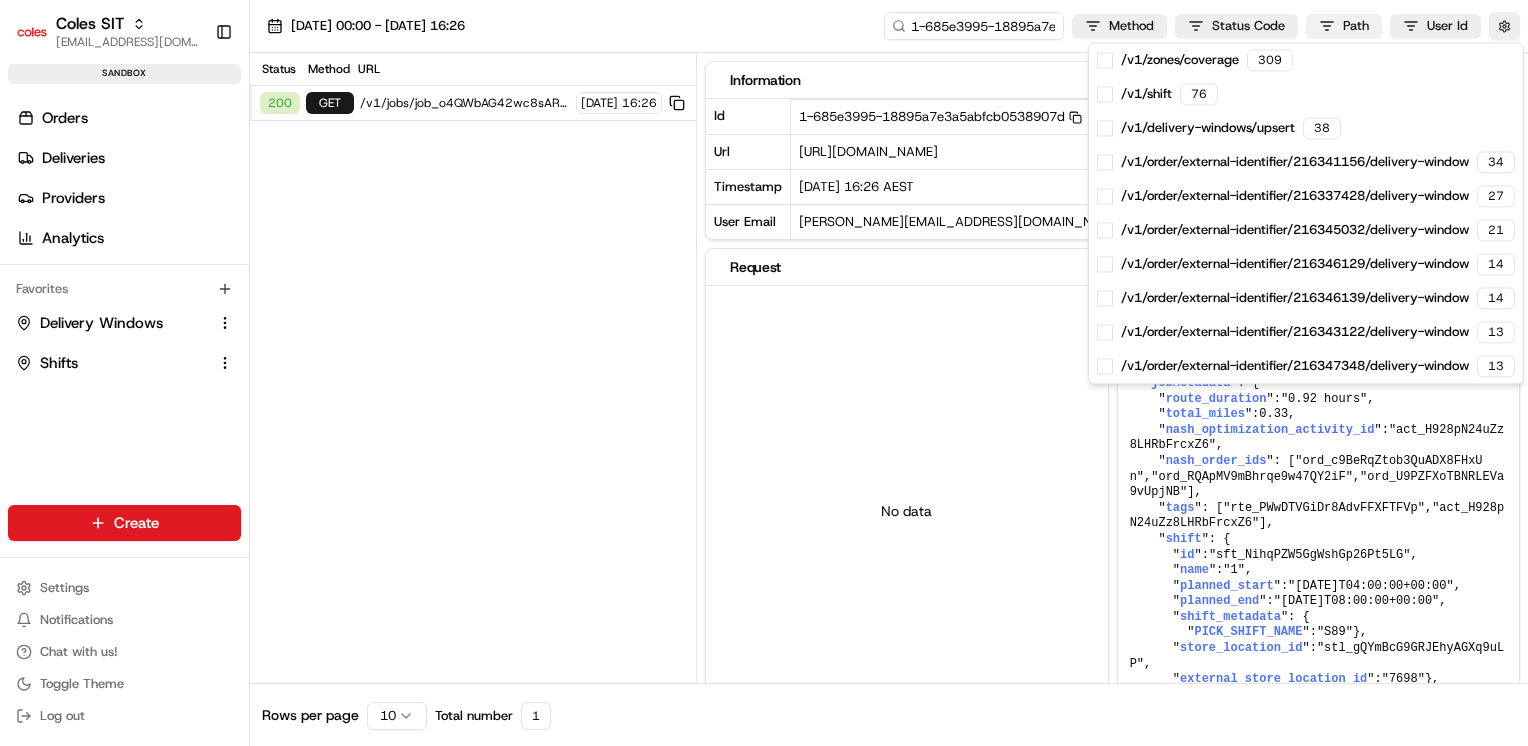 click on "Coles SIT [EMAIL_ADDRESS][DOMAIN_NAME] Toggle Sidebar sandbox Orders Deliveries Providers Analytics Favorites Delivery Windows Shifts Main Menu Members & Organization Organization Users Roles Preferences Customization Tracking Orchestration Automations Dispatch Strategy Optimization Strategy Locations Pickup Locations Dropoff Locations Zones Shifts Delivery Windows Billing Billing Integrations Notification Triggers Webhooks API Keys Request Logs Create Settings Notifications Chat with us! Toggle Theme Log out [DATE] 00:00 - [DATE] 16:26 1-685e3995-18895a7e3a5abfcb0538907d Method Status Code Path User Id Status Method URL 200 GET /v1/jobs/job_o4QWbAG42wc8sARsFRL922 [DATE] 16:26 Information Id 1-685e3995-18895a7e3a5abfcb0538907d Copy  1-685e3995-18895a7e3a5abfcb0538907d Url [URL][DOMAIN_NAME] Timestamp [DATE] 16:26 AEST User Email [PERSON_NAME][EMAIL_ADDRESS][DOMAIN_NAME] Method GET Status Code 200 Request No data {
" 0" at bounding box center (764, 373) 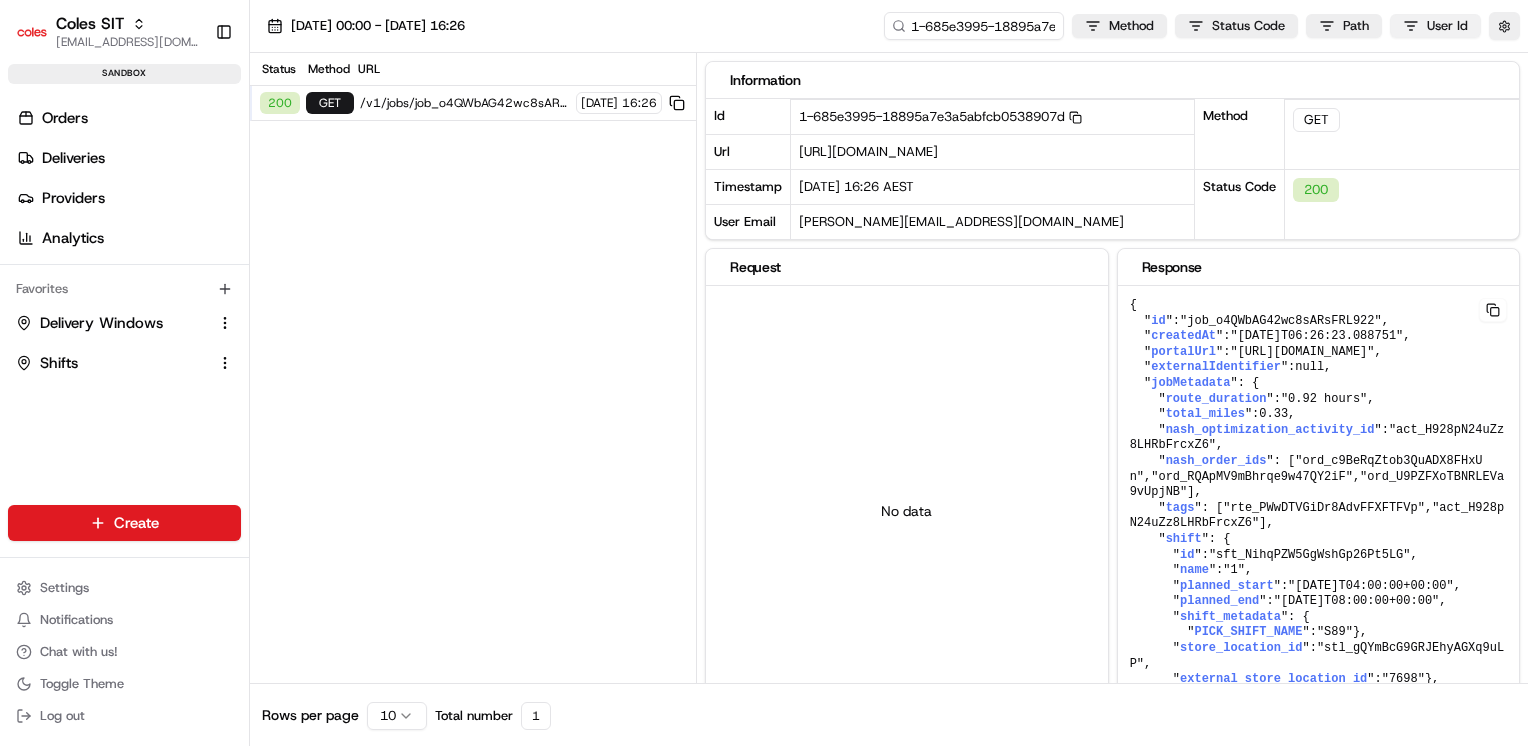 click on "Coles SIT [EMAIL_ADDRESS][DOMAIN_NAME] Toggle Sidebar sandbox Orders Deliveries Providers Analytics Favorites Delivery Windows Shifts Main Menu Members & Organization Organization Users Roles Preferences Customization Tracking Orchestration Automations Dispatch Strategy Optimization Strategy Locations Pickup Locations Dropoff Locations Zones Shifts Delivery Windows Billing Billing Integrations Notification Triggers Webhooks API Keys Request Logs Create Settings Notifications Chat with us! Toggle Theme Log out [DATE] 00:00 - [DATE] 16:26 1-685e3995-18895a7e3a5abfcb0538907d Method Status Code Path User Id Status Method URL 200 GET /v1/jobs/job_o4QWbAG42wc8sARsFRL922 [DATE] 16:26 Information Id 1-685e3995-18895a7e3a5abfcb0538907d Copy  1-685e3995-18895a7e3a5abfcb0538907d Url [URL][DOMAIN_NAME] Timestamp [DATE] 16:26 AEST User Email [PERSON_NAME][EMAIL_ADDRESS][DOMAIN_NAME] Method GET Status Code 200 Request No data {
" 0" at bounding box center [764, 373] 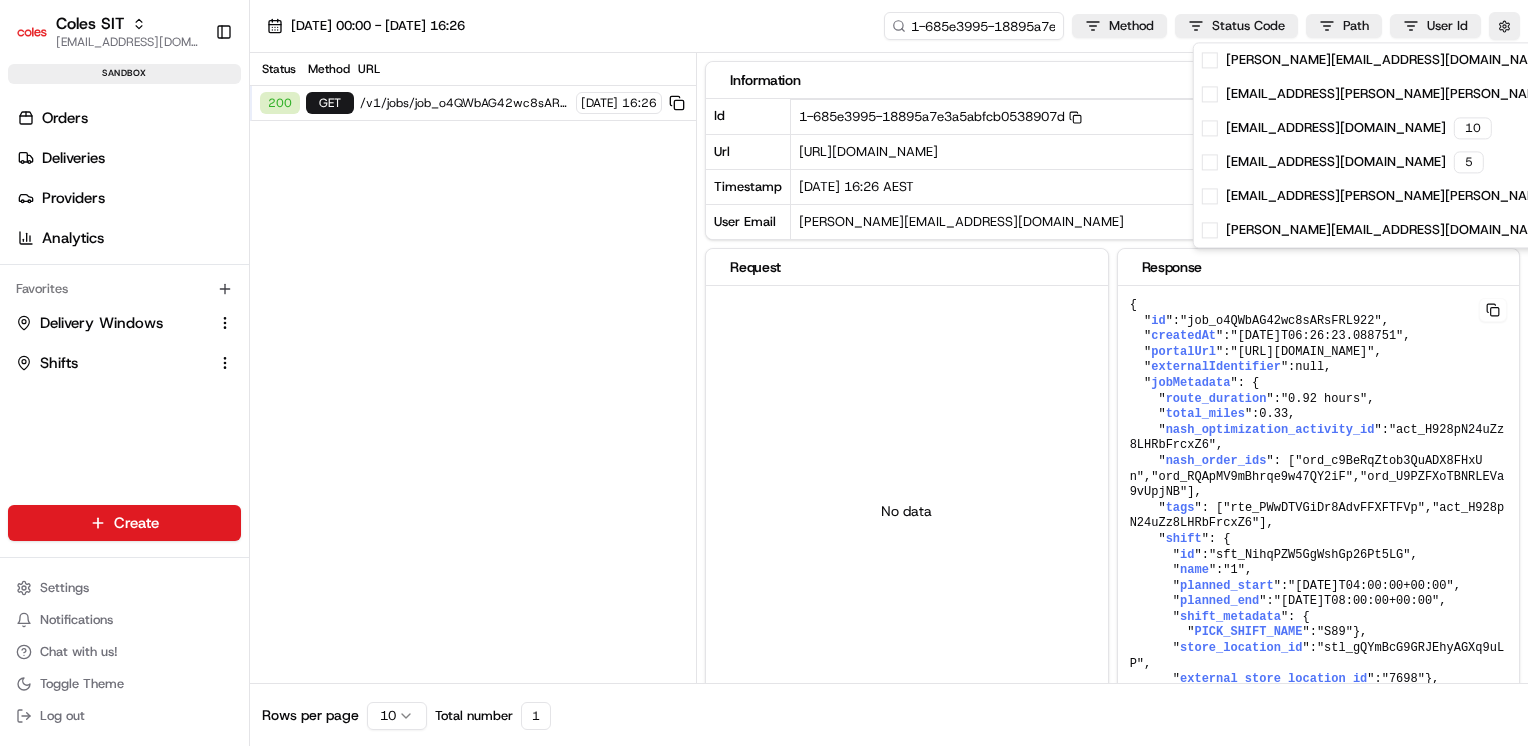click on "Coles SIT prateekmohan.lal@coles.com.au Toggle Sidebar sandbox Orders Deliveries Providers Analytics Favorites Delivery Windows Shifts Main Menu Members & Organization Organization Users Roles Preferences Customization Tracking Orchestration Automations Dispatch Strategy Optimization Strategy Locations Pickup Locations Dropoff Locations Zones Shifts Delivery Windows Billing Billing Integrations Notification Triggers Webhooks API Keys Request Logs Create Settings Notifications Chat with us! Toggle Theme Log out 27/06/2025 00:00 - 27/06/2025 16:26 1-685e3995-18895a7e3a5abfcb0538907d Method Status Code Path User Id Status Method URL 200 GET /v1/jobs/job_o4QWbAG42wc8sARsFRL922 27/06/2025 16:26 Information Id 1-685e3995-18895a7e3a5abfcb0538907d Copy  1-685e3995-18895a7e3a5abfcb0538907d Url https://api.sandbox.ap-southeast-2.usenash.com/v1/jobs/job_o4QWbAG42wc8sARsFRL922 Timestamp 27/06/2025 16:26 AEST User Email ranjith.vadakkumthanni2@coles.com.au Method GET Status Code 200 Request No data {
" 0" at bounding box center [764, 373] 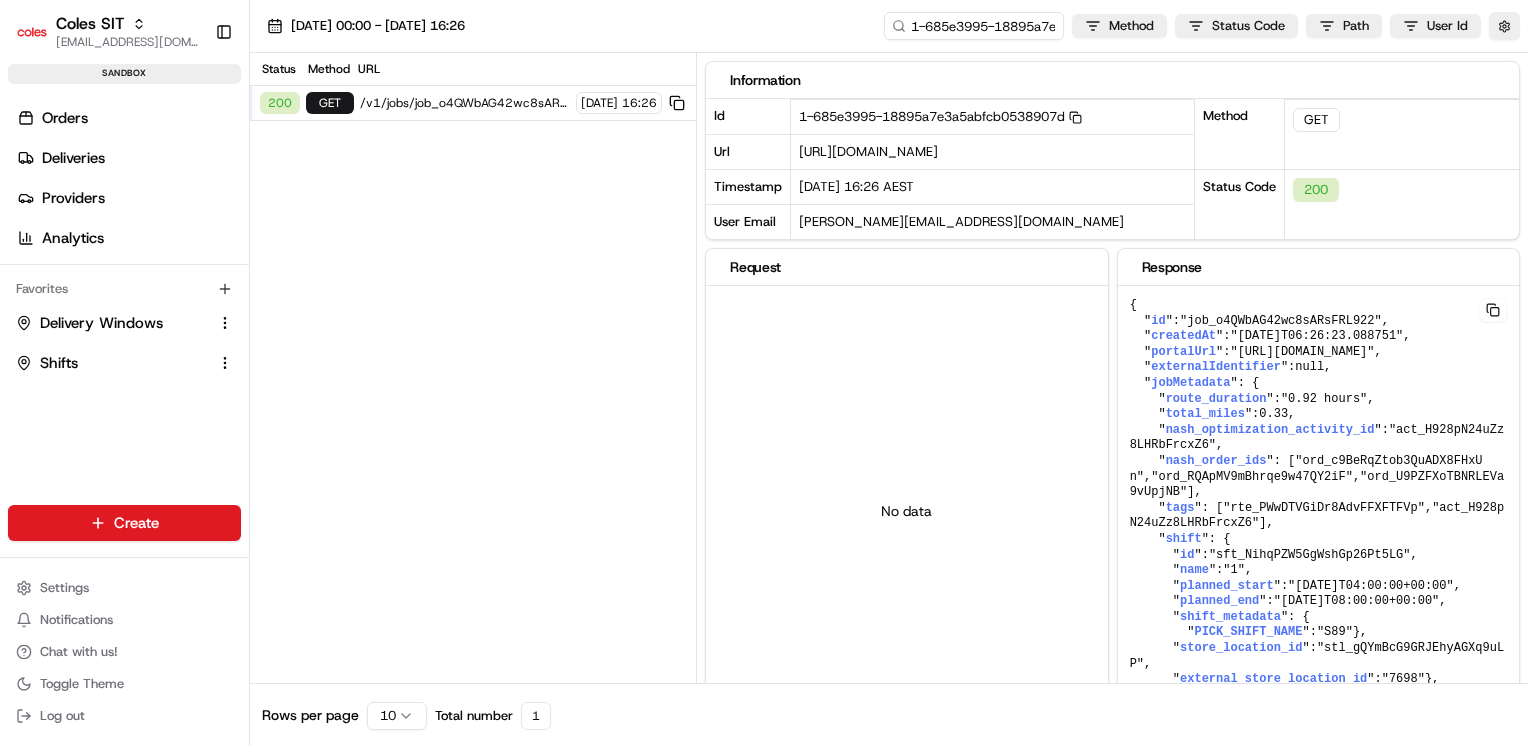click at bounding box center (1504, 26) 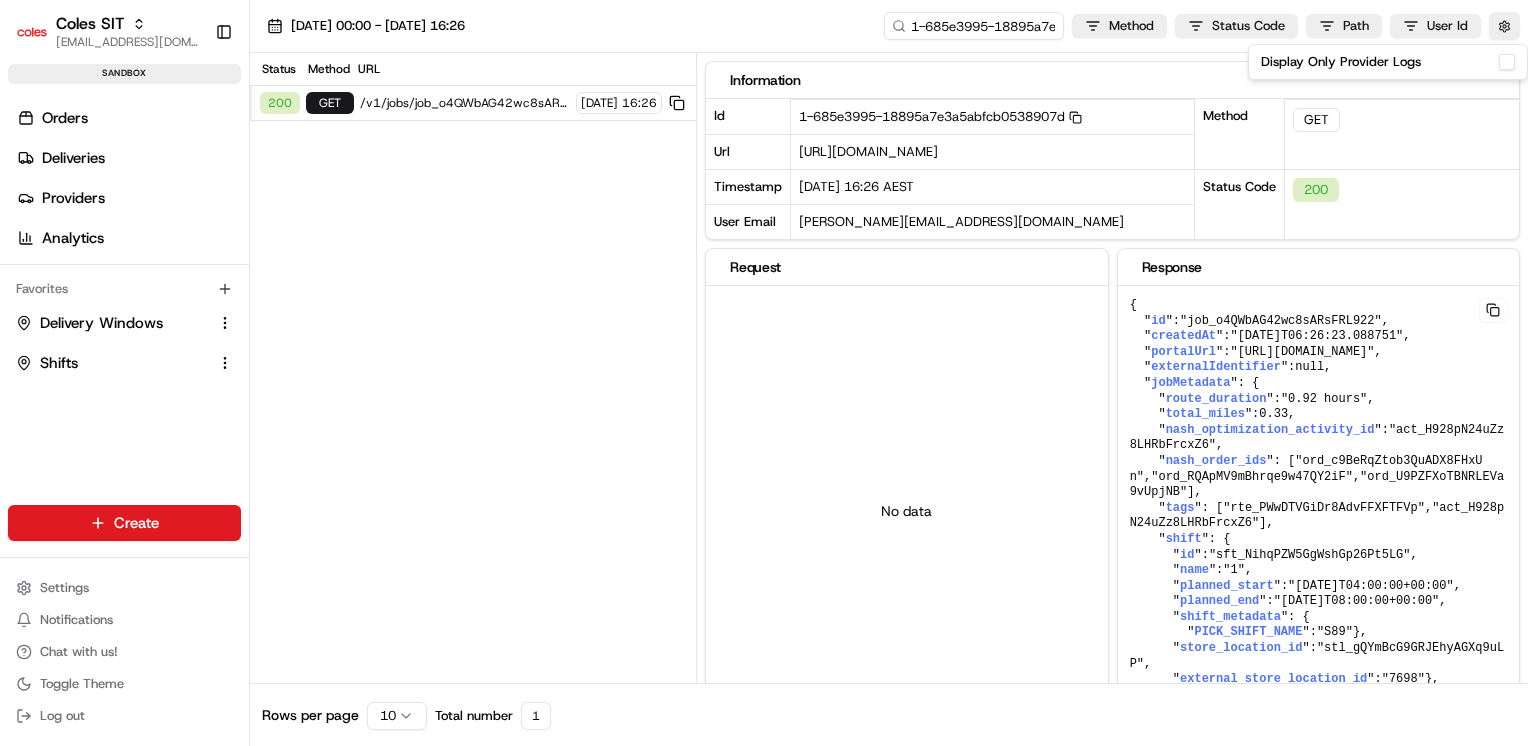 click on "No data" at bounding box center (906, 510) 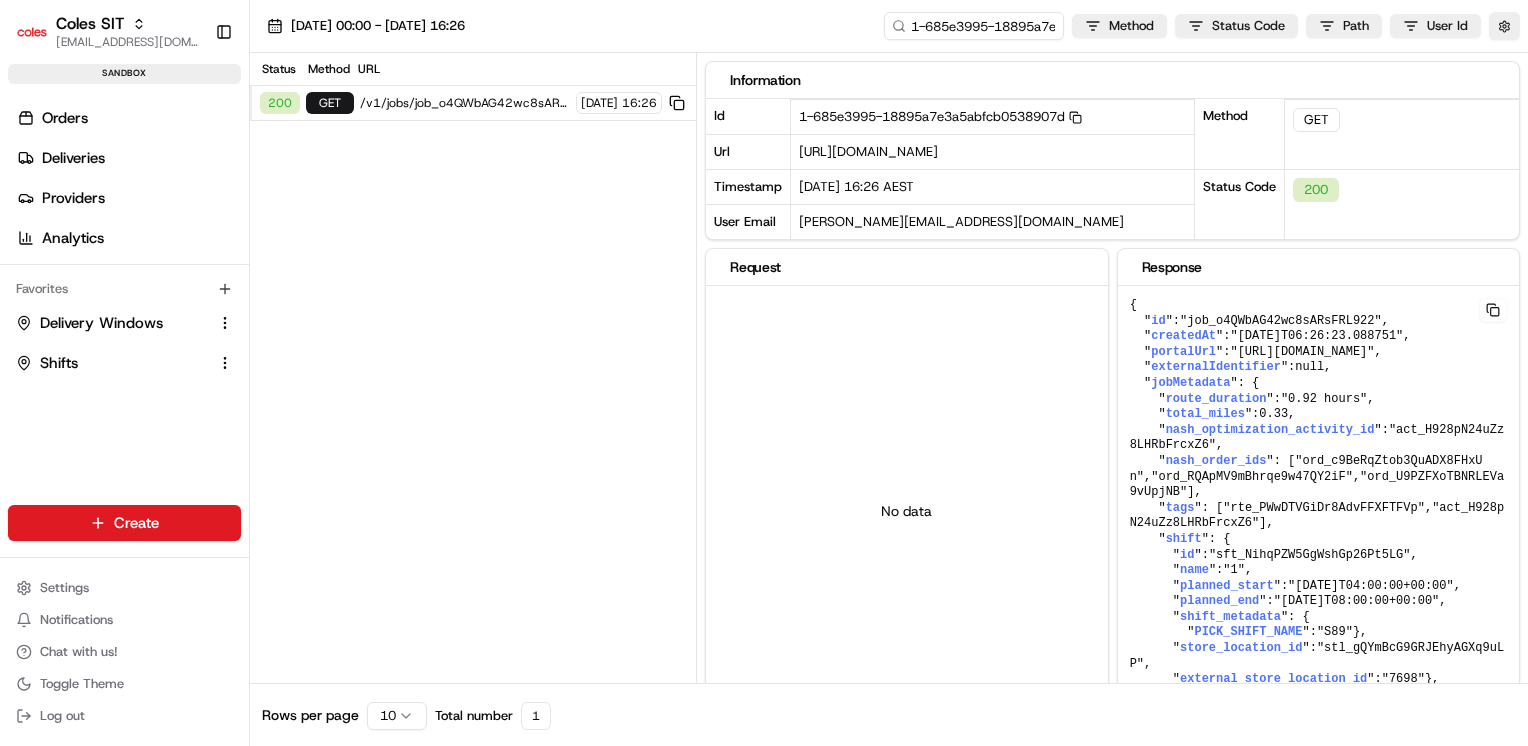 click on "Status Method URL 200 GET /v1/jobs/job_o4QWbAG42wc8sARsFRL922 27/06/2025 16:26" at bounding box center [473, 368] 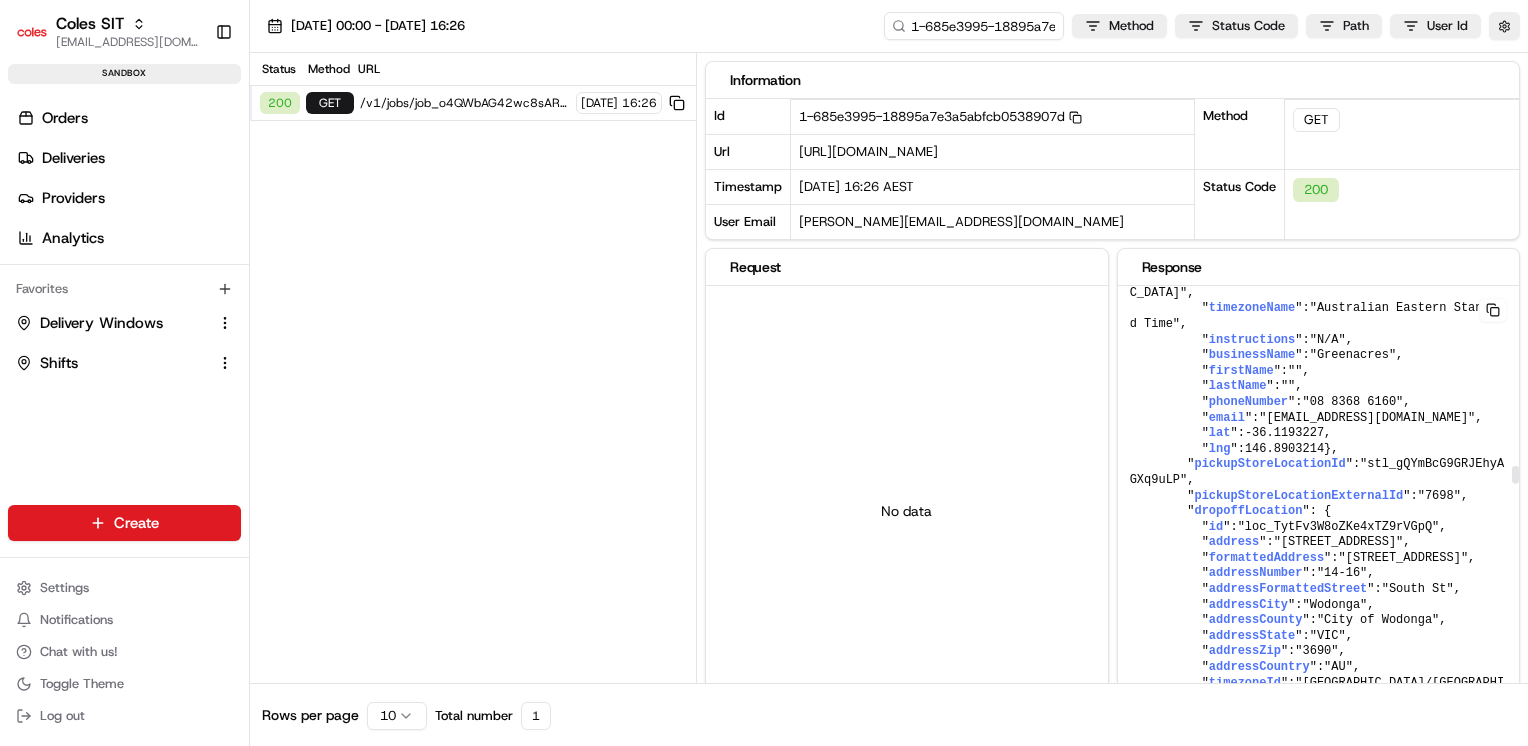 scroll, scrollTop: 8668, scrollLeft: 0, axis: vertical 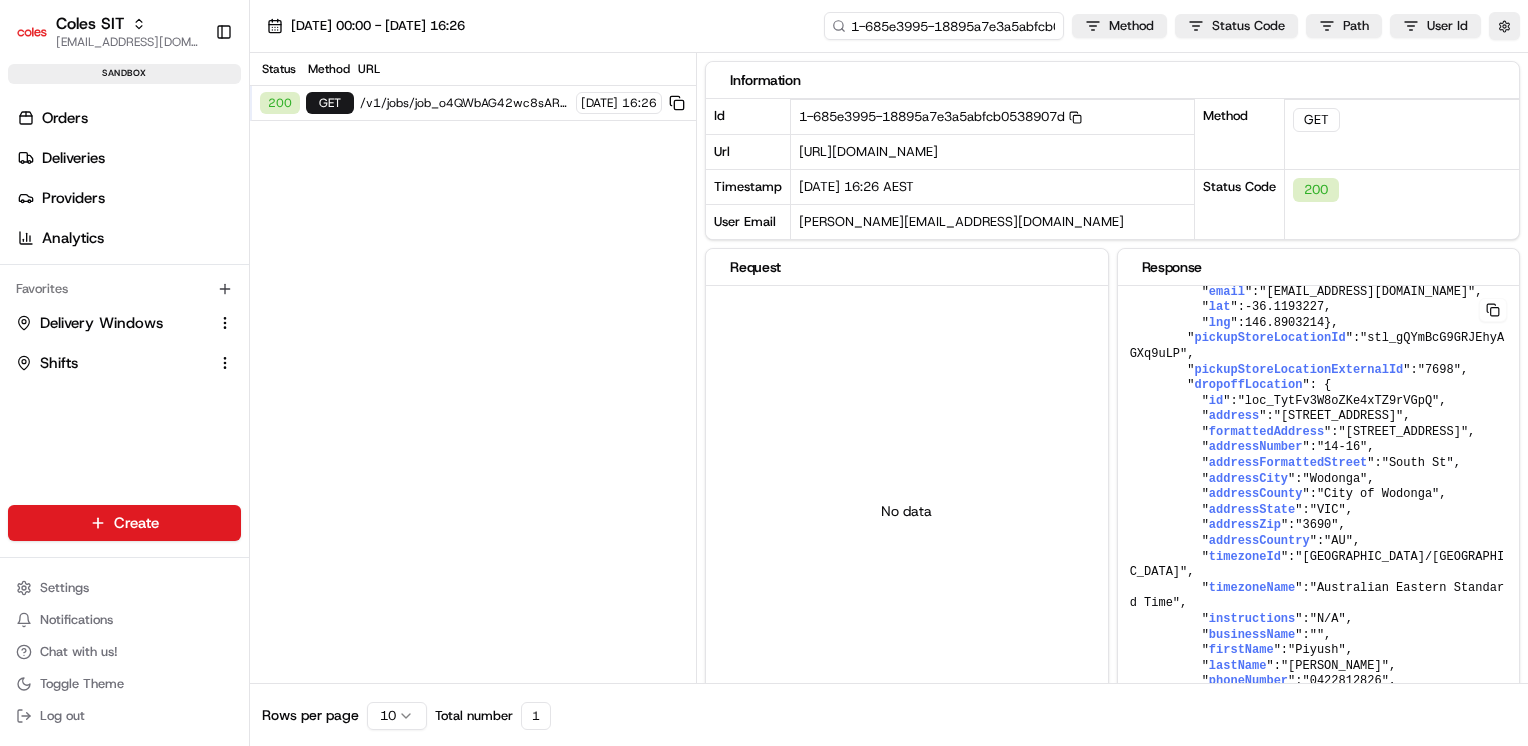 drag, startPoint x: 972, startPoint y: 22, endPoint x: 820, endPoint y: 15, distance: 152.1611 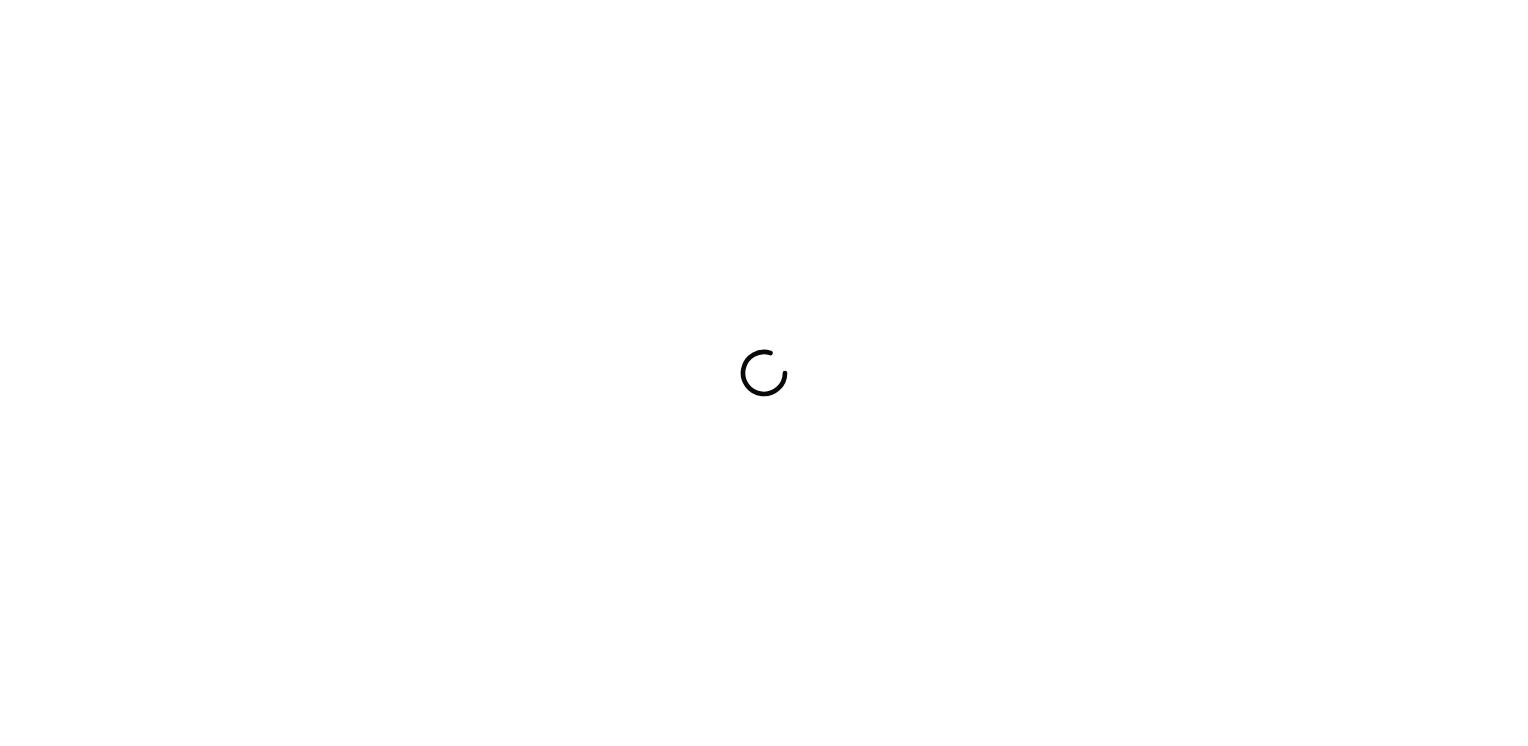 scroll, scrollTop: 0, scrollLeft: 0, axis: both 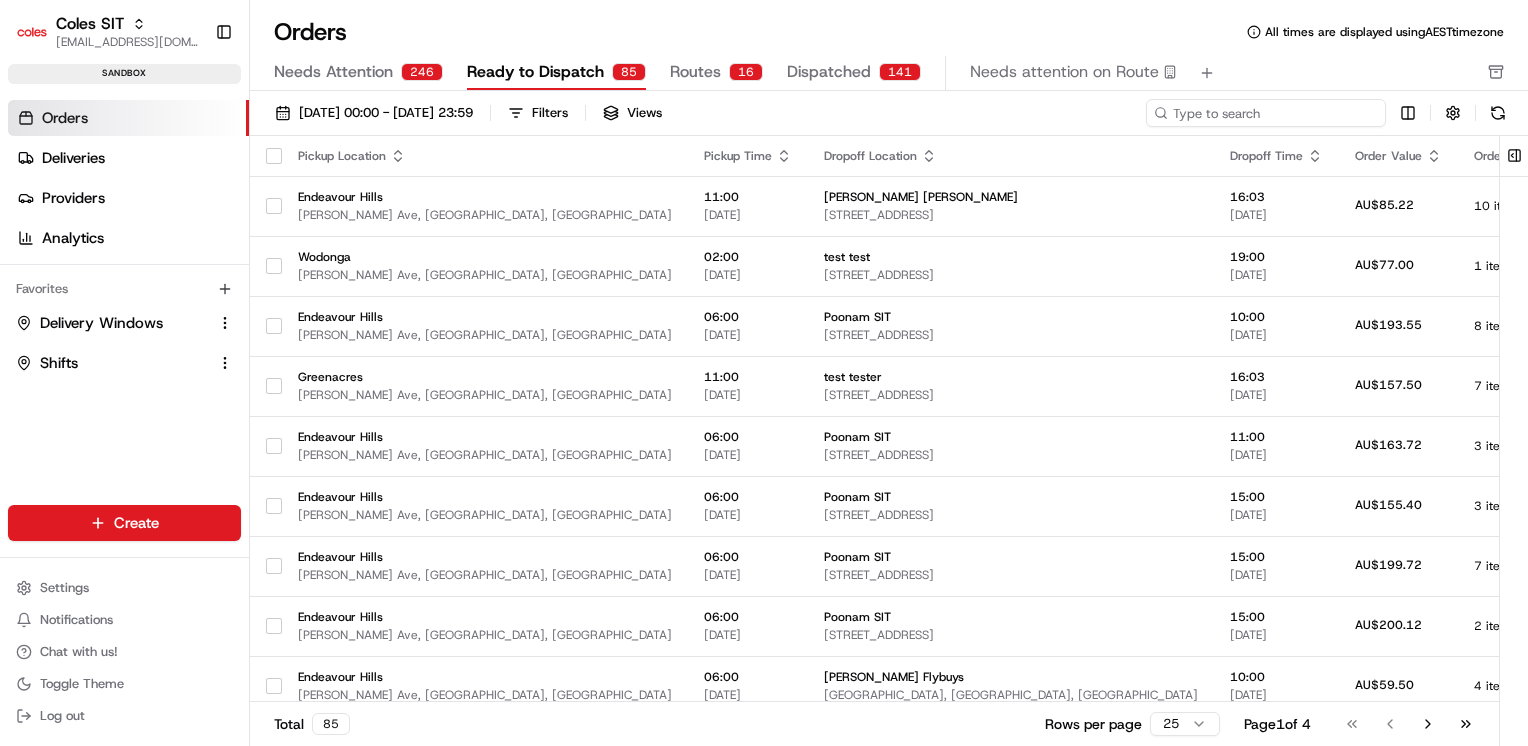 click at bounding box center [1266, 113] 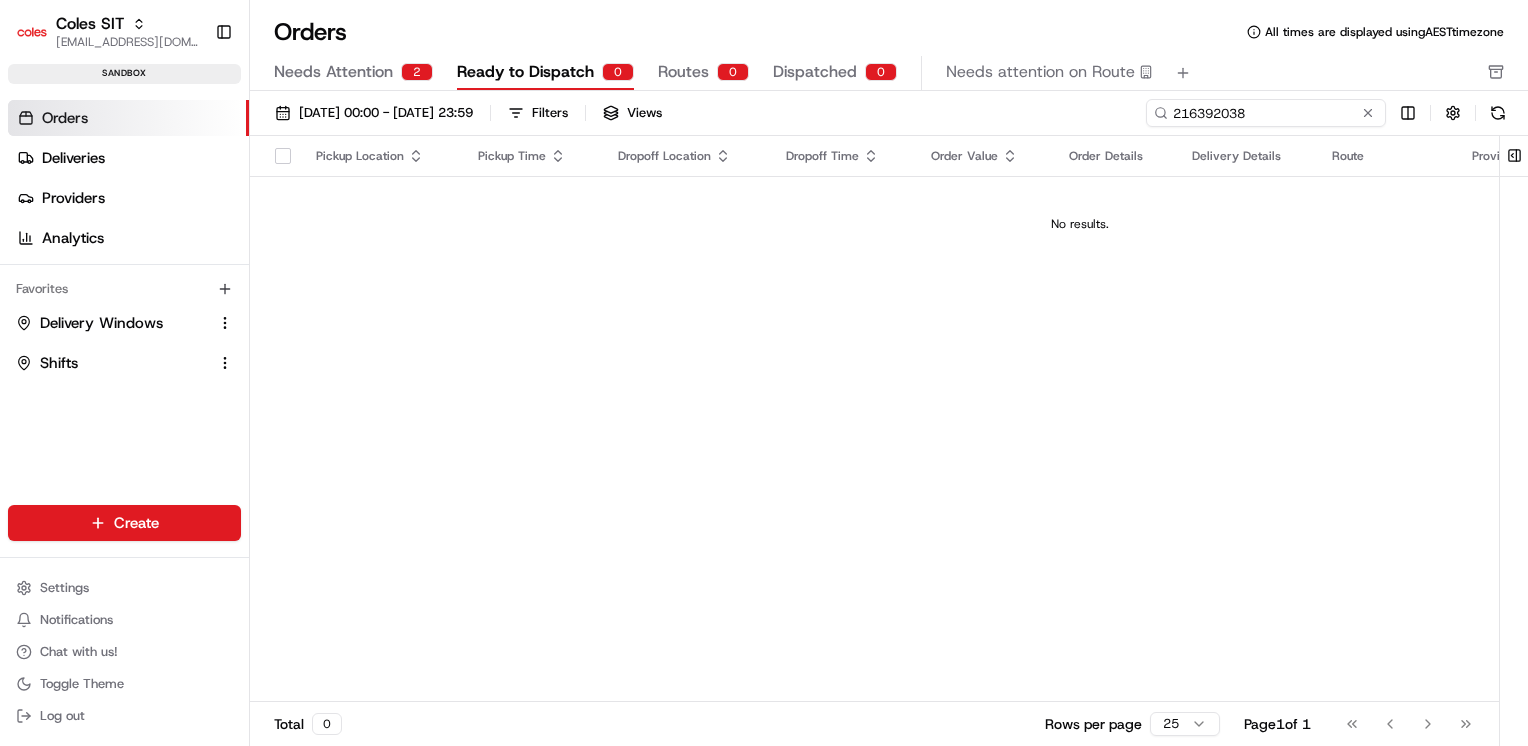 scroll, scrollTop: 0, scrollLeft: 0, axis: both 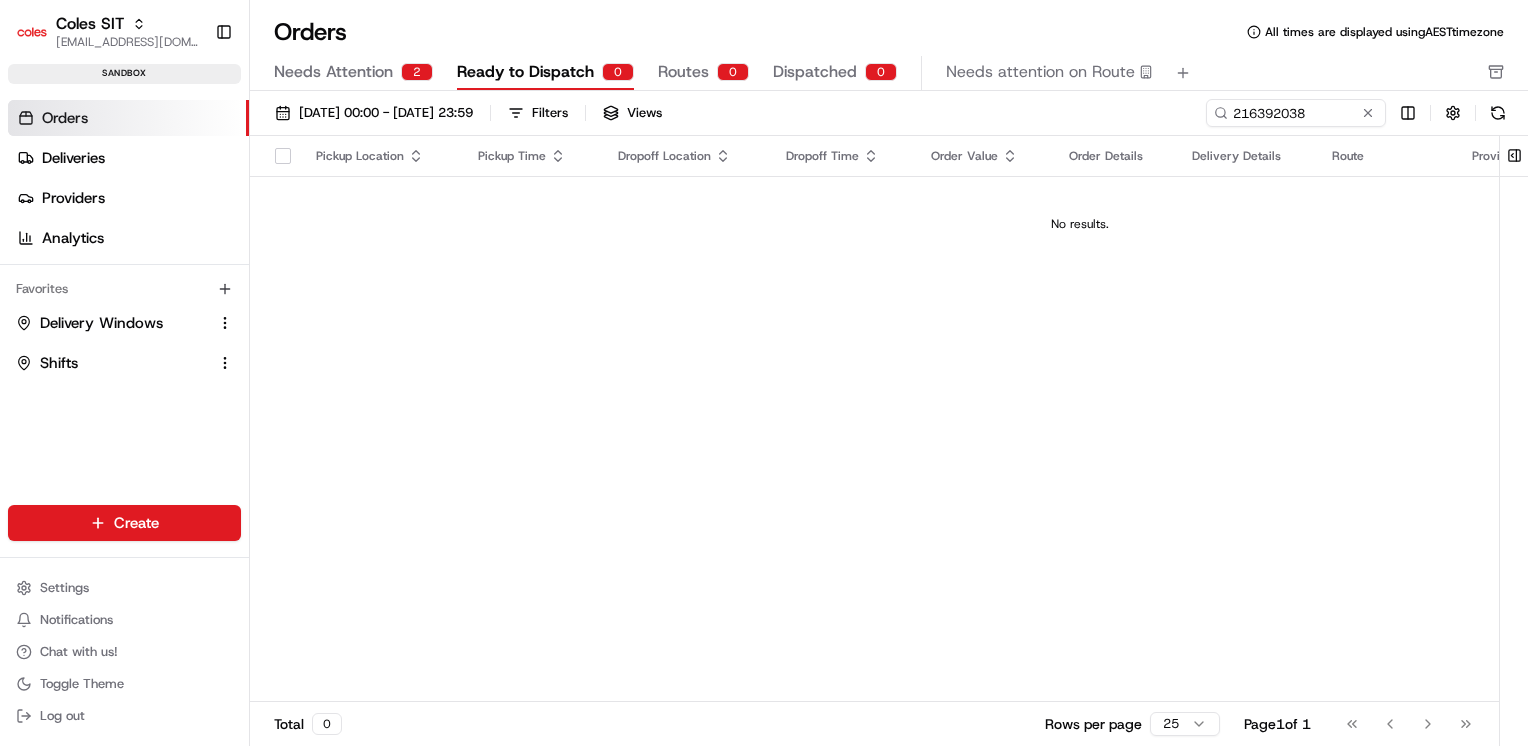 click on "Orders All times are displayed using  AEST  timezone" at bounding box center [889, 32] 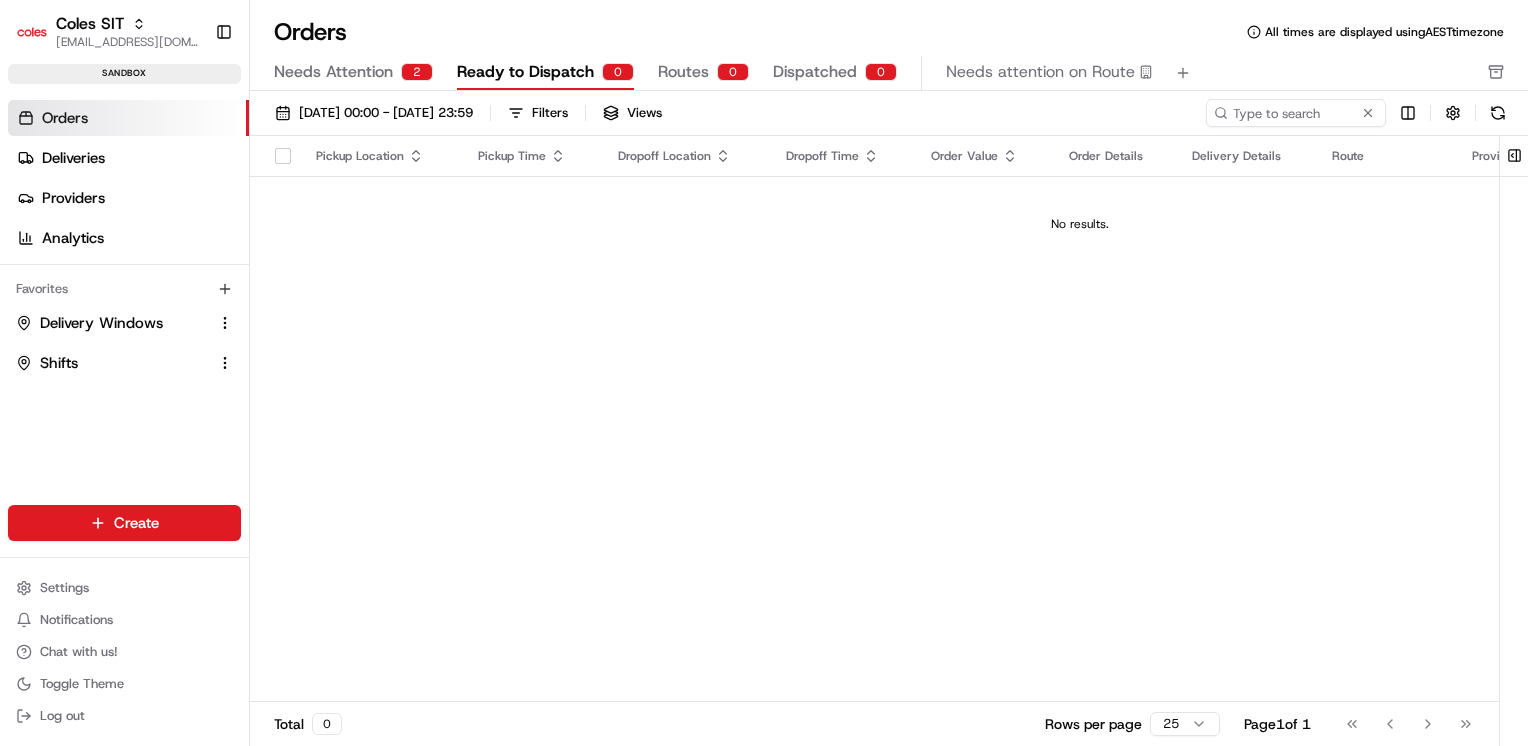 click on "Needs Attention" at bounding box center [333, 72] 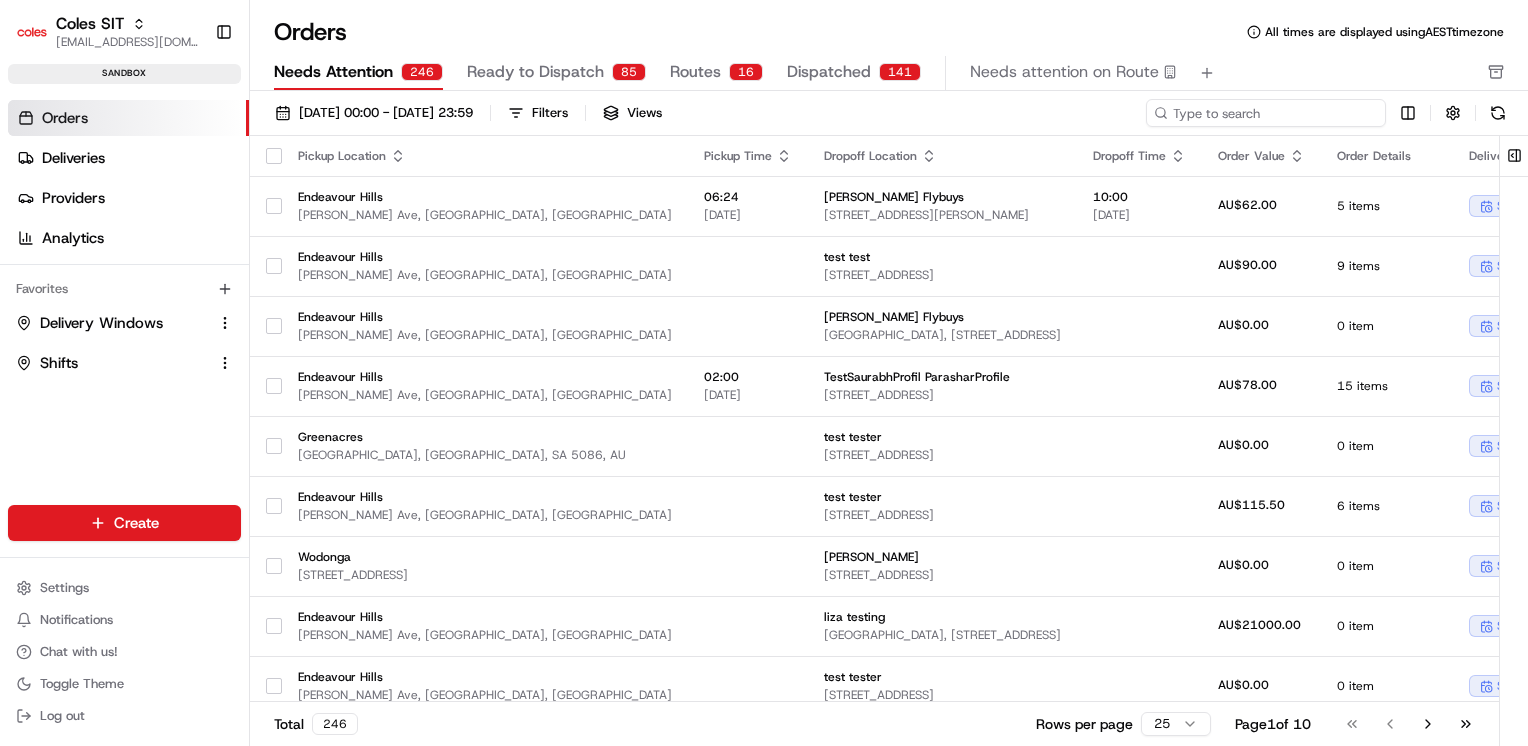 click at bounding box center [1266, 113] 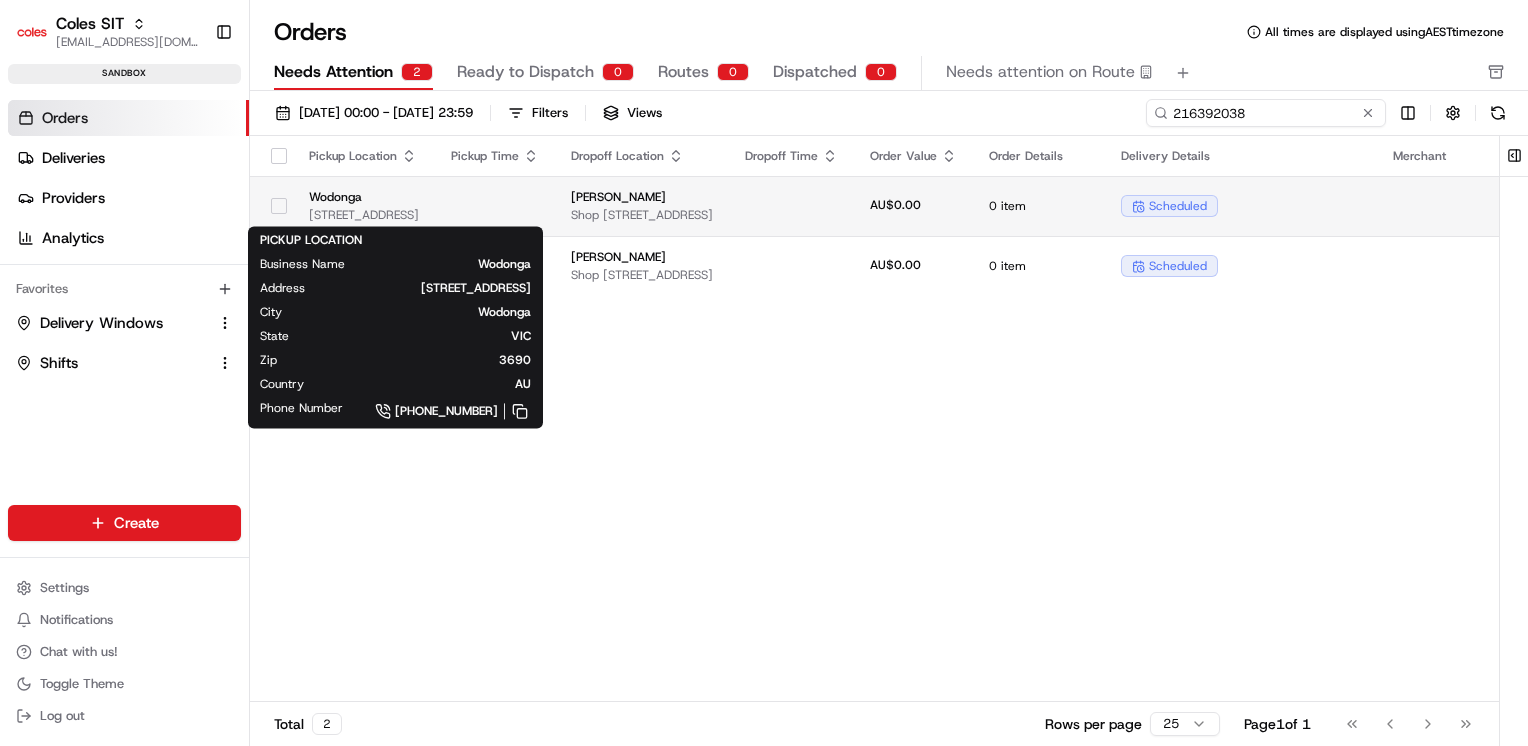 type on "216392038" 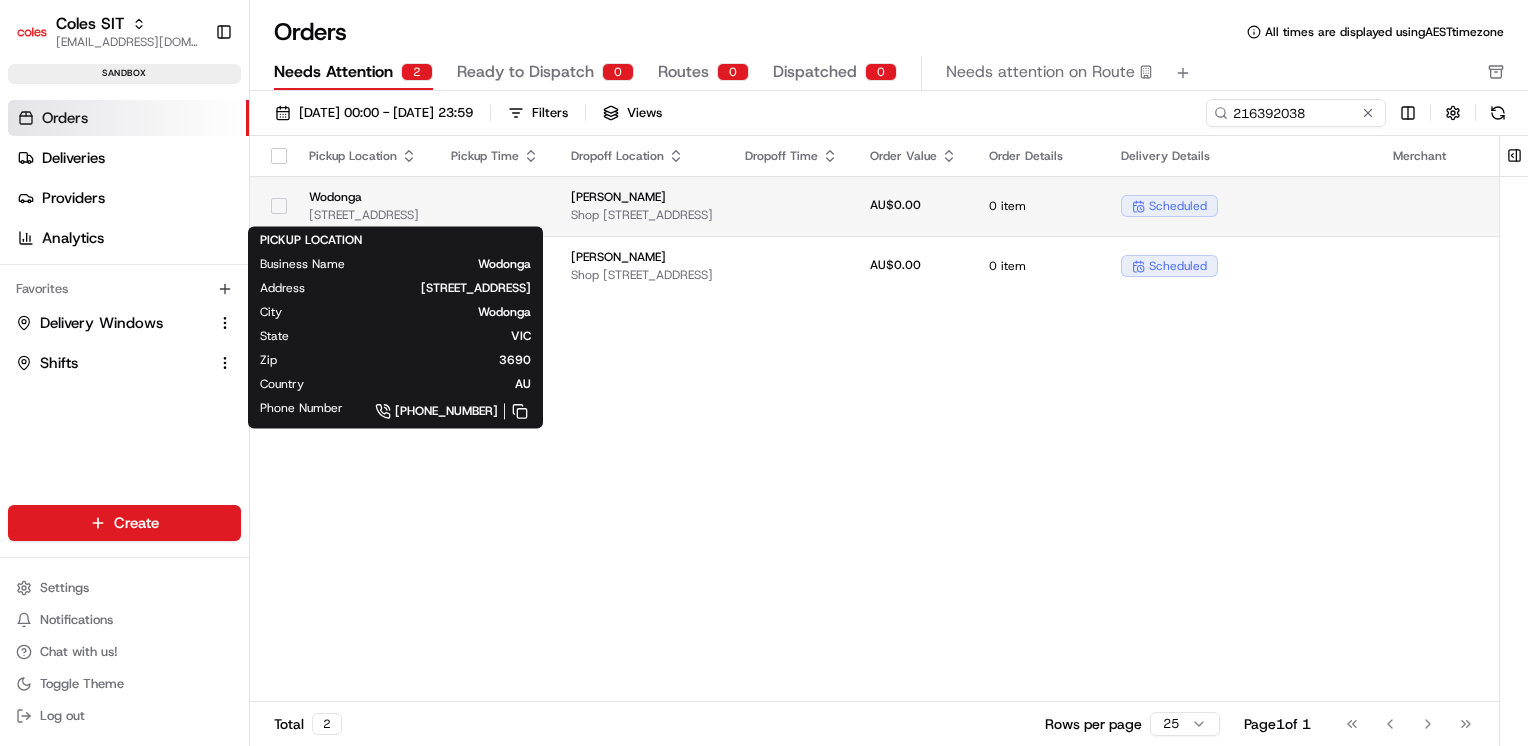 click on "Wodonga" at bounding box center [364, 197] 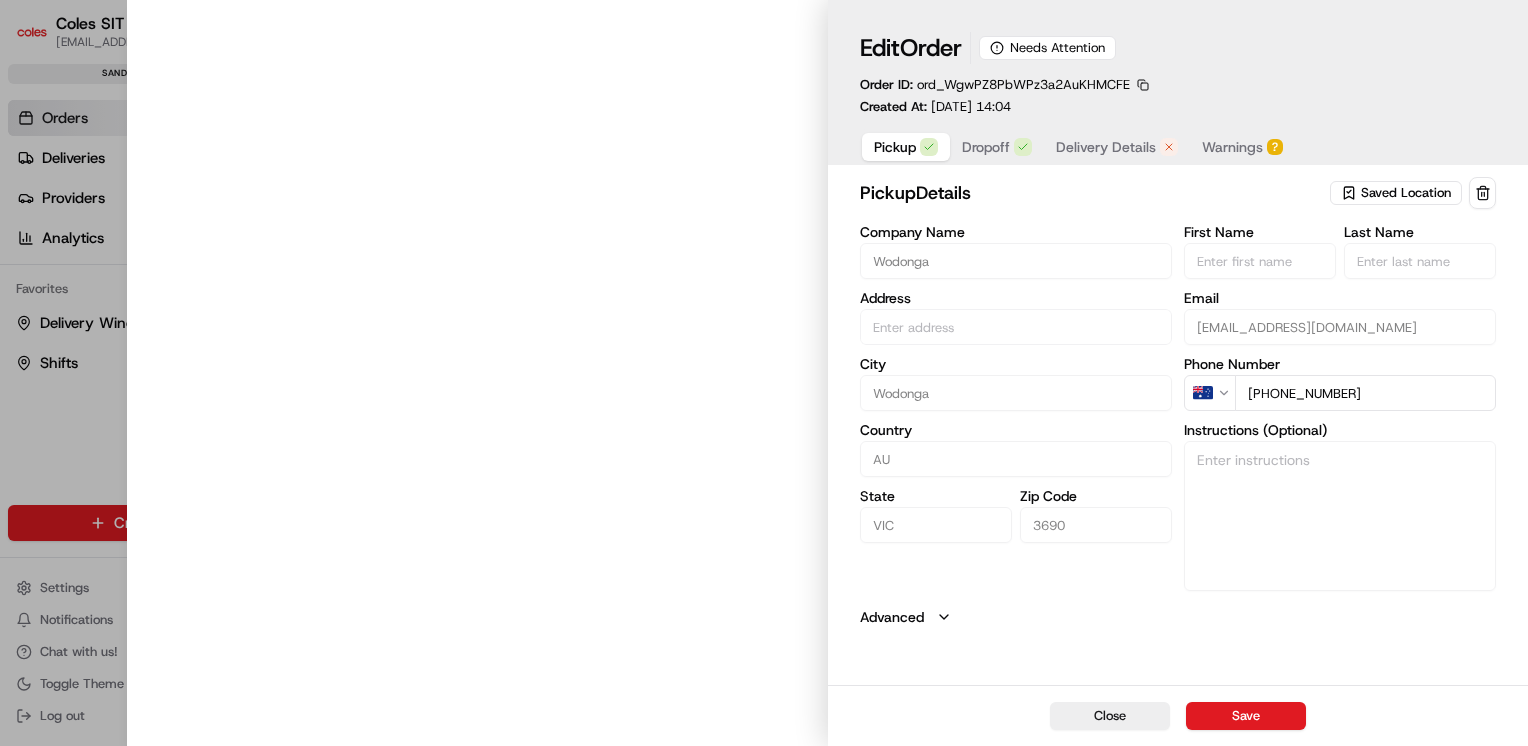 type on "[STREET_ADDRESS]" 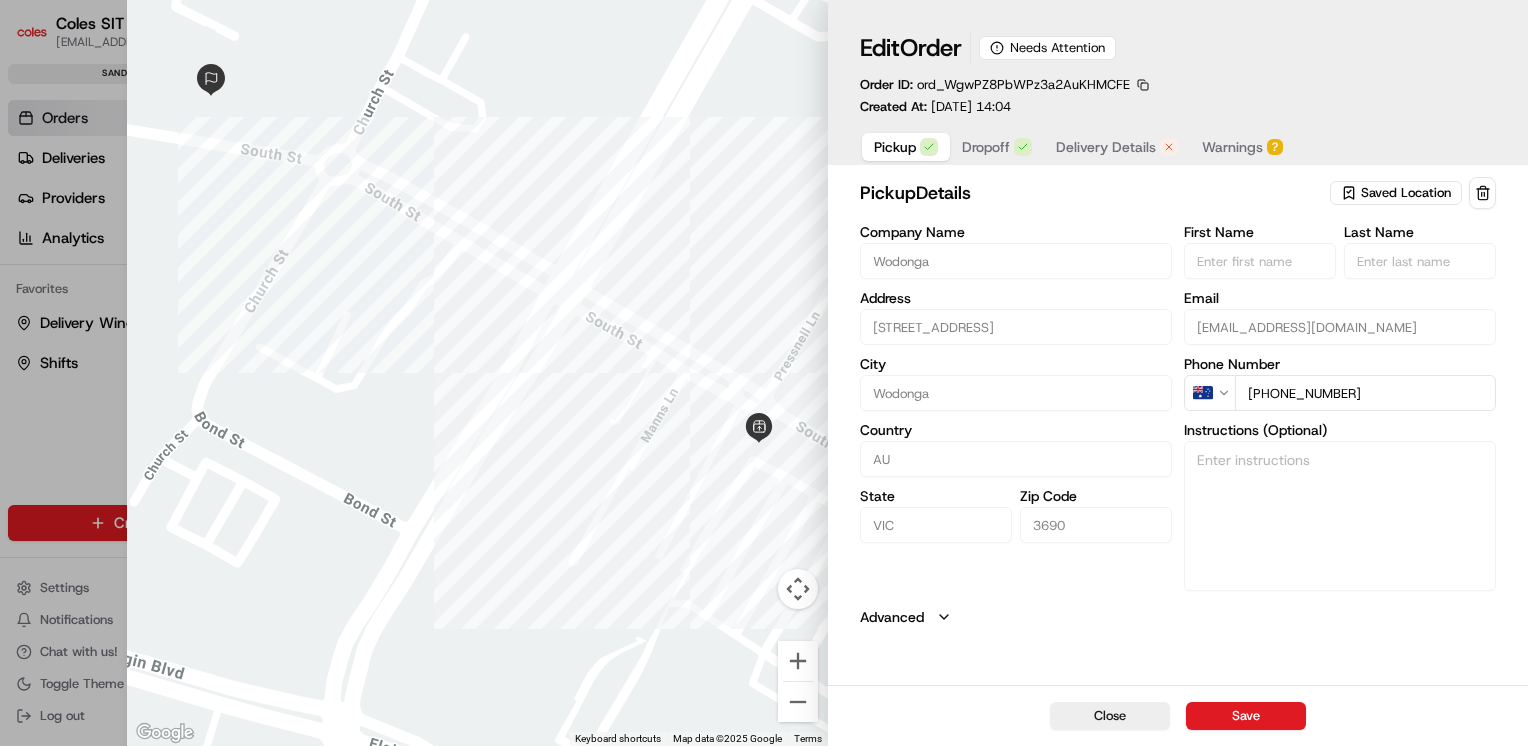 click on "Delivery Details" at bounding box center [1117, 147] 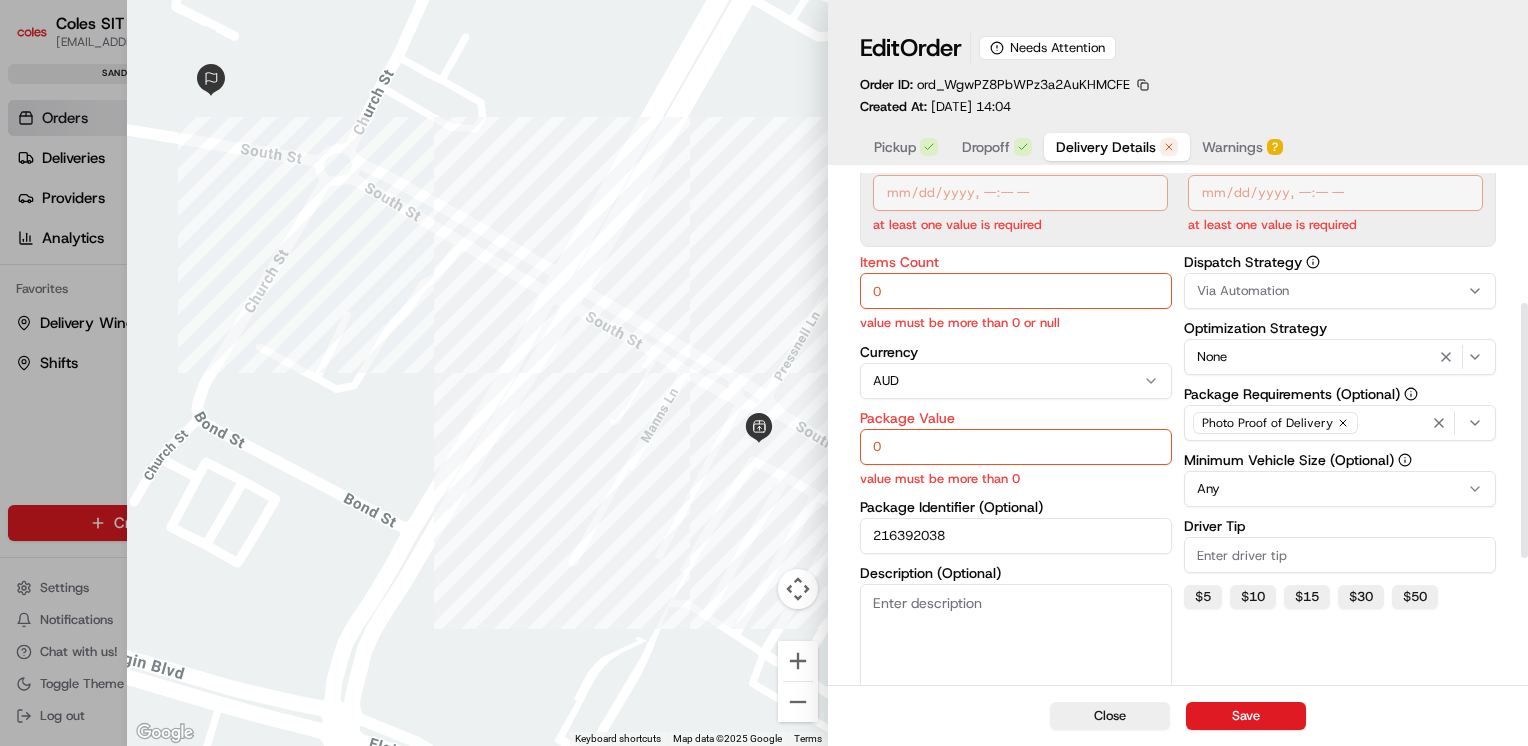 scroll, scrollTop: 262, scrollLeft: 0, axis: vertical 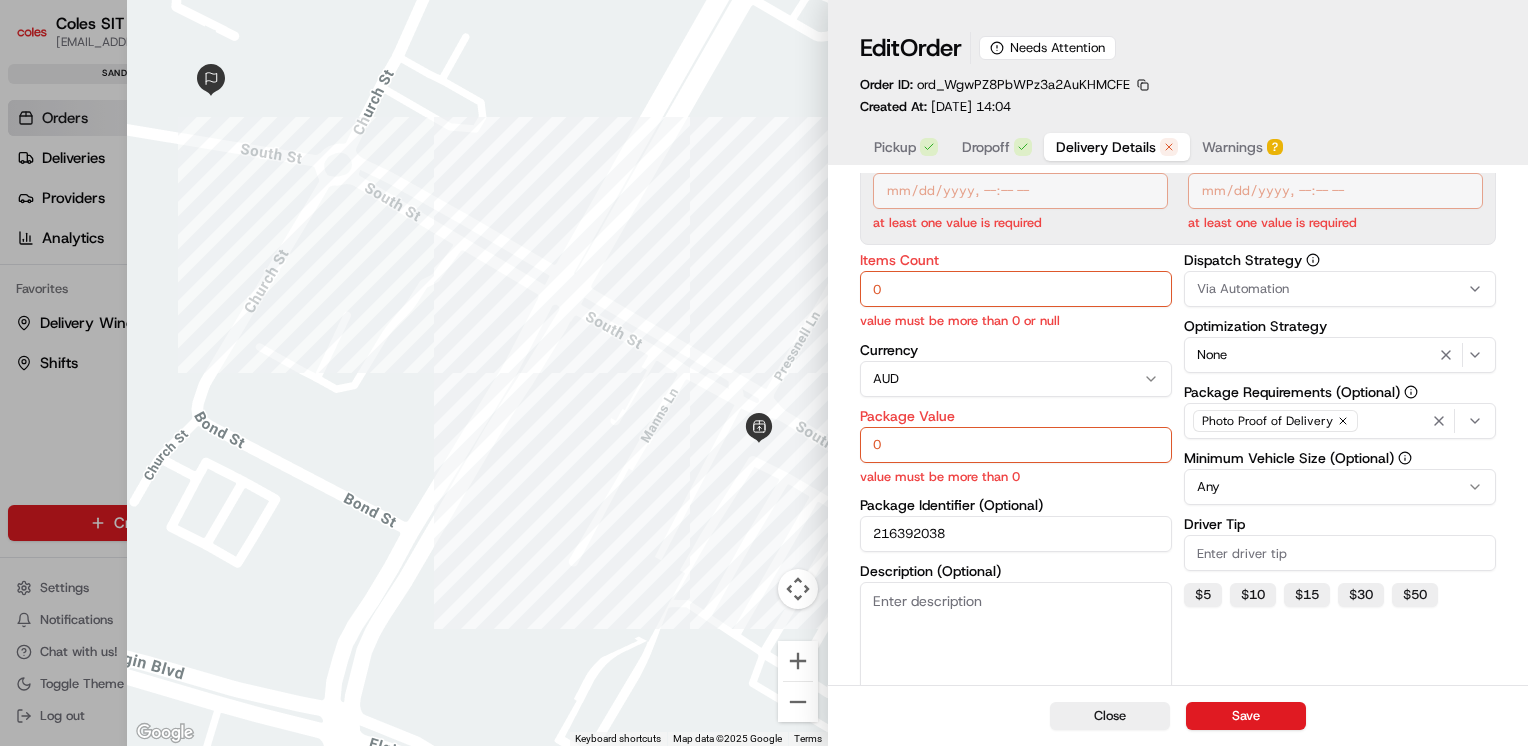 click on "Items Count 0 value must be more than 0 or null Currency AUD Package Value 0 value must be more than 0 Package Identifier (Optional) 216392038 Description (Optional) Tags (optional)" at bounding box center [1016, 522] 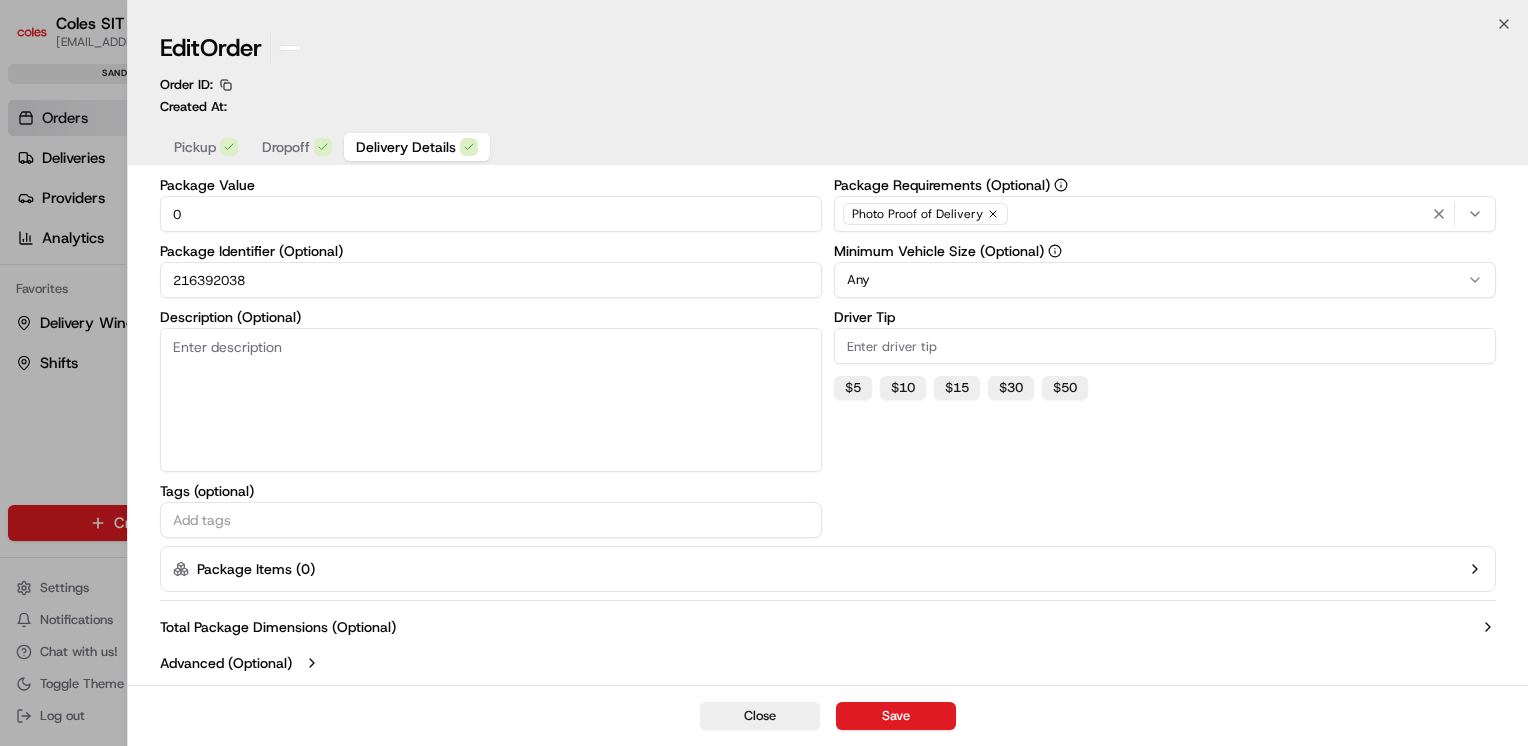 scroll, scrollTop: 214, scrollLeft: 0, axis: vertical 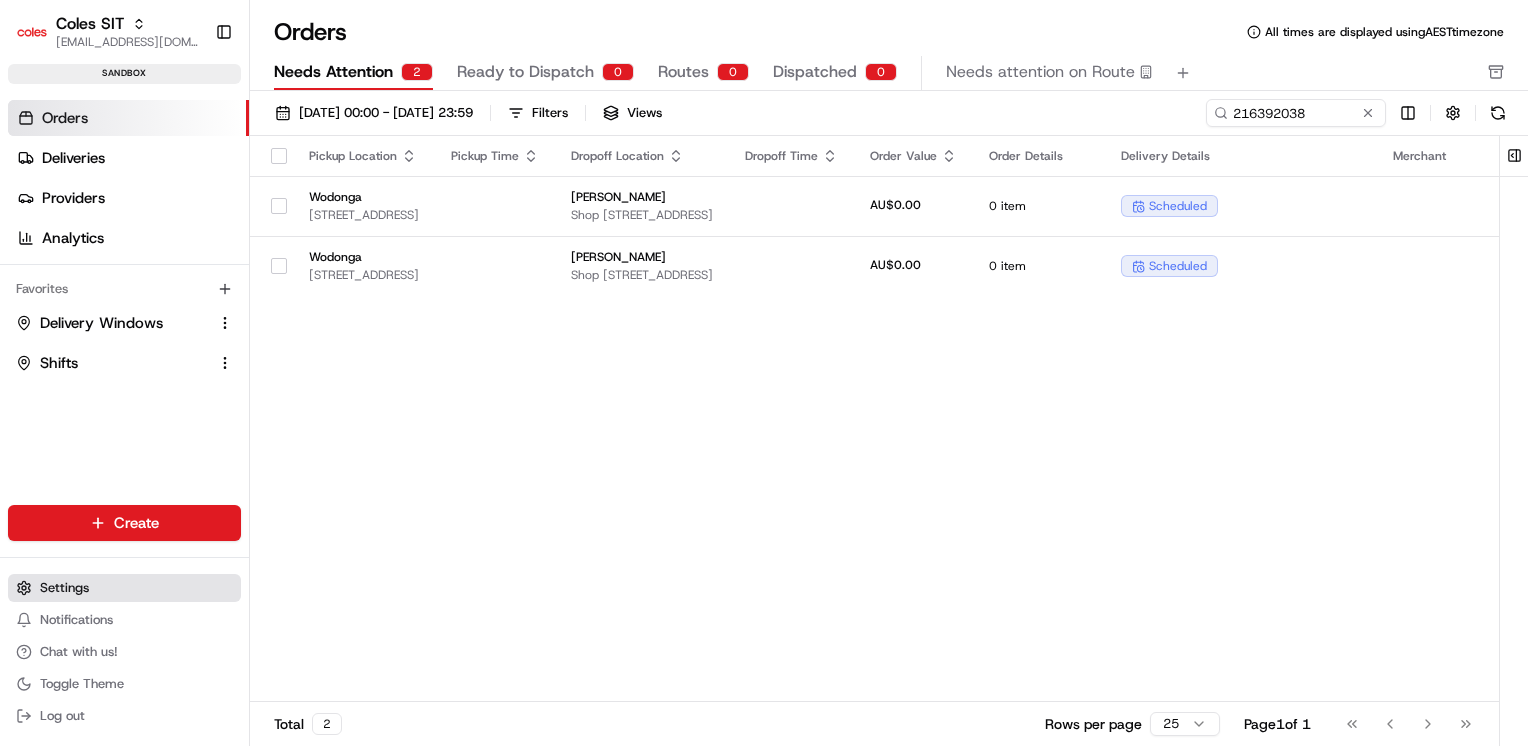 click on "Settings" at bounding box center (124, 588) 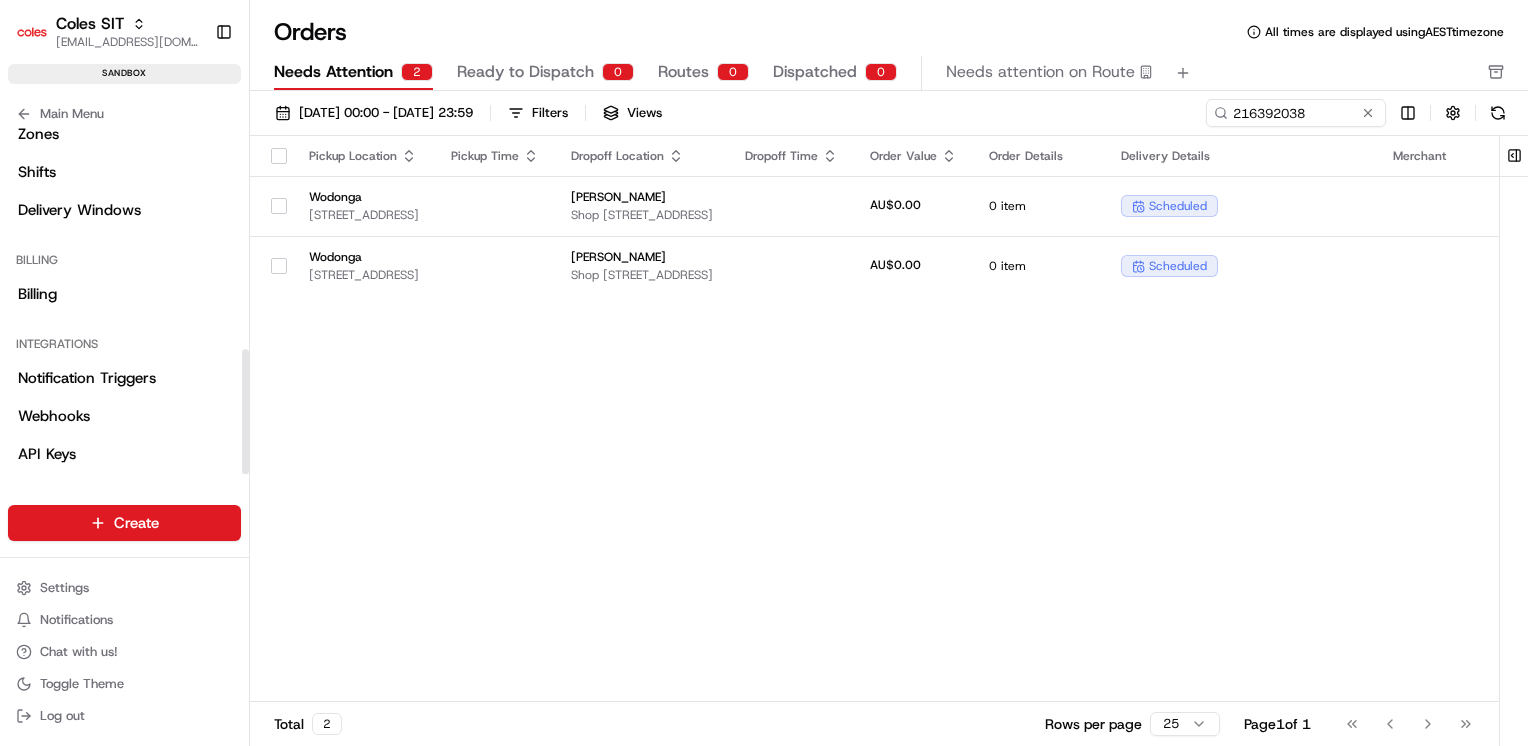 scroll, scrollTop: 613, scrollLeft: 0, axis: vertical 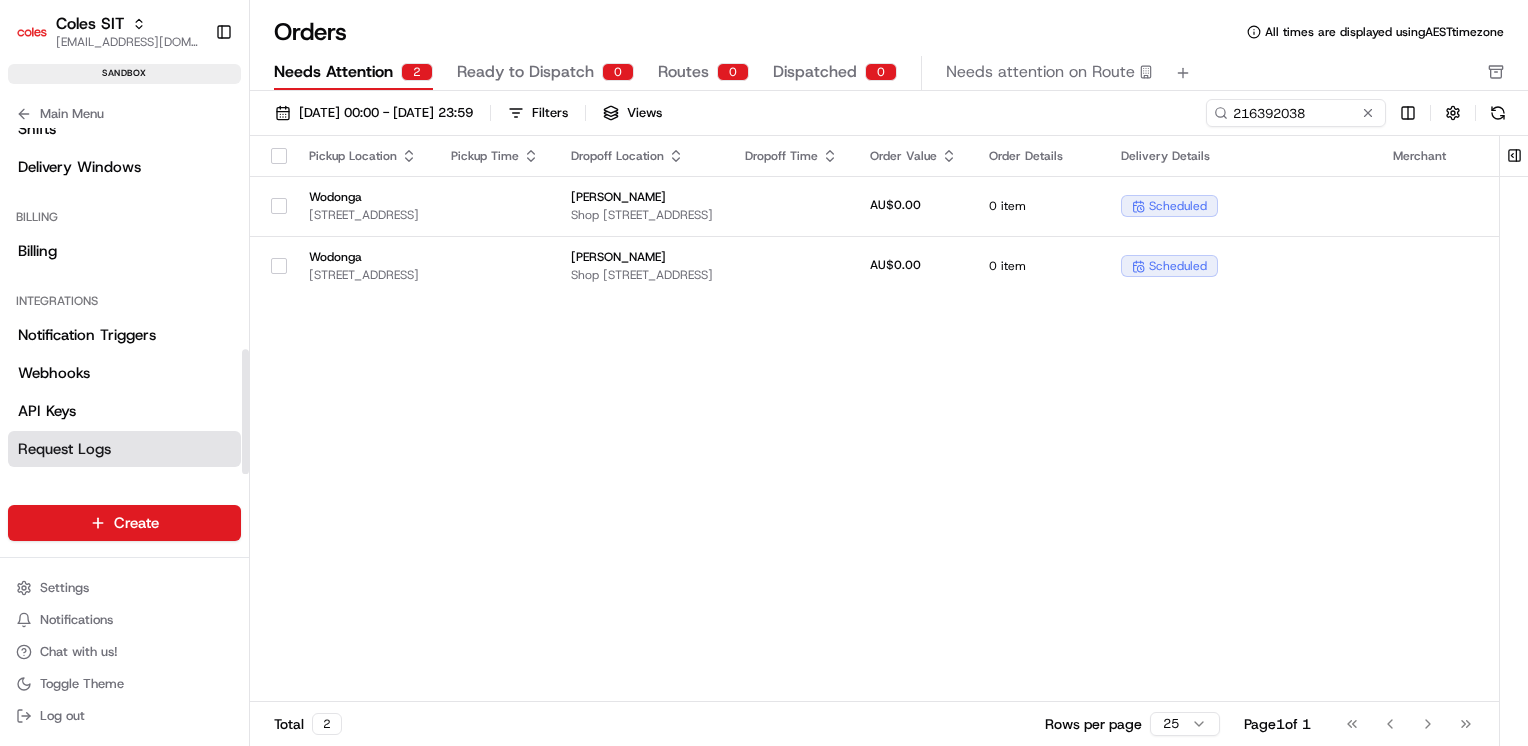 click on "Request Logs" at bounding box center (124, 449) 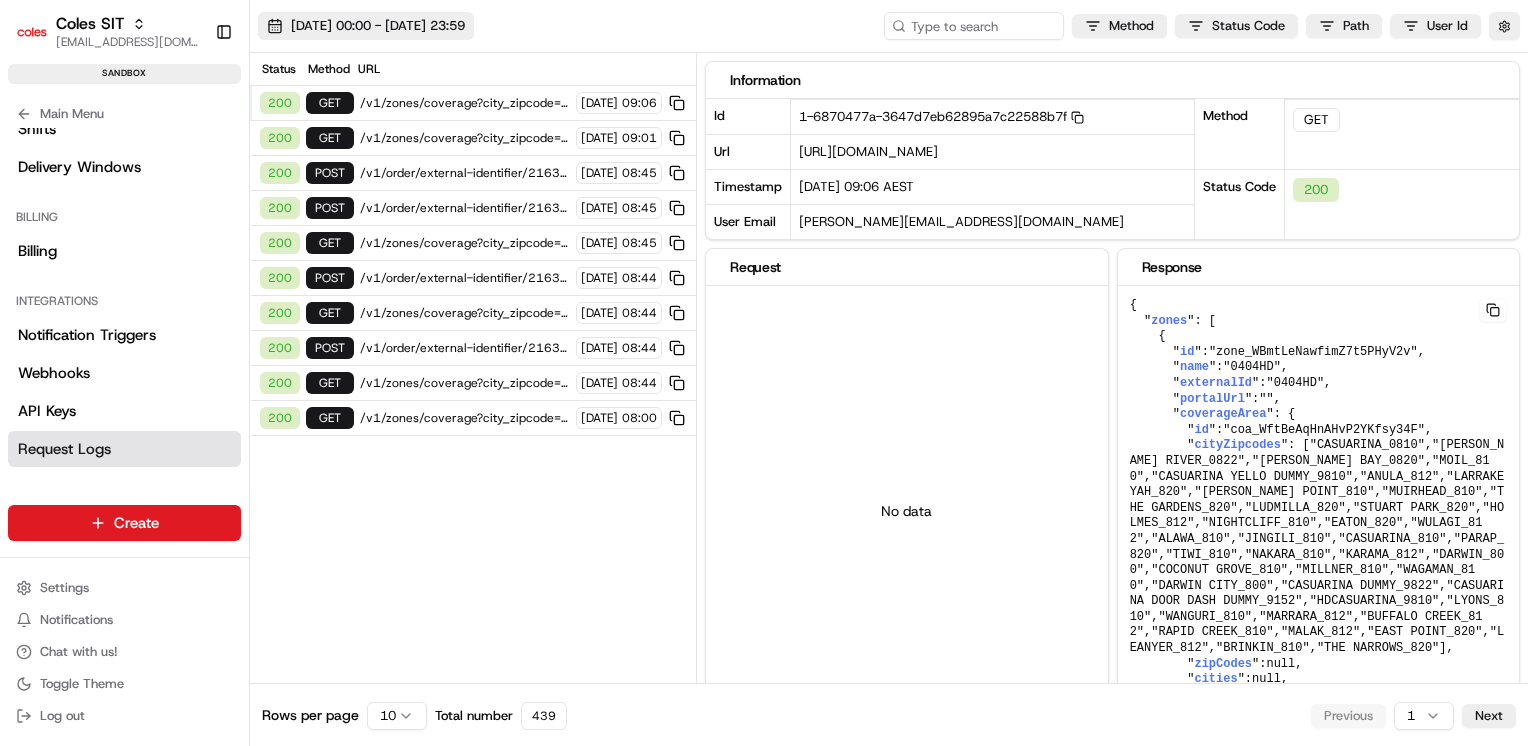 click on "[DATE] 00:00 - [DATE] 23:59" at bounding box center (378, 26) 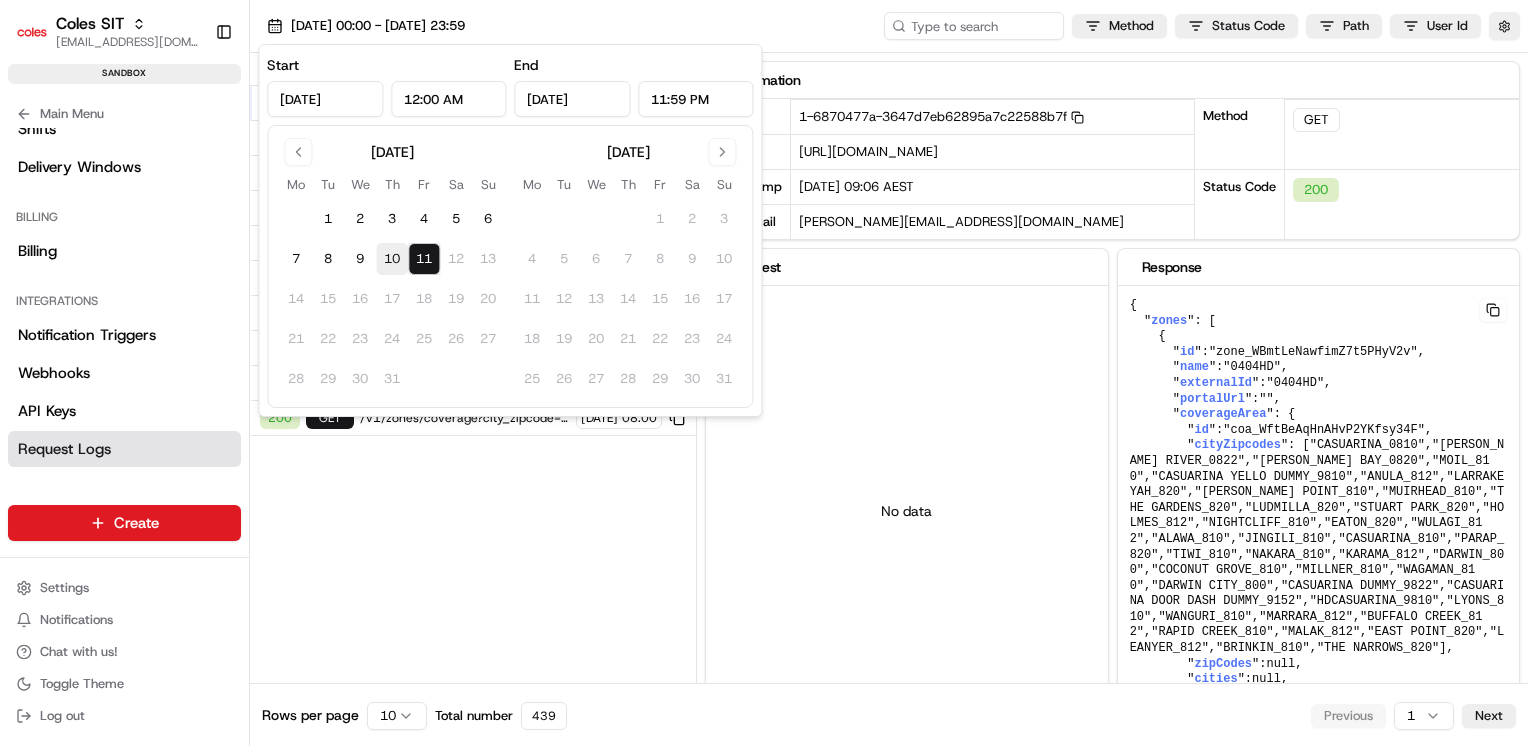 click on "10" at bounding box center (392, 259) 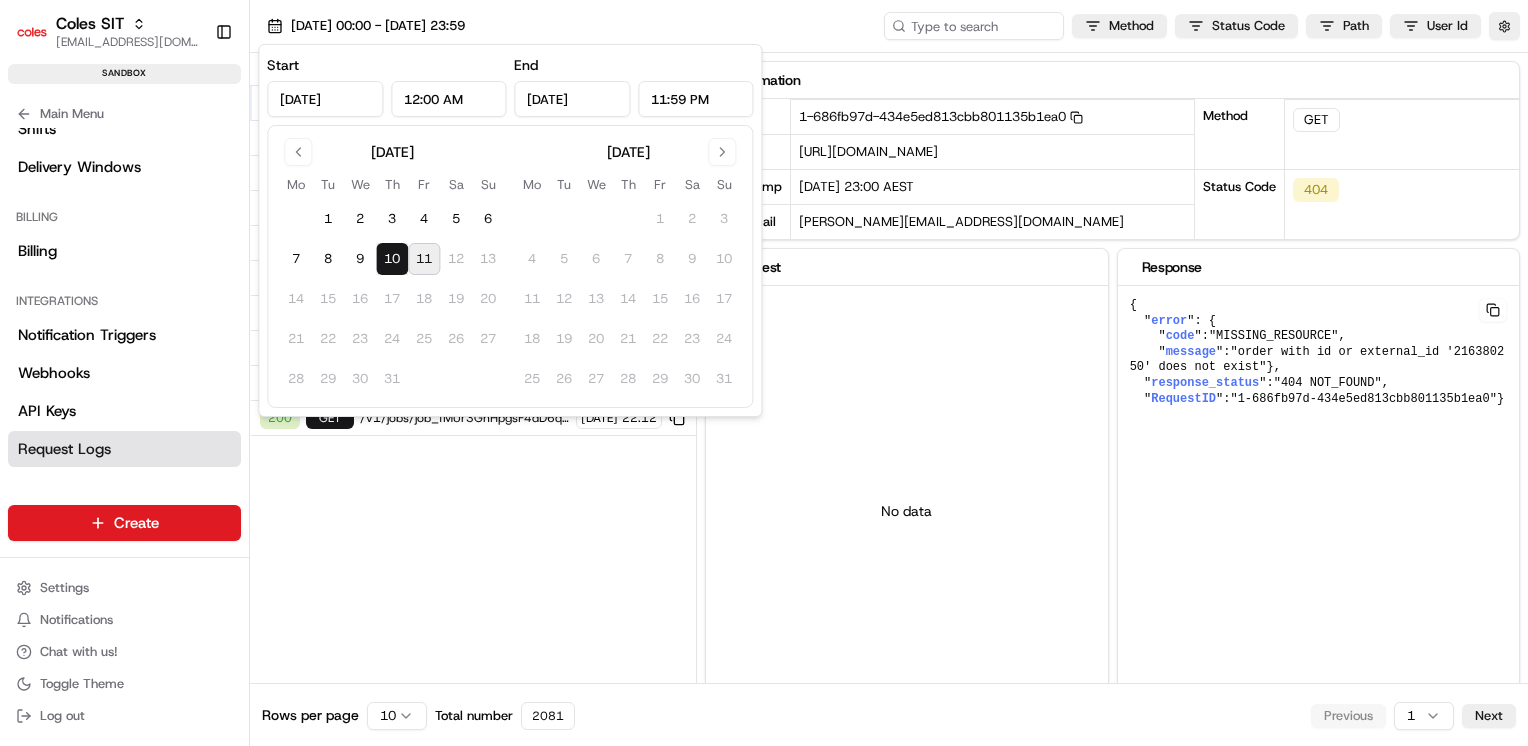 click on "11" at bounding box center (424, 259) 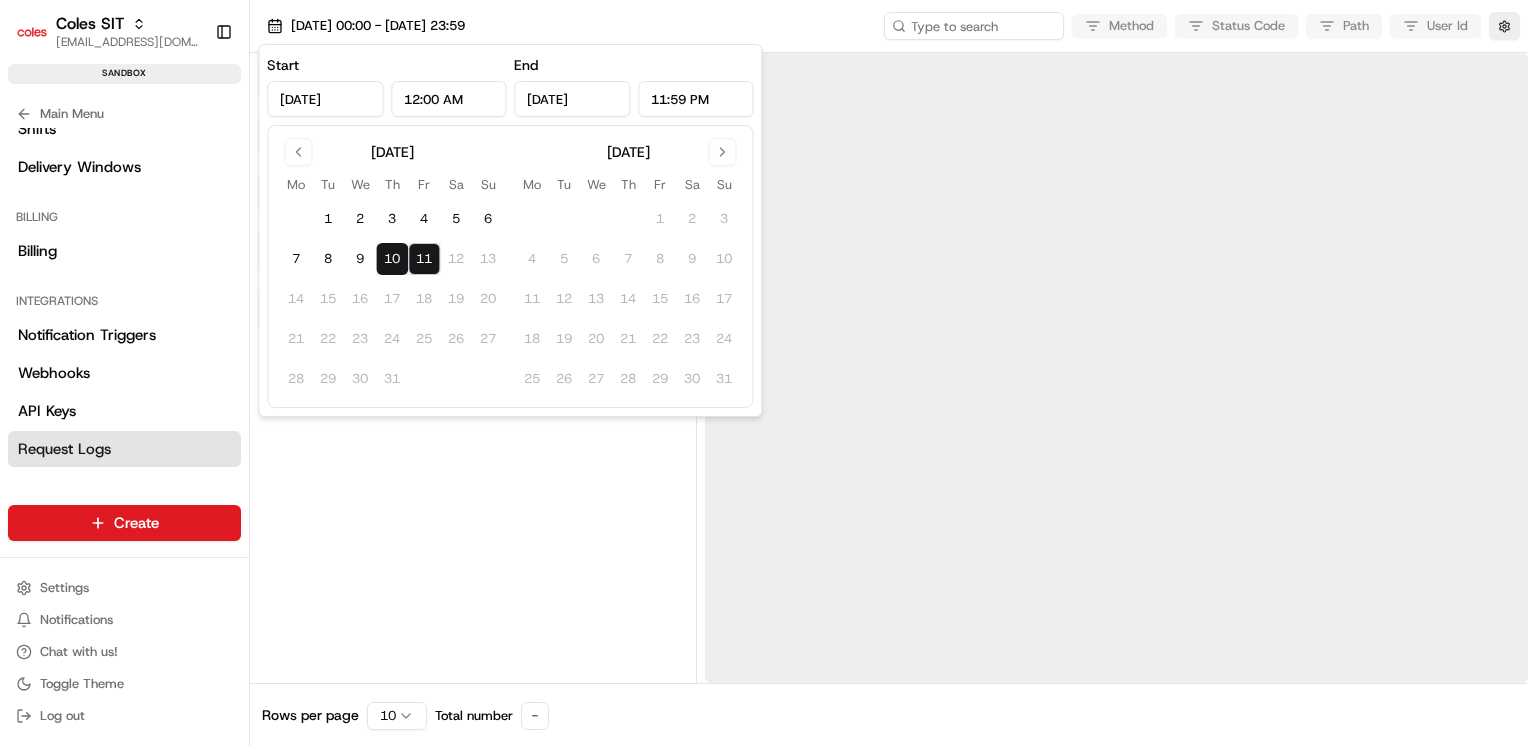 click at bounding box center (473, 368) 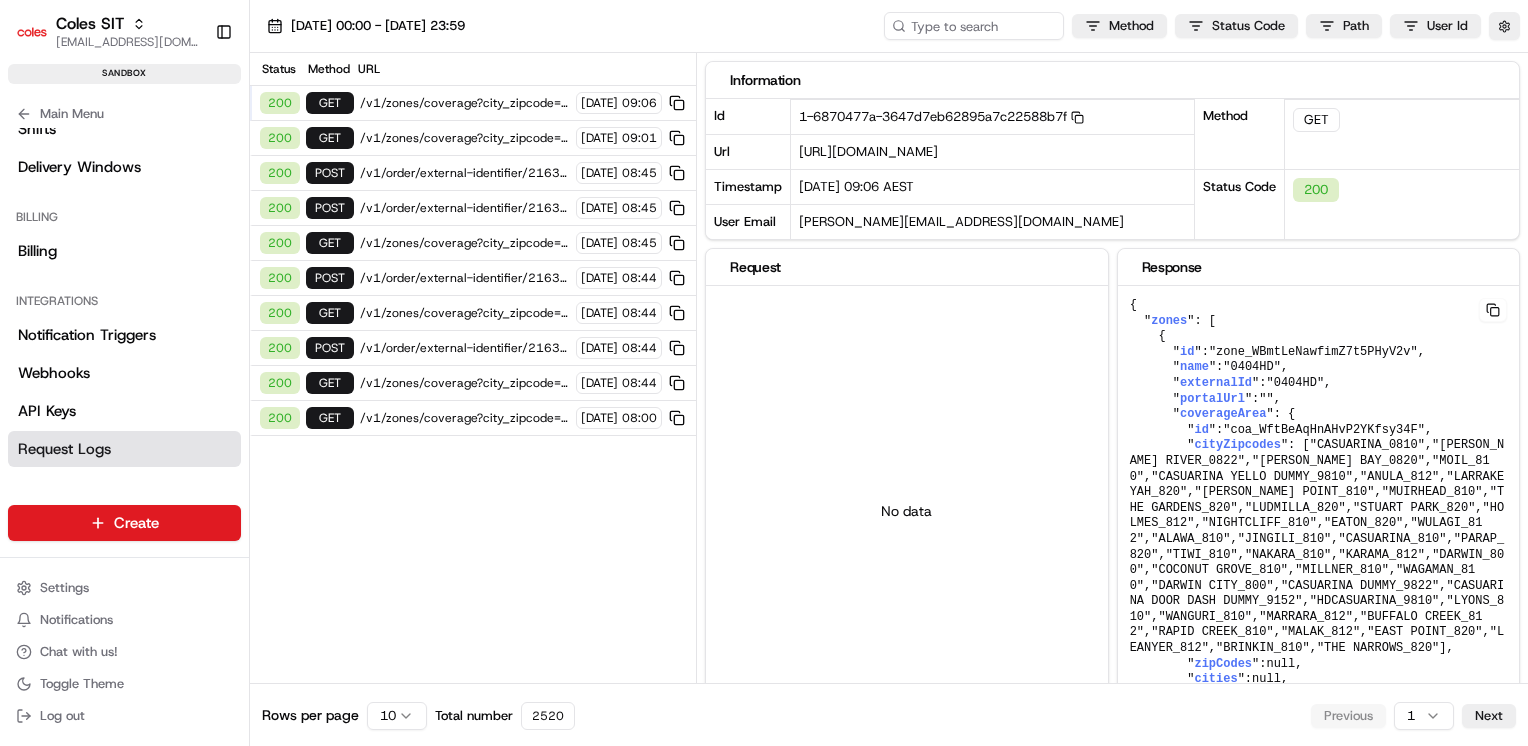 click on "/v1/zones/coverage?city_zipcode=Casuarina_0810" at bounding box center [465, 418] 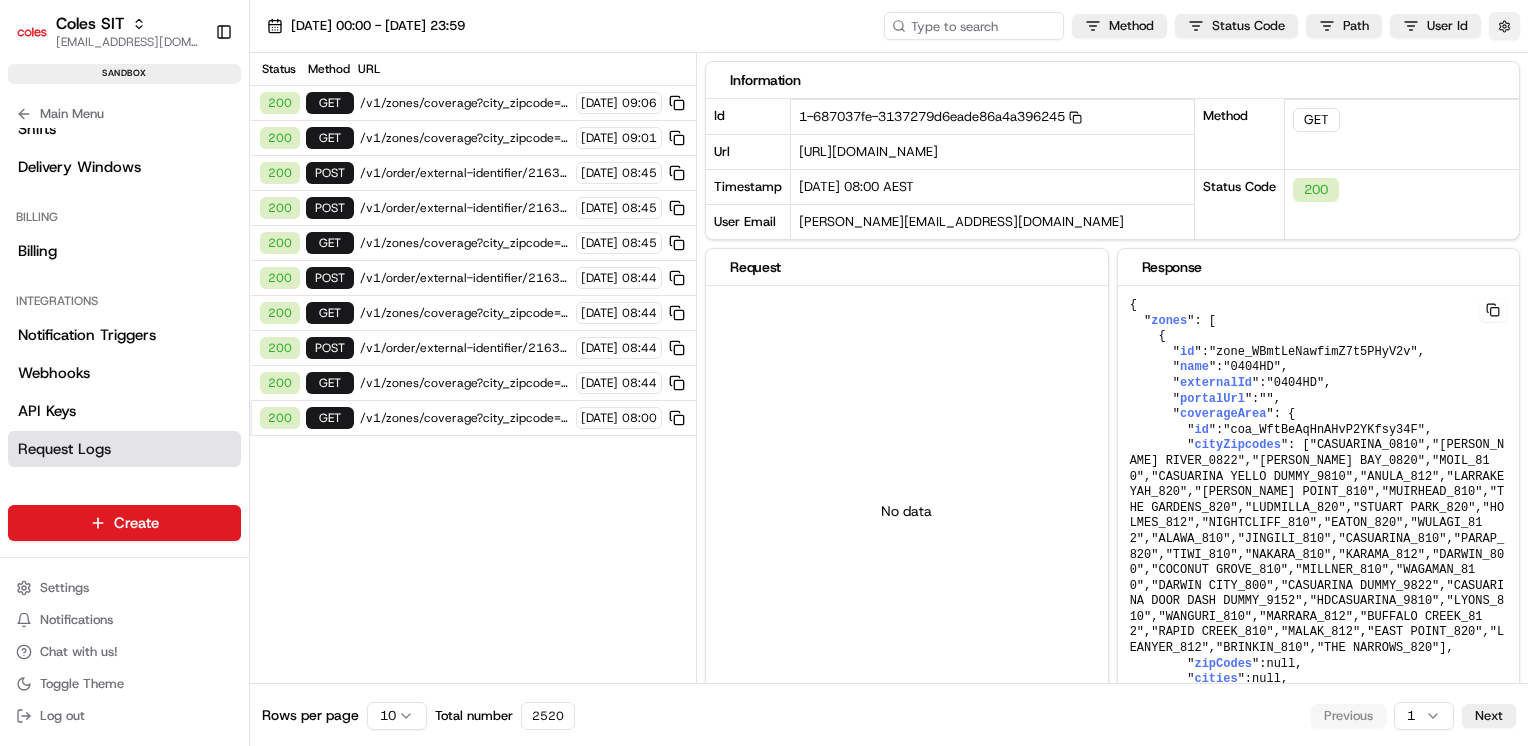 click at bounding box center [1504, 26] 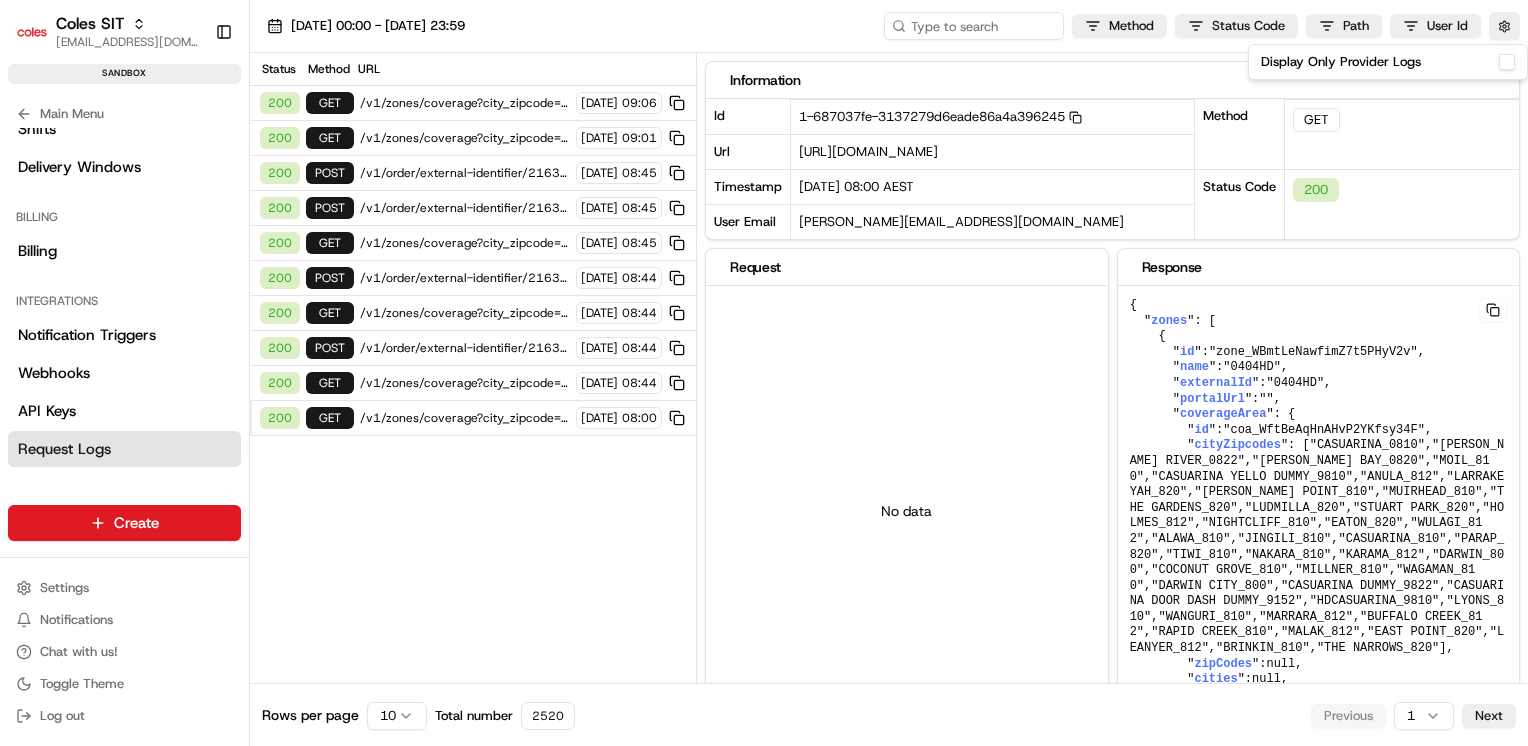 click on "Display Only Provider Logs" at bounding box center [1388, 62] 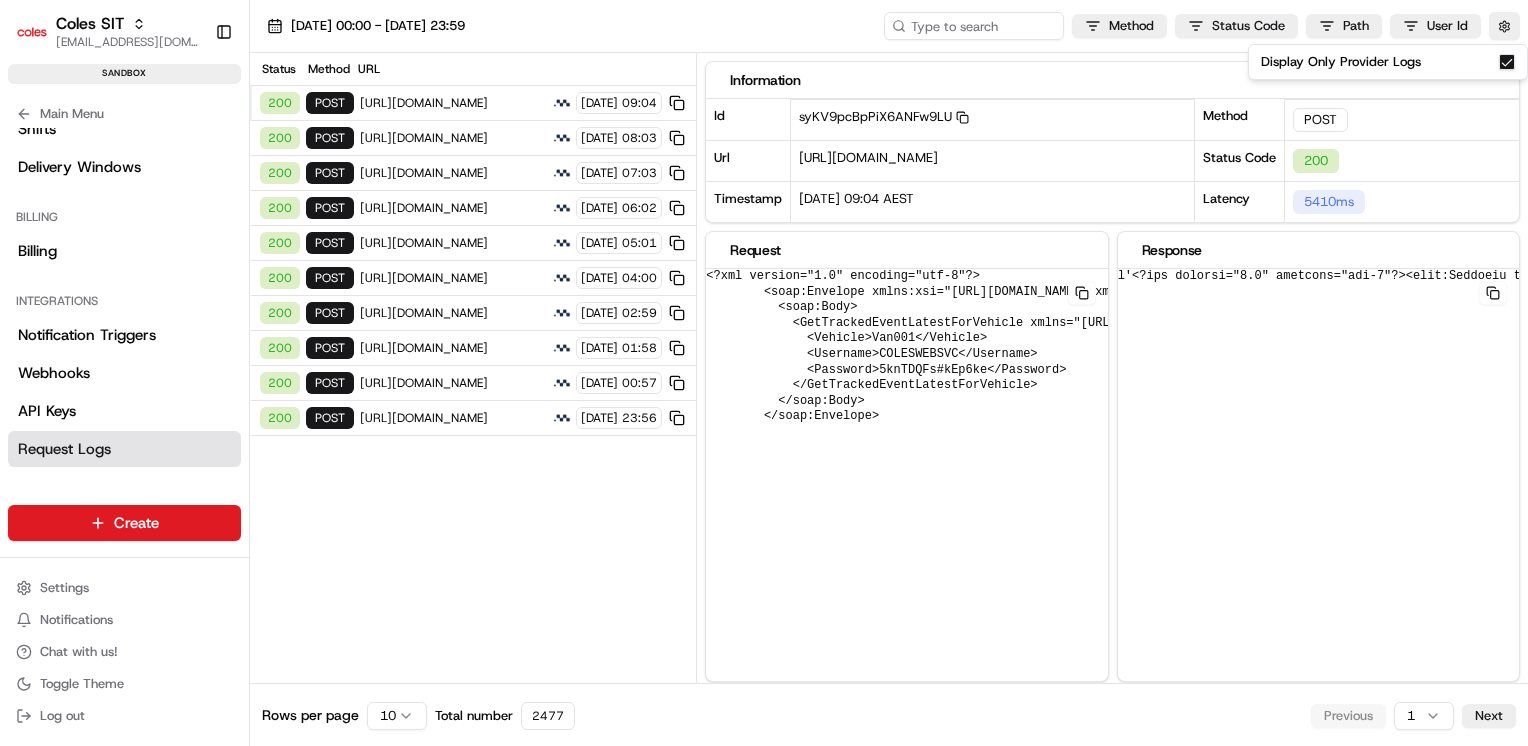 click on "Display Only Provider Logs" at bounding box center [1507, 62] 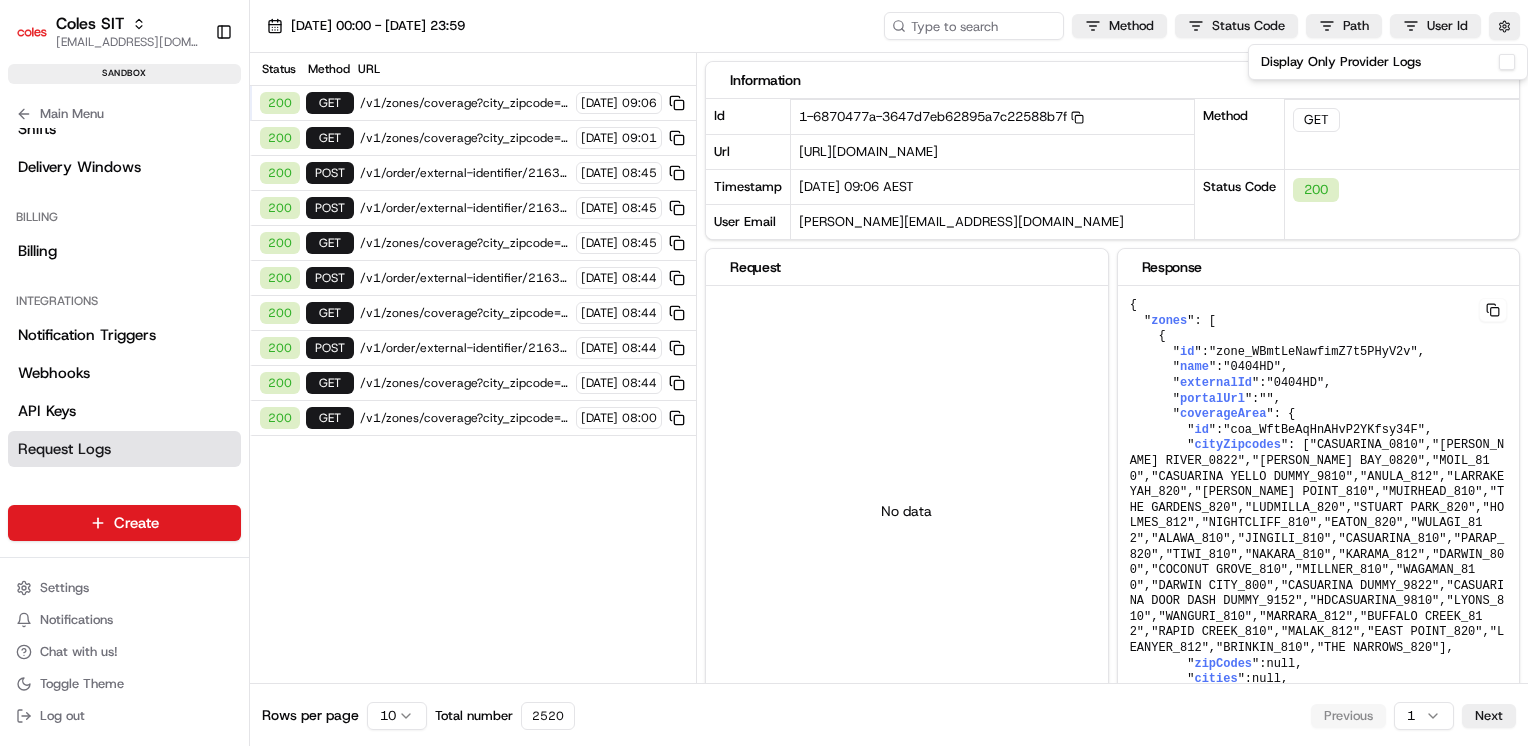 click on "Status Method URL 200 GET /v1/zones/coverage?city_zipcode=CASUARINA_0810 [DATE] 09:06 200 GET /v1/zones/coverage?city_zipcode=Casuarina_0810 [DATE] 09:01 200 POST /v1/order/external-identifier/216385008/delivery-window [DATE] 08:45 200 POST /v1/order/external-identifier/216385008/delivery-window [DATE] 08:45 200 GET /v1/zones/coverage?city_zipcode=WODONGA_3690 [DATE] 08:45 200 POST /v1/order/external-identifier/216385008/delivery-window [DATE] 08:44 200 GET /v1/zones/coverage?city_zipcode=[GEOGRAPHIC_DATA] [DATE] 08:44 200 POST /v1/order/external-identifier/216385008/delivery-window [DATE] 08:44 200 GET /v1/zones/coverage?city_zipcode=Endeavour%20Hills_3802 [DATE] 08:44 200 GET /v1/zones/coverage?city_zipcode=Casuarina_0810 [DATE] 08:00" at bounding box center [473, 368] 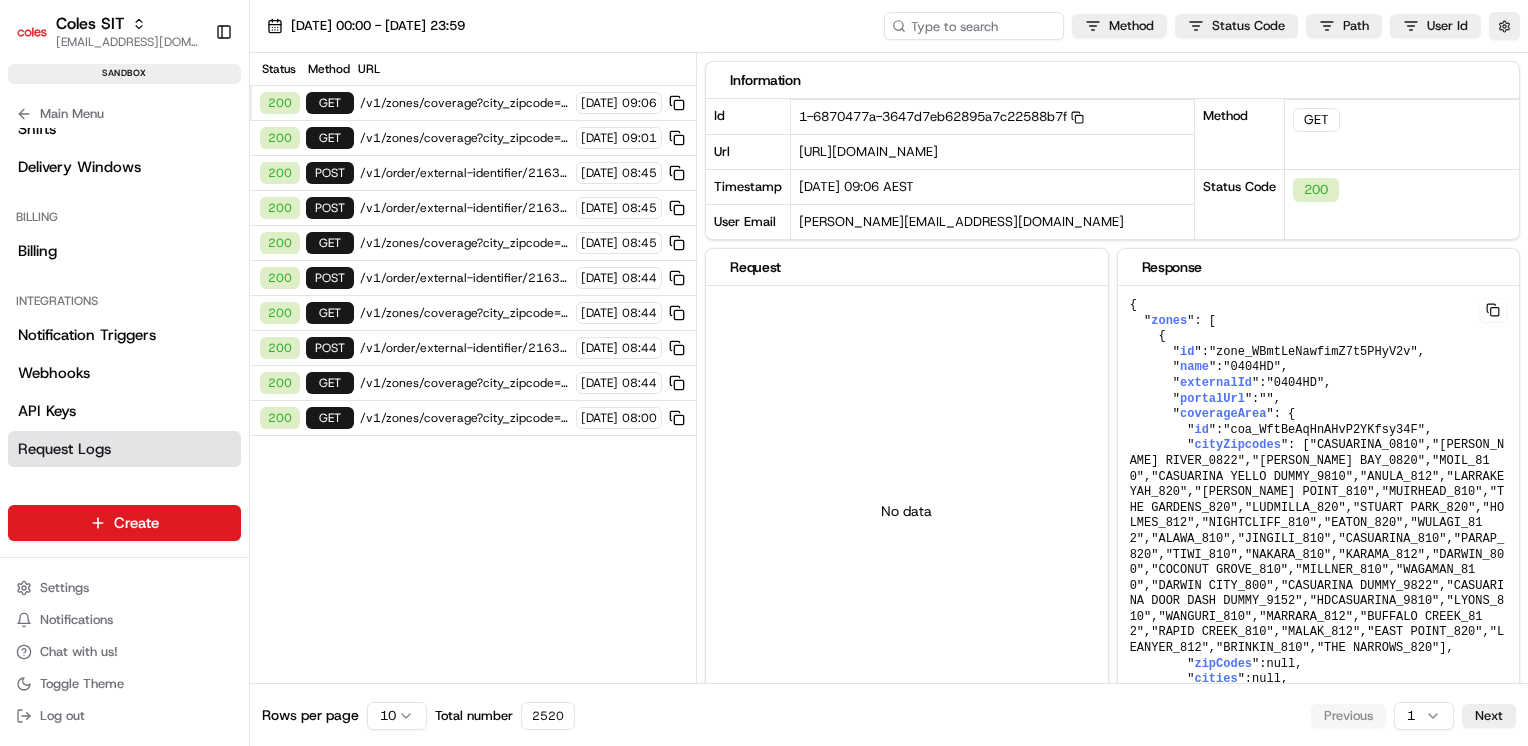 click on "200 GET /v1/zones/coverage?city_zipcode=Casuarina_0810 [DATE] 08:00" at bounding box center [473, 418] 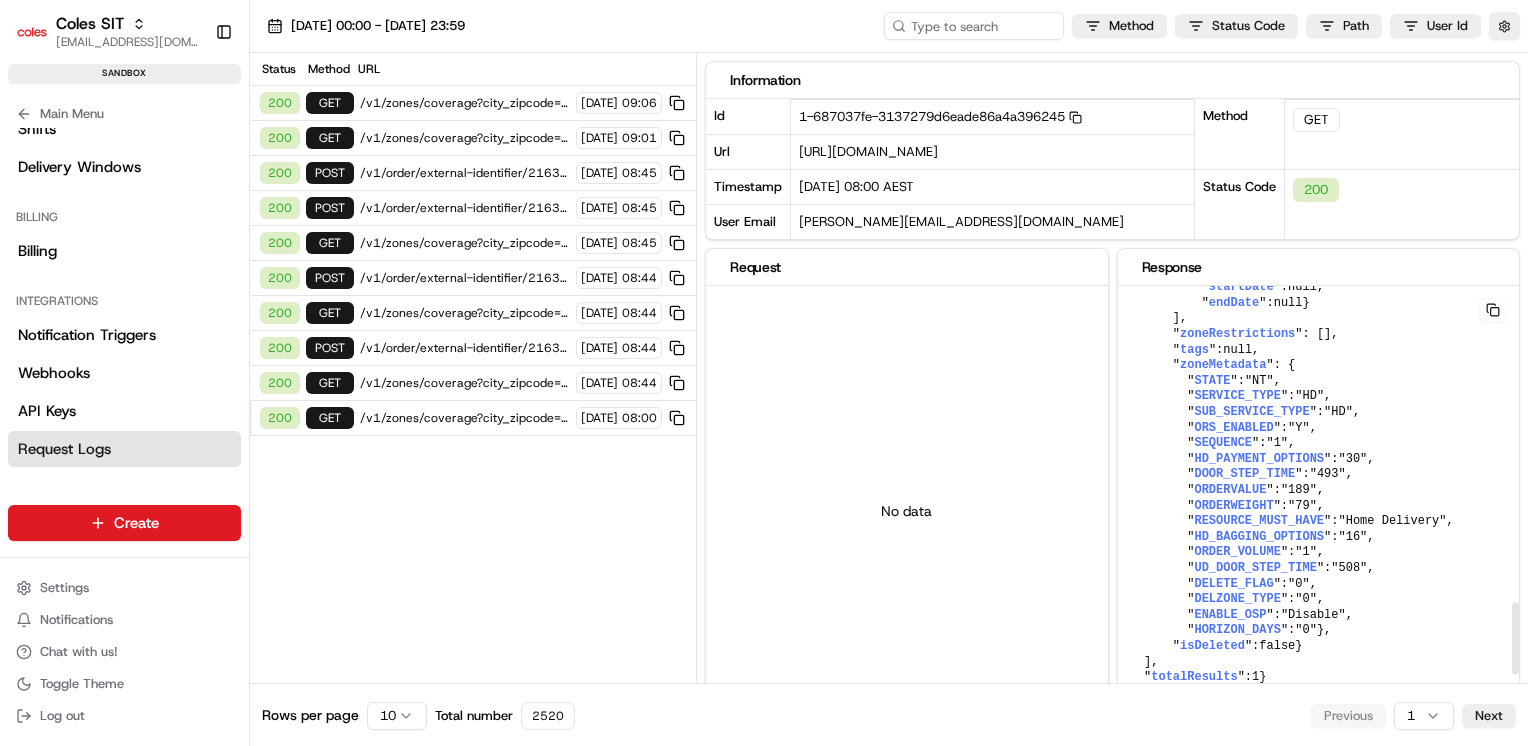 scroll, scrollTop: 1951, scrollLeft: 0, axis: vertical 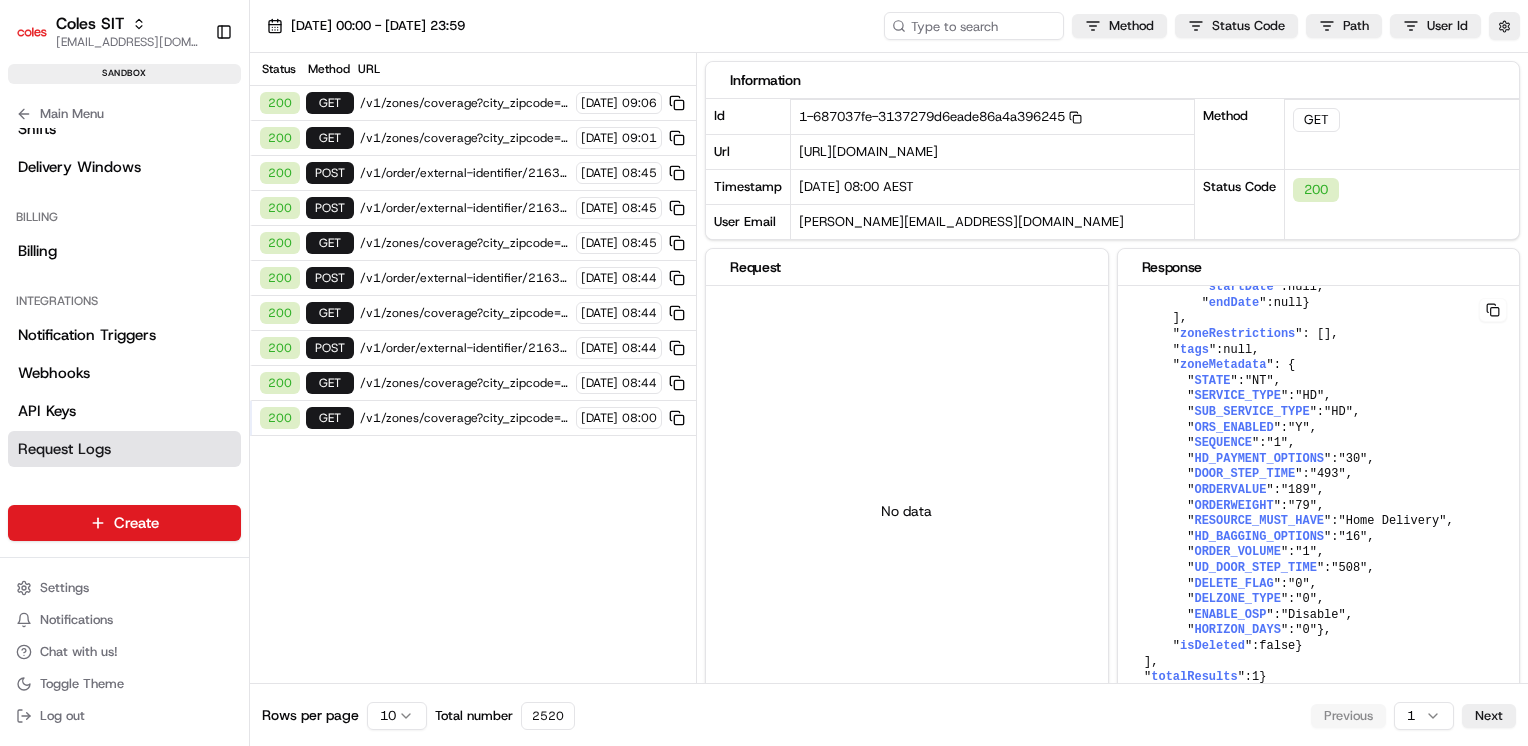 click on "[DATE] 00:00 - [DATE] 23:59 Method Status Code Path User Id" at bounding box center (889, 26) 